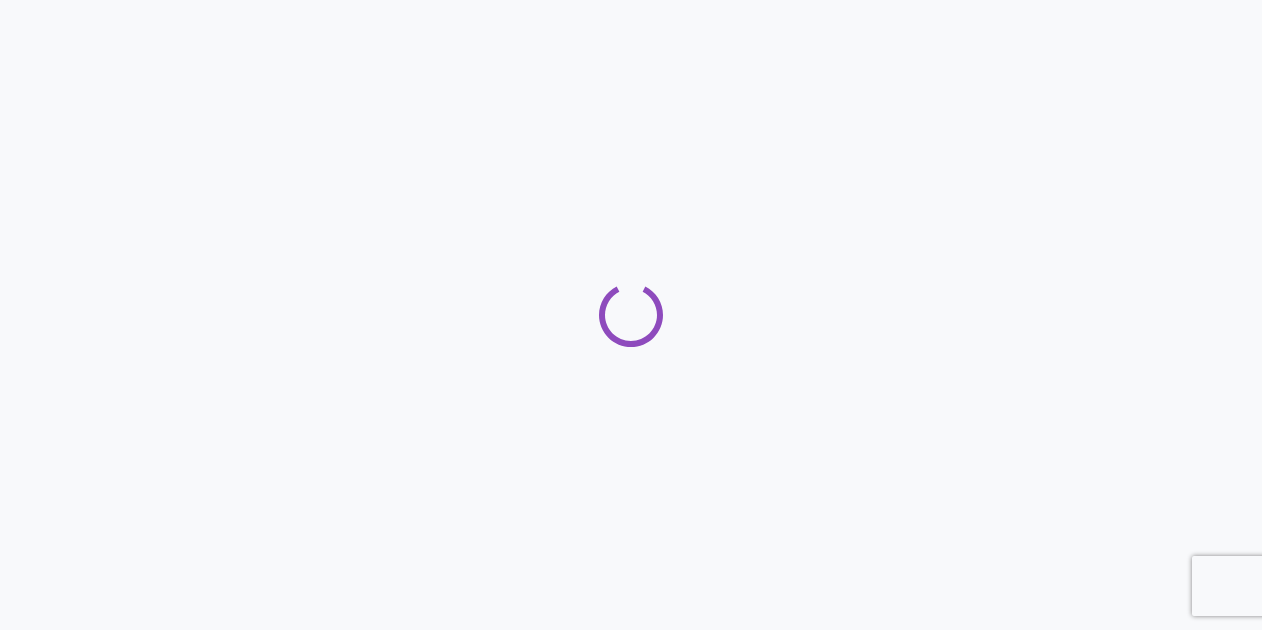 scroll, scrollTop: 0, scrollLeft: 0, axis: both 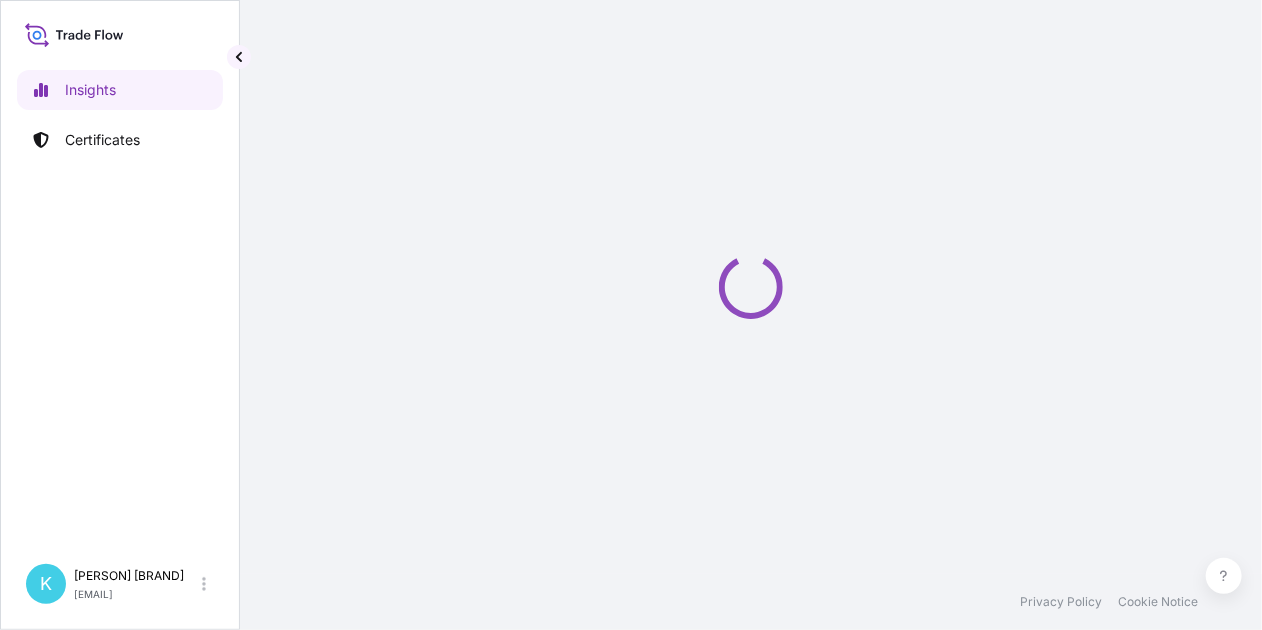 select on "2025" 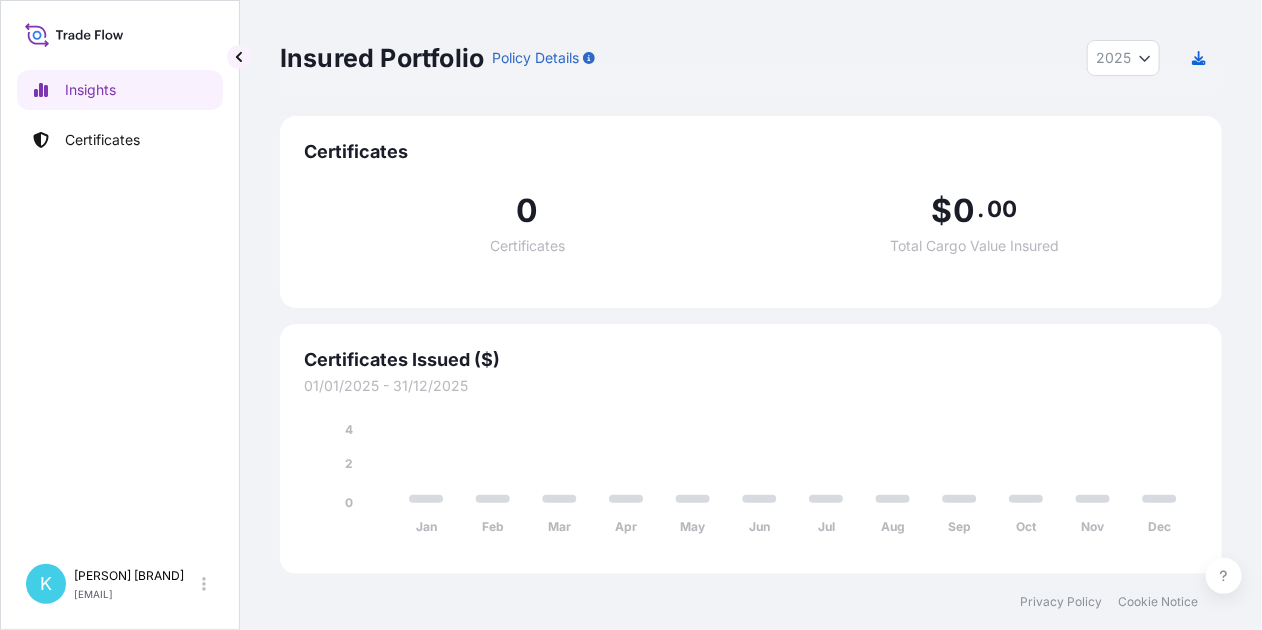 click on "Insured Portfolio Policy Details 2025 2025 2024 2023 2022" at bounding box center [751, 58] 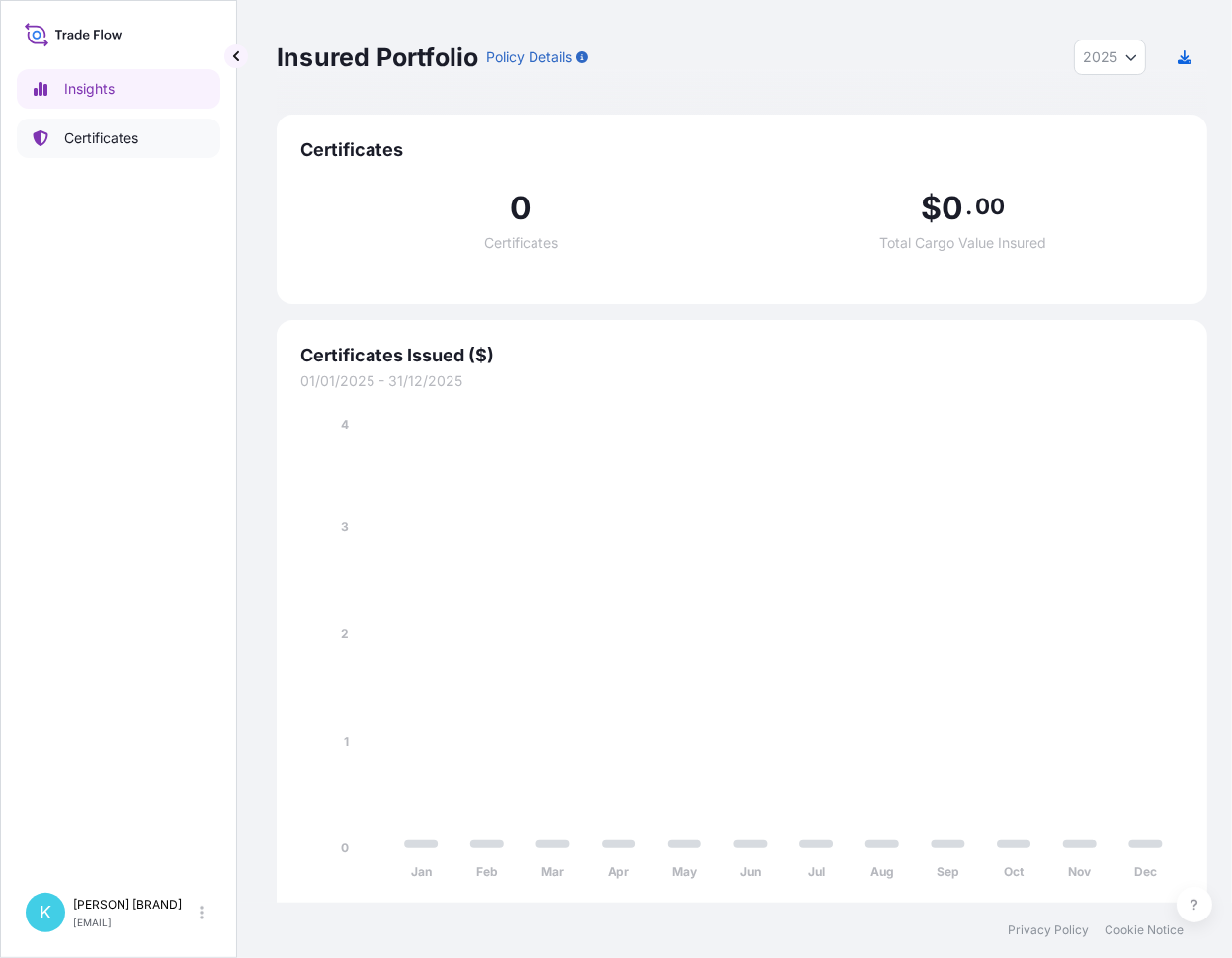click on "Certificates" at bounding box center (101, 138) 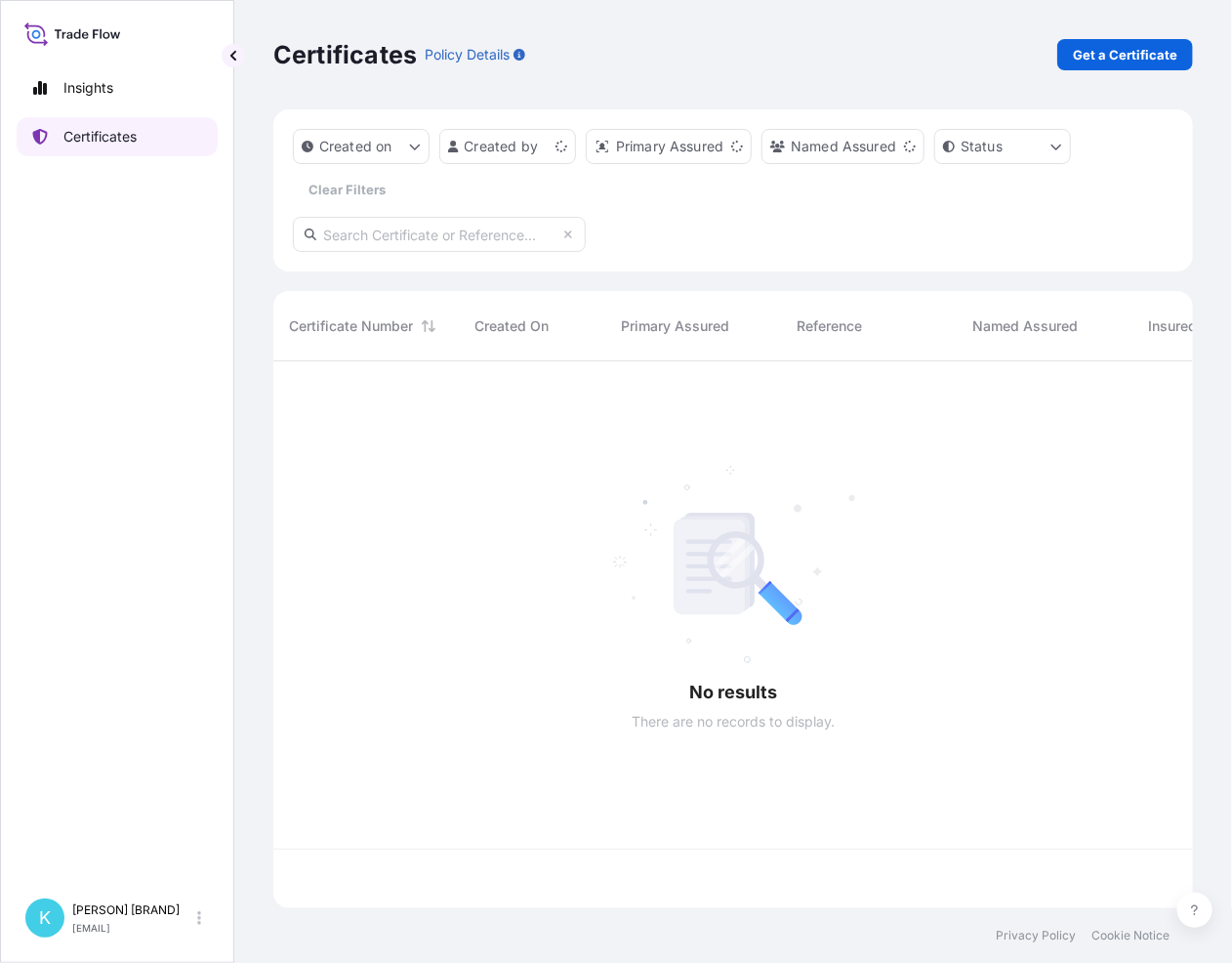 scroll, scrollTop: 16, scrollLeft: 16, axis: both 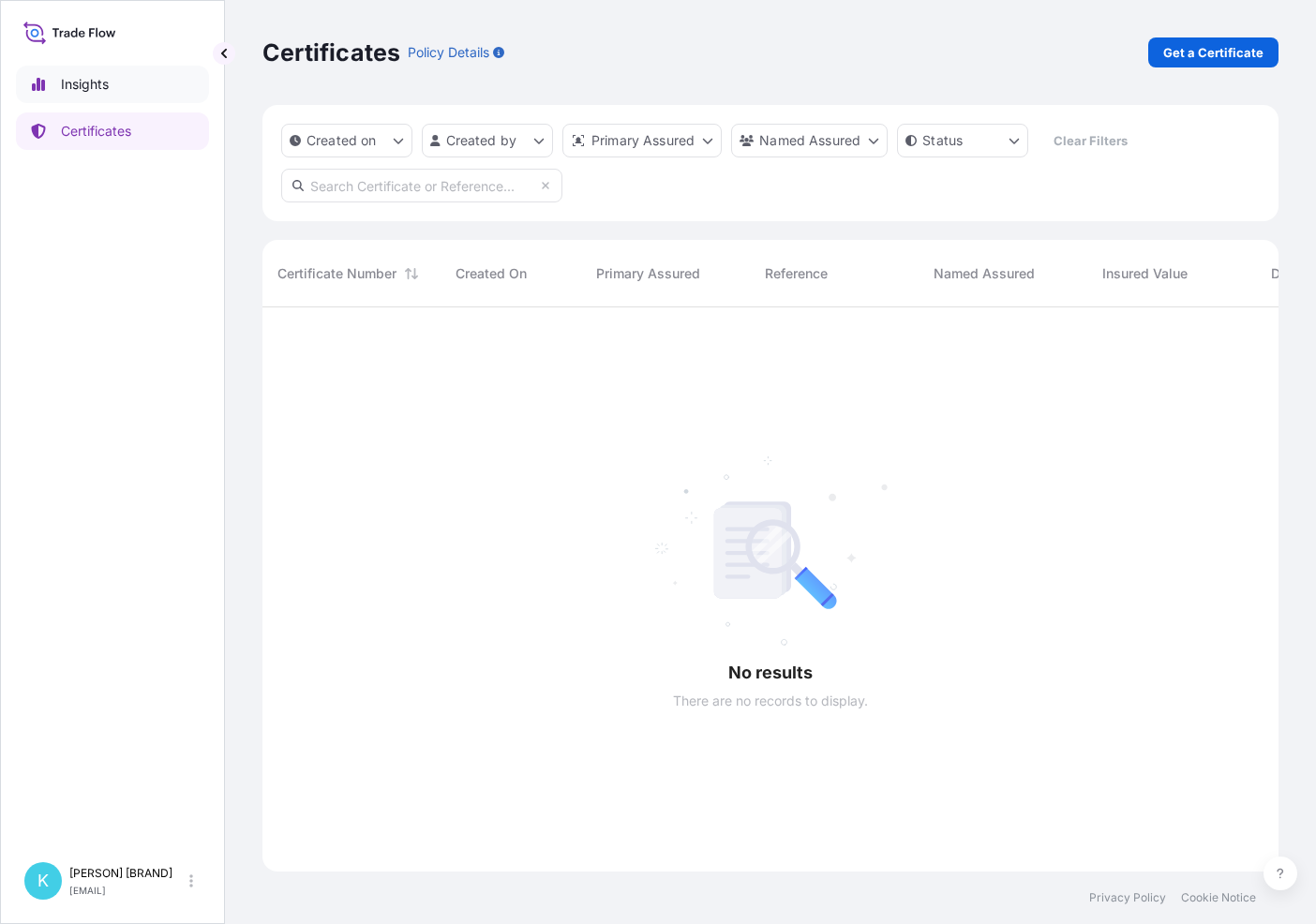 click on "Insights" at bounding box center (112, 84) 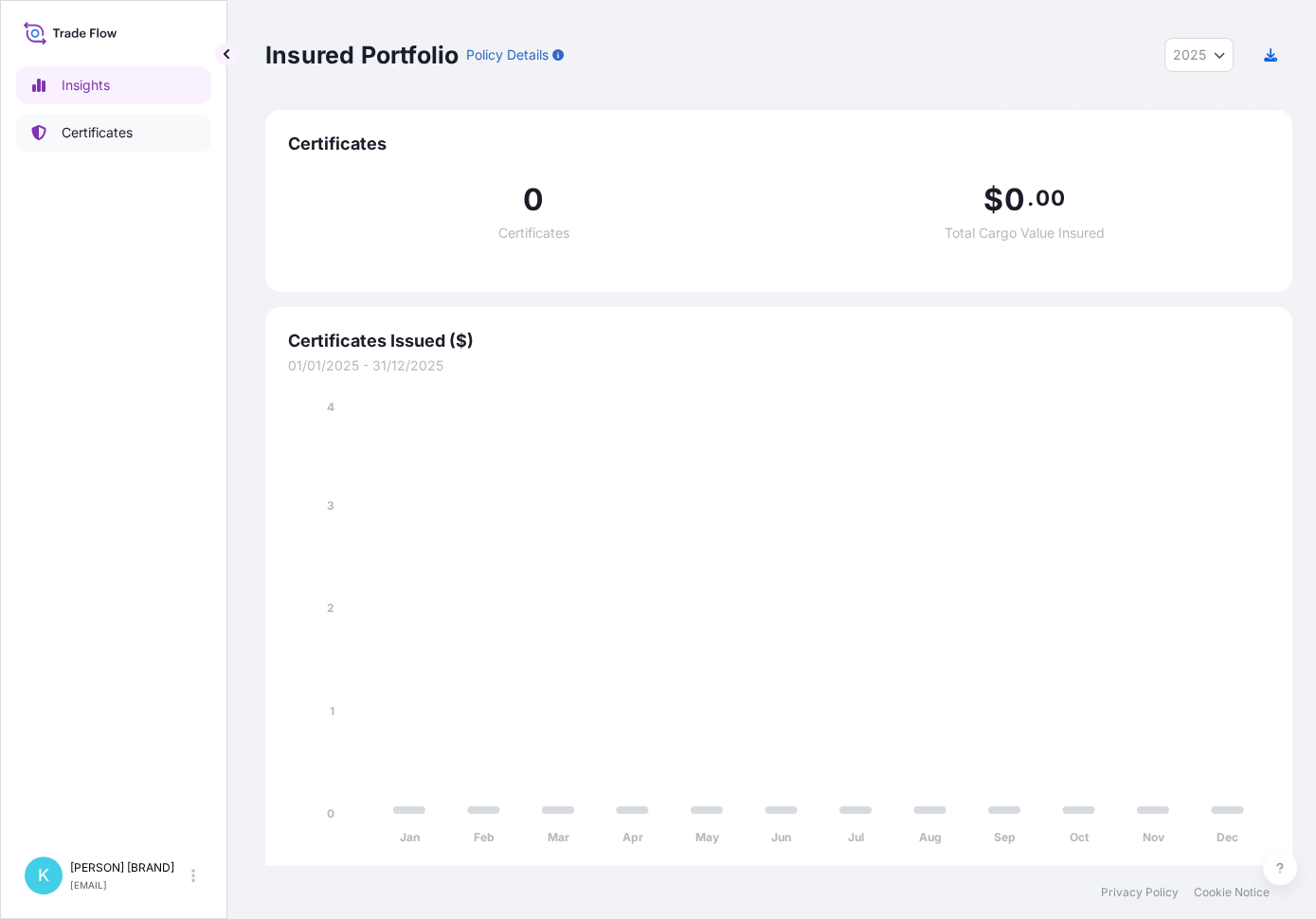 click on "Certificates" at bounding box center [97, 133] 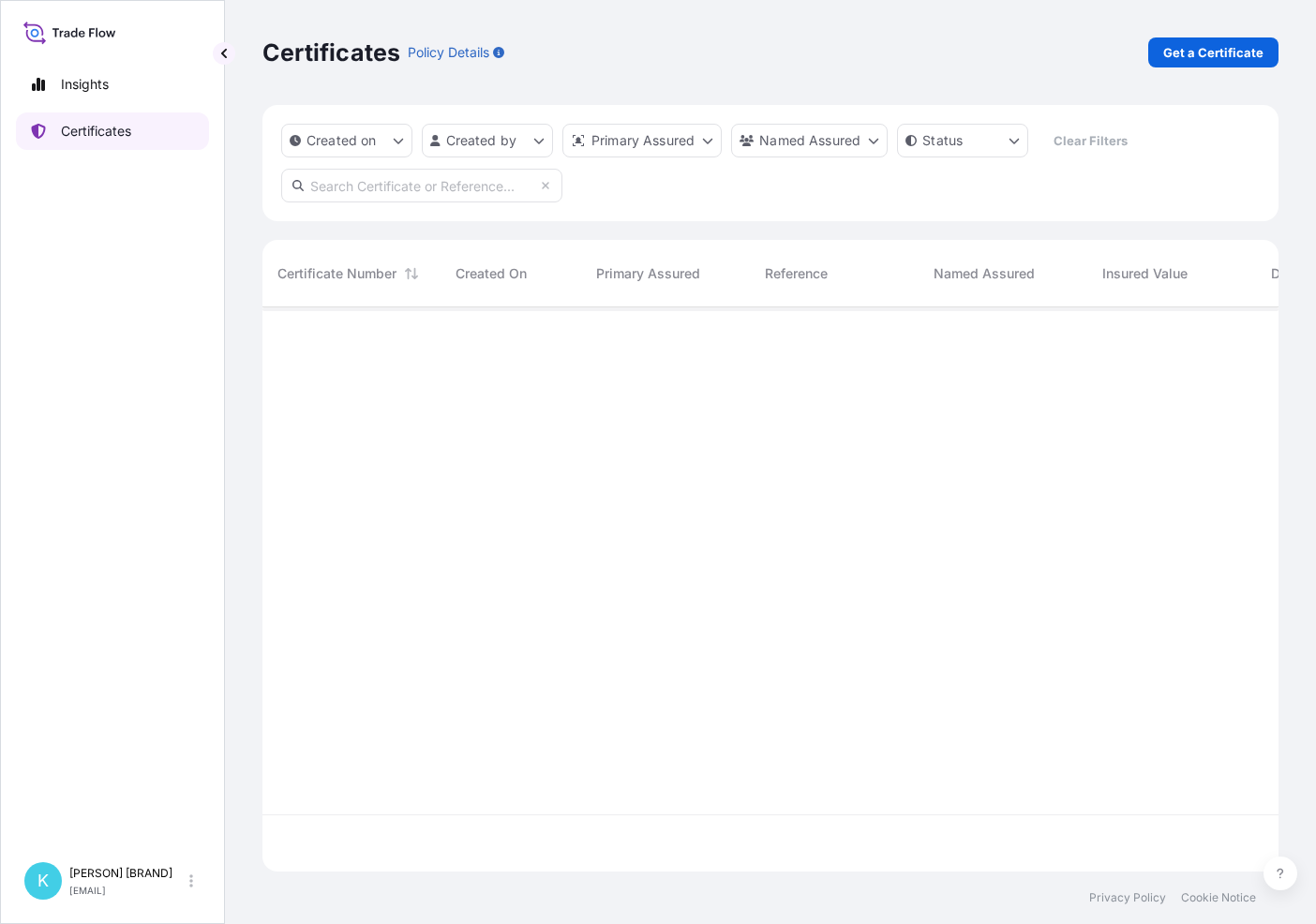 scroll, scrollTop: 15, scrollLeft: 15, axis: both 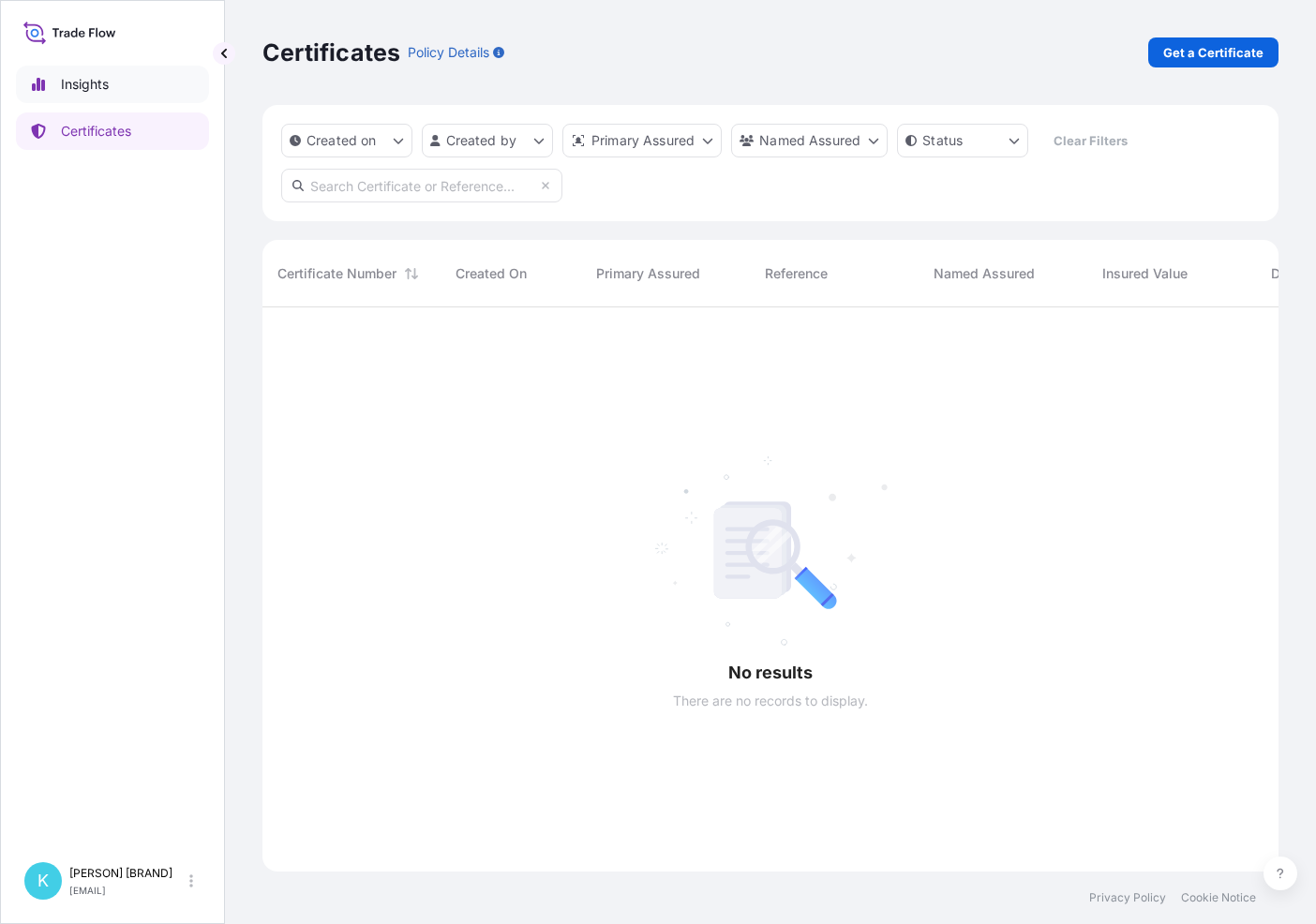 click on "Insights" at bounding box center (84, 84) 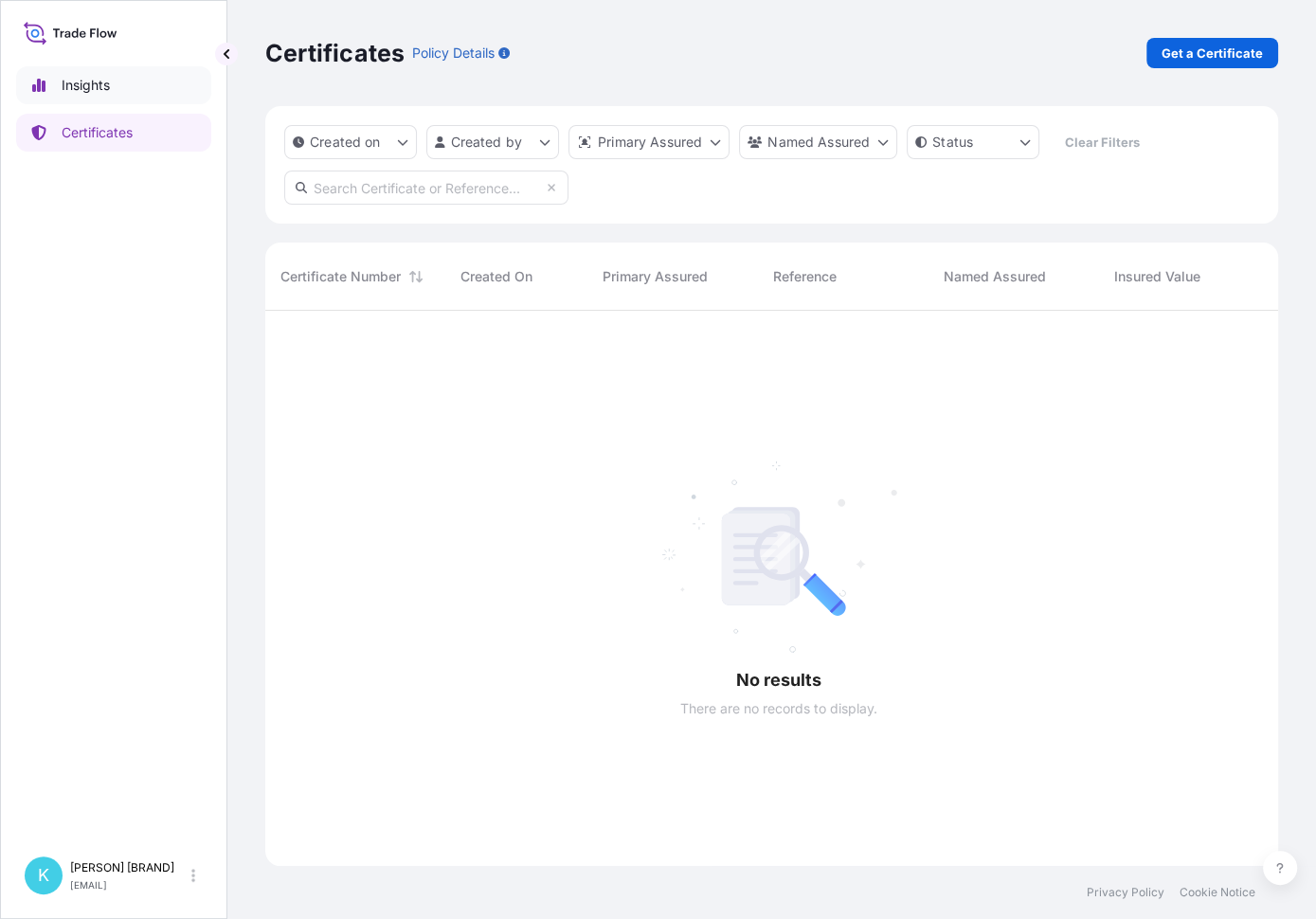 select on "2025" 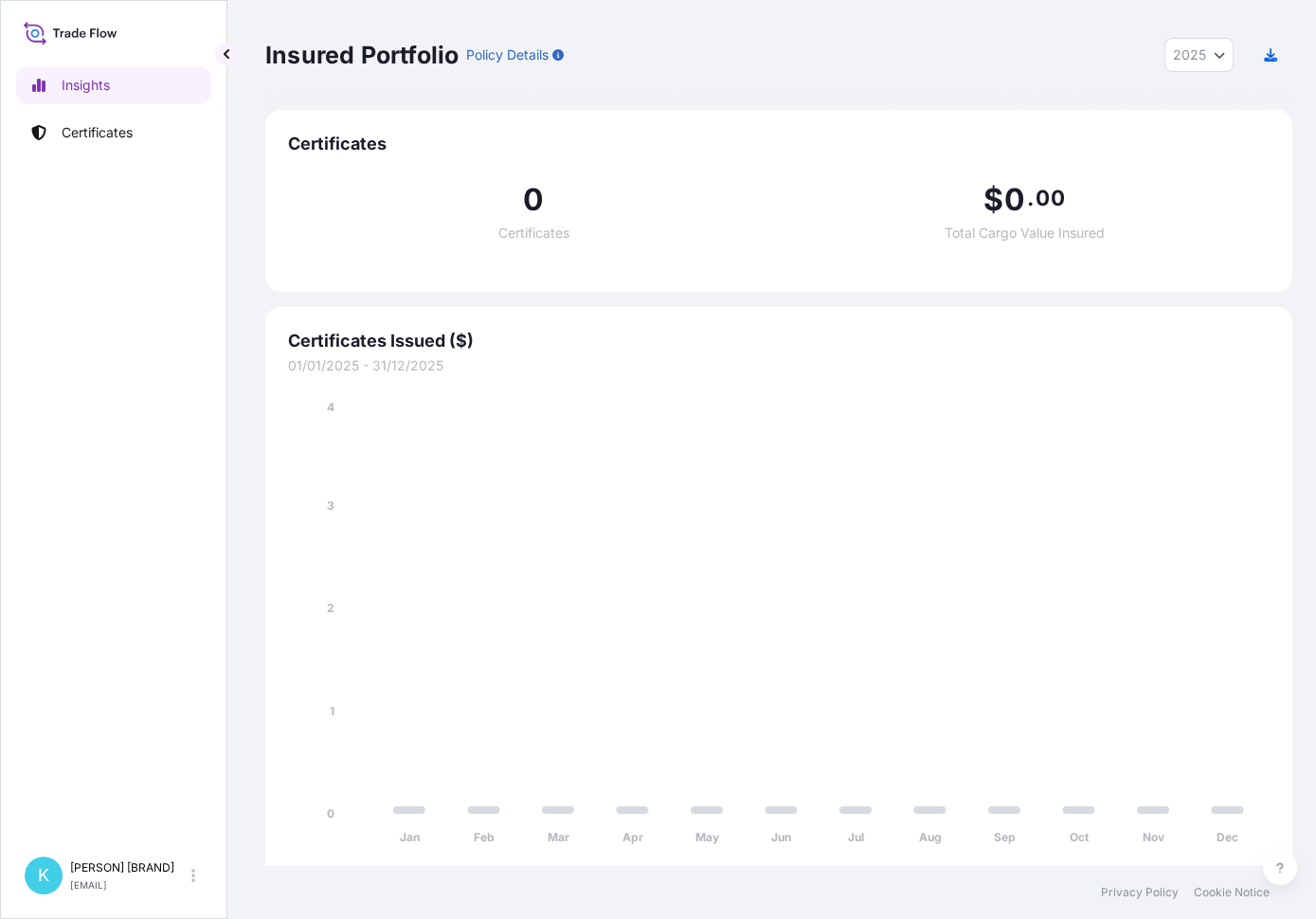 click on "Certificates" at bounding box center (779, 144) 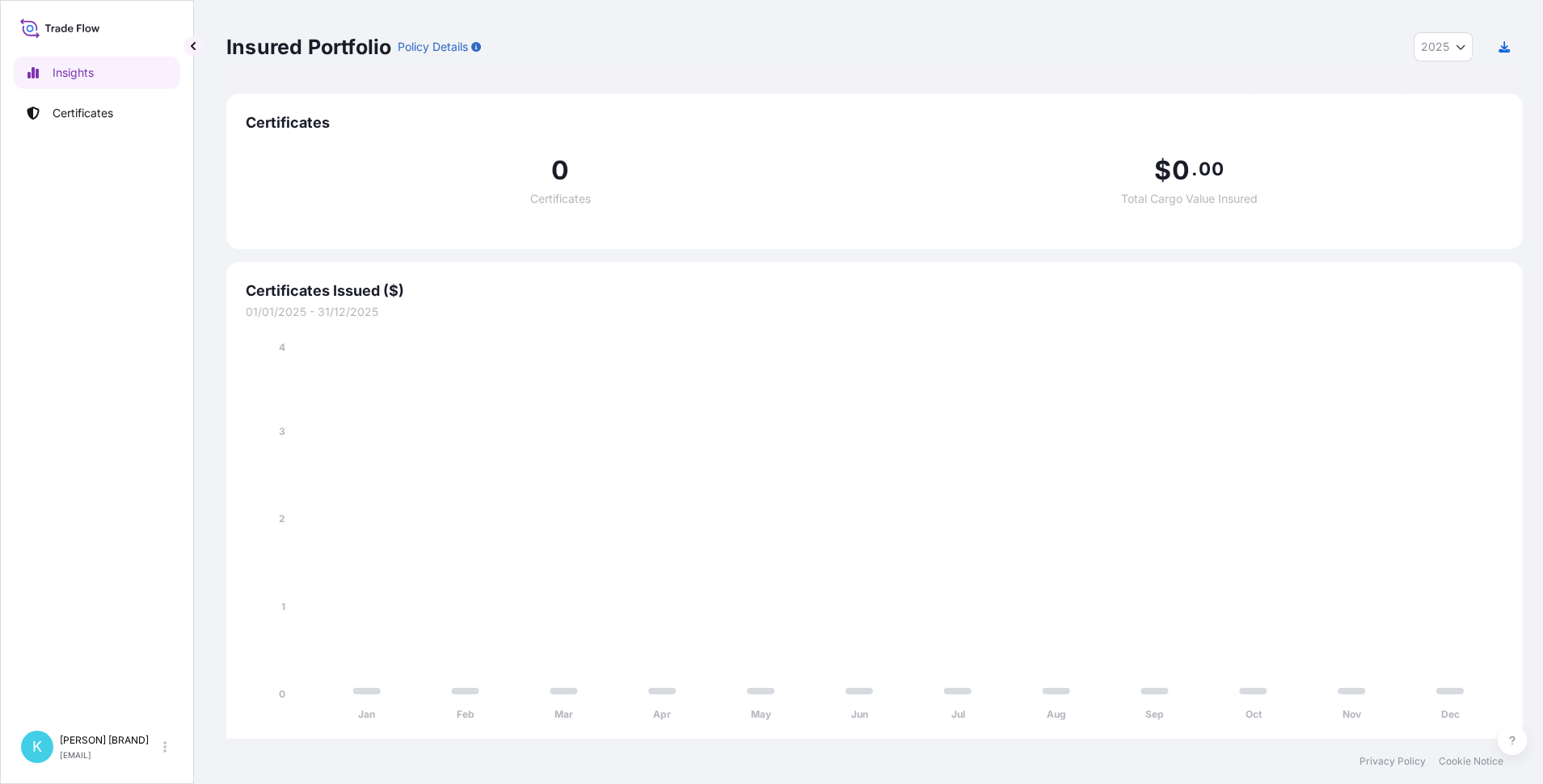 click on "Certificates" at bounding box center (560, 199) 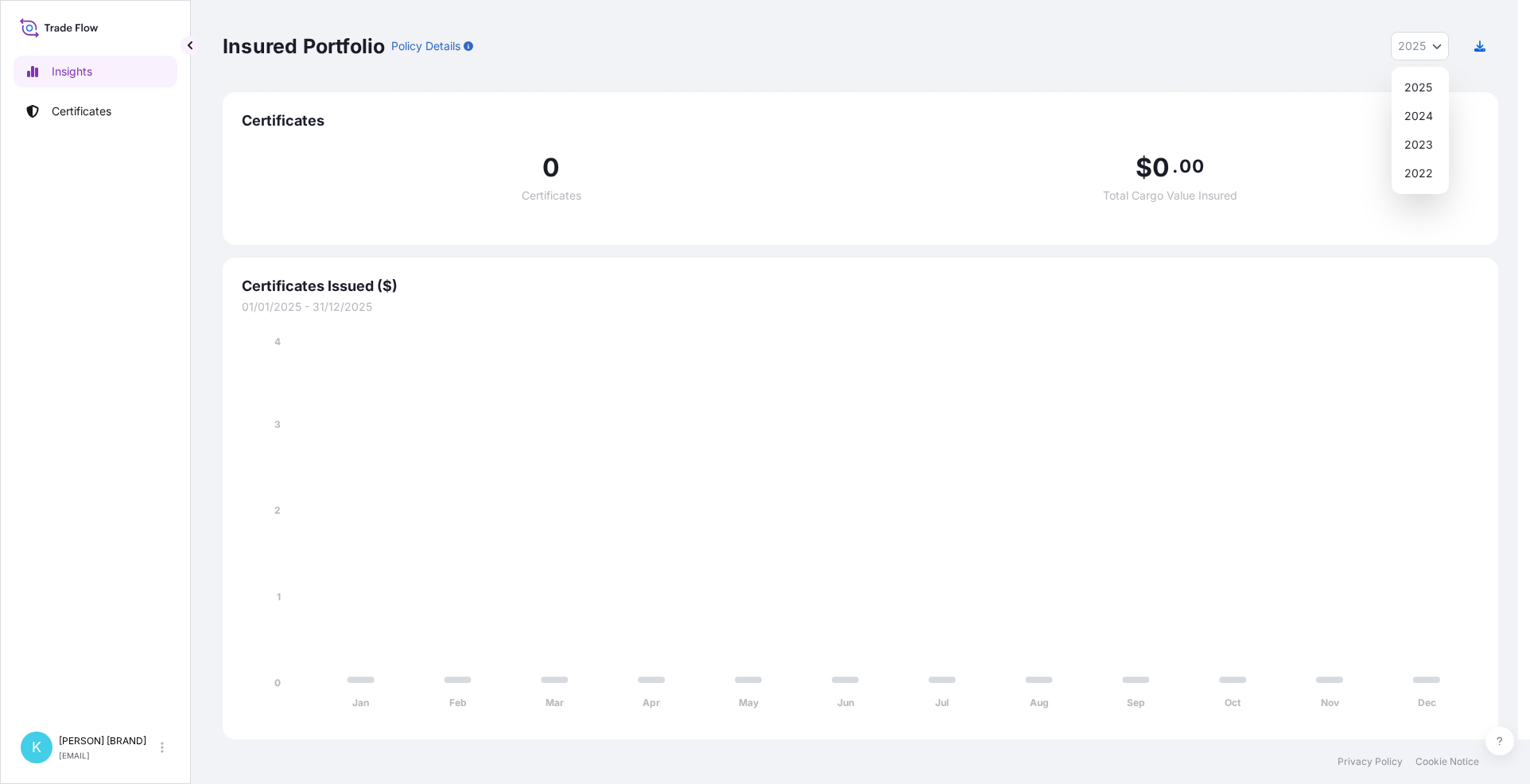 click on "Insured Portfolio Policy Details 2025 2025 2024 2023 2022" at bounding box center (860, 46) 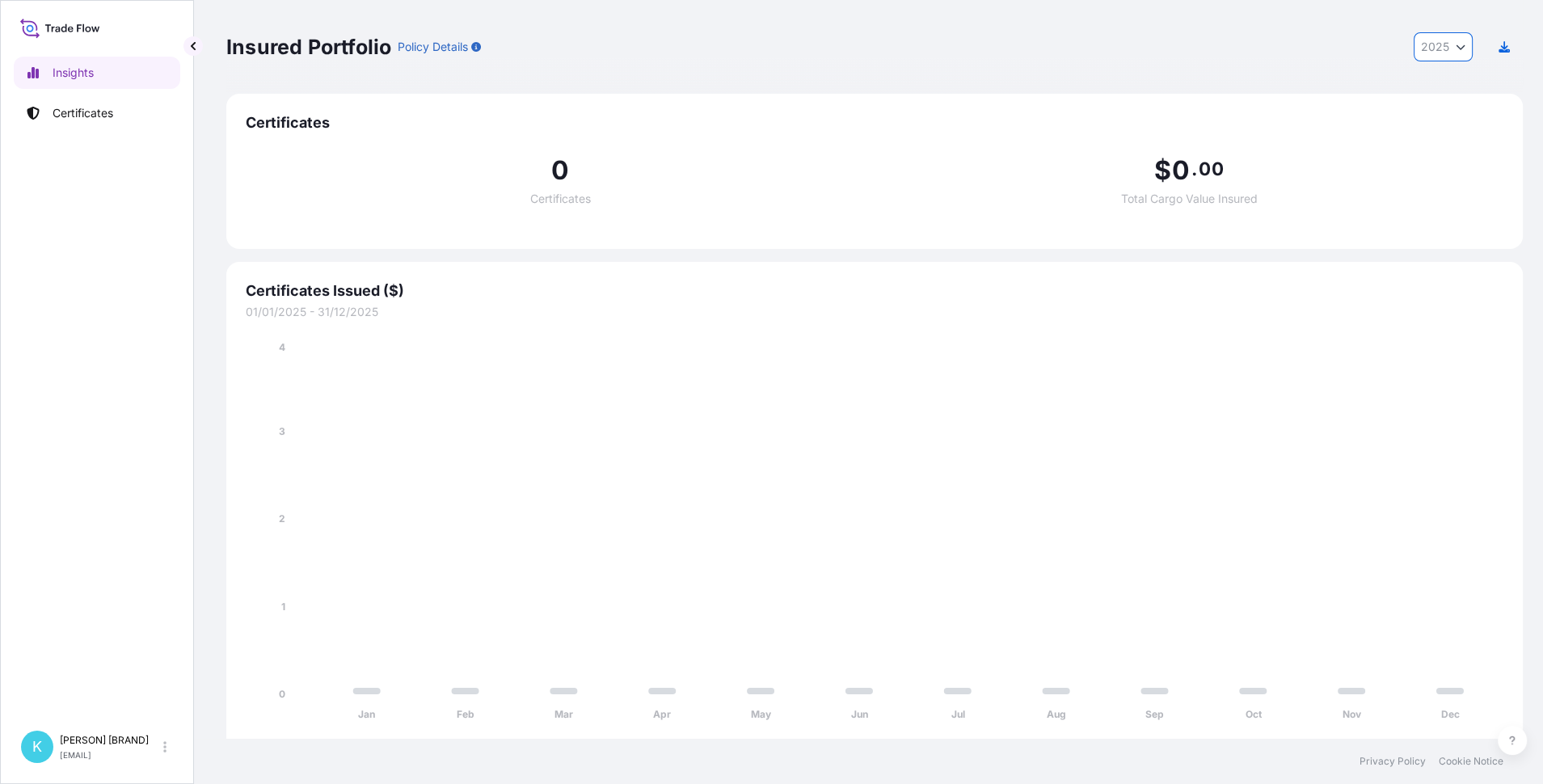click on "Certificates" at bounding box center (82, 113) 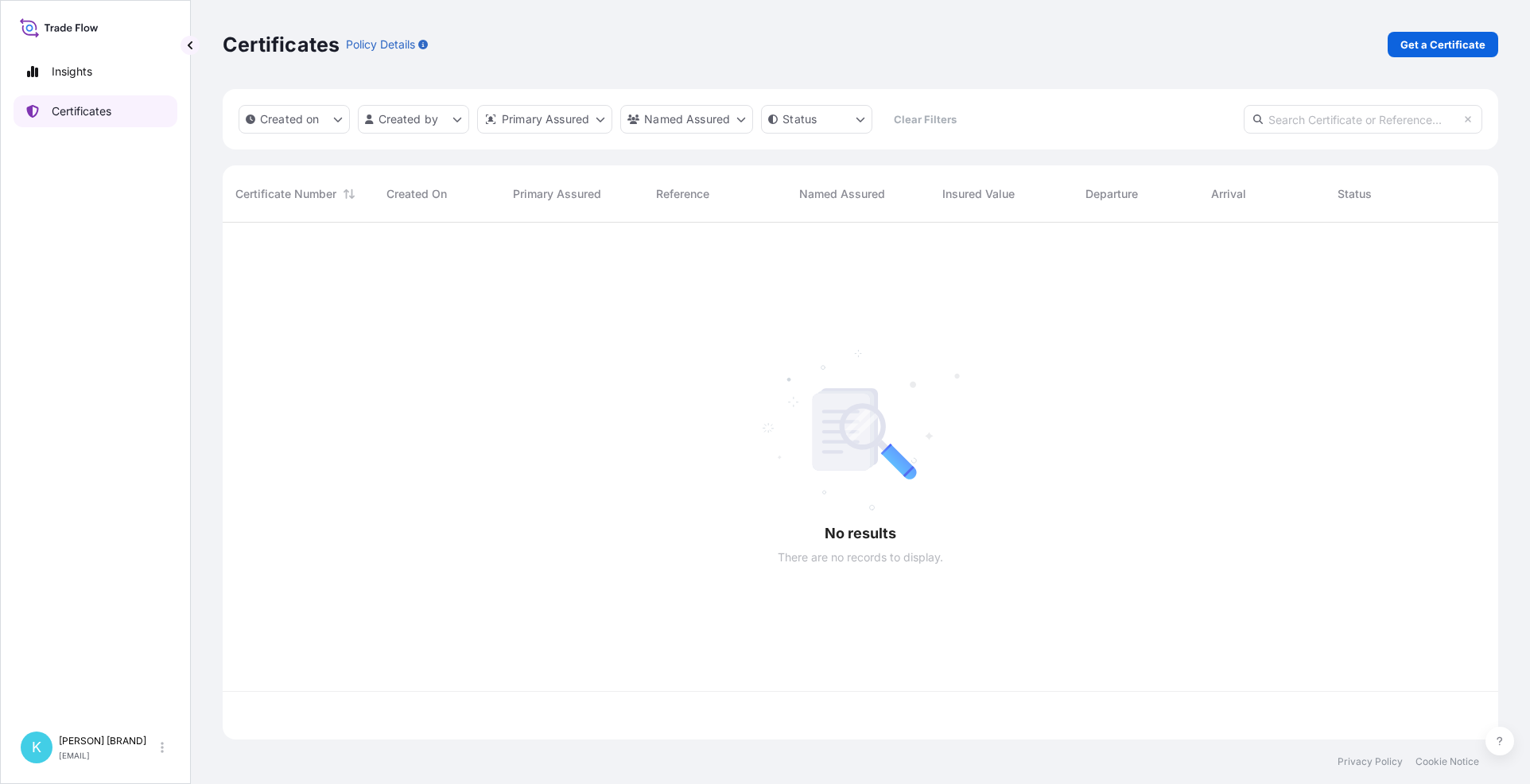 scroll, scrollTop: 13, scrollLeft: 13, axis: both 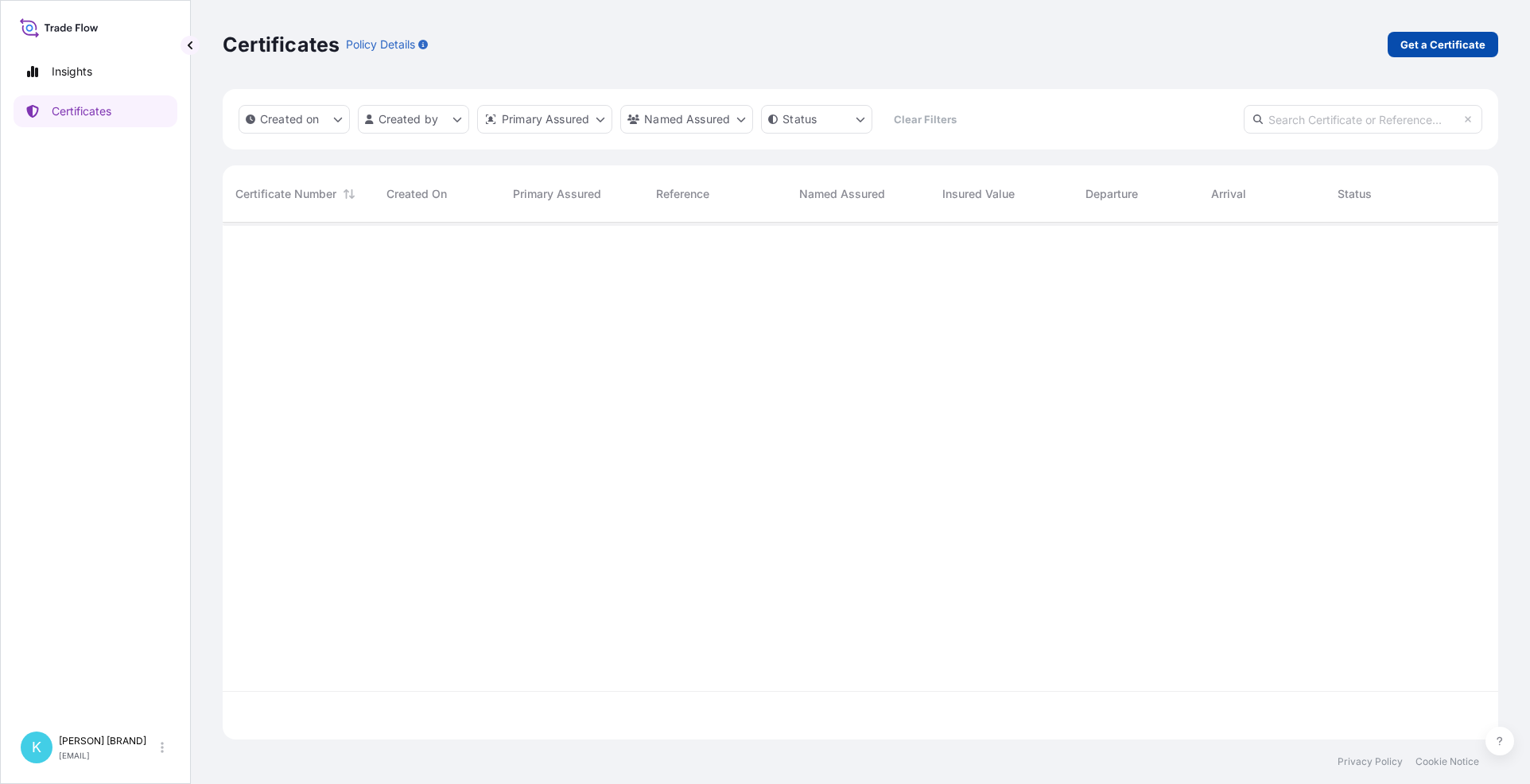 click on "Get a Certificate" at bounding box center (1443, 45) 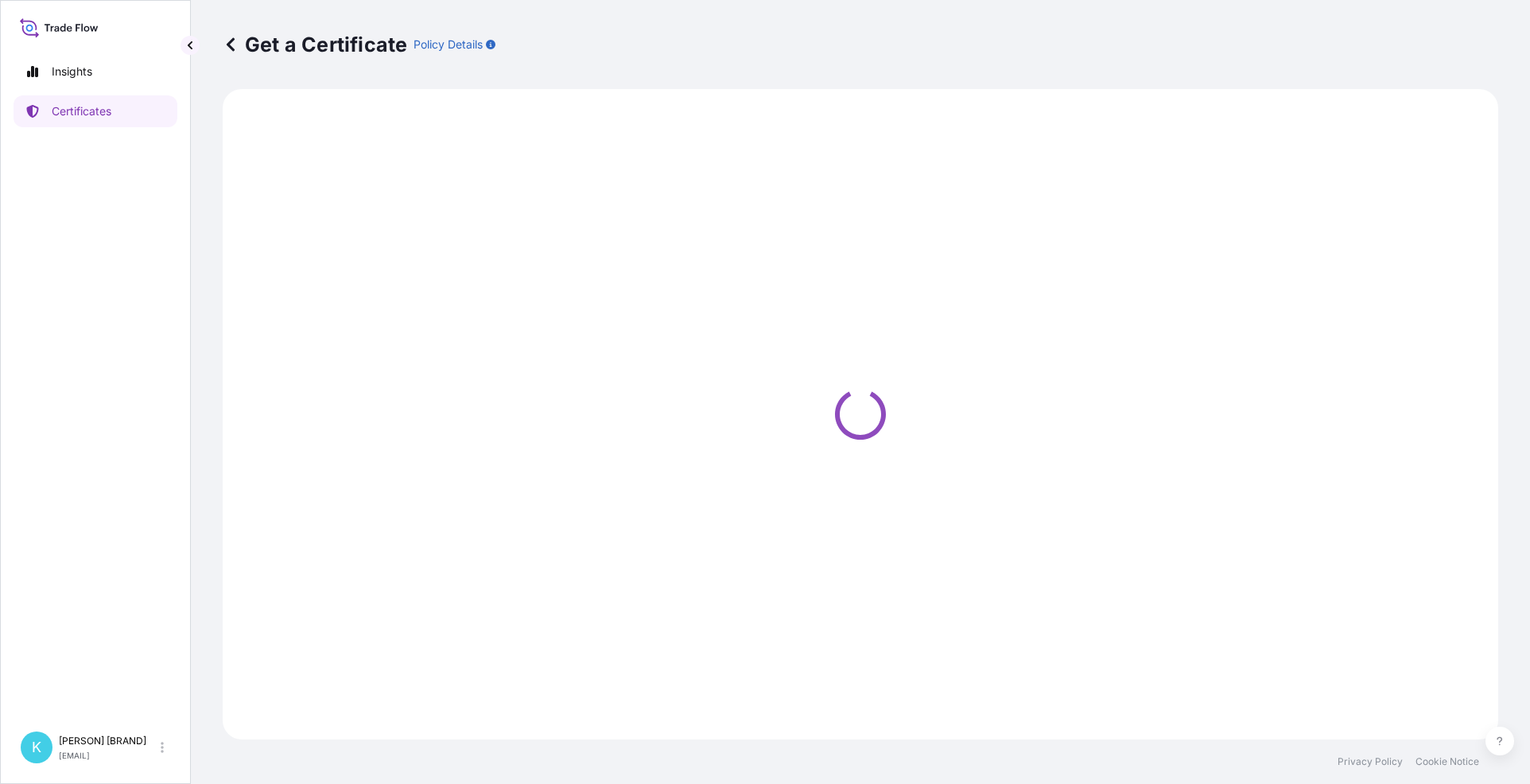 select on "Sea" 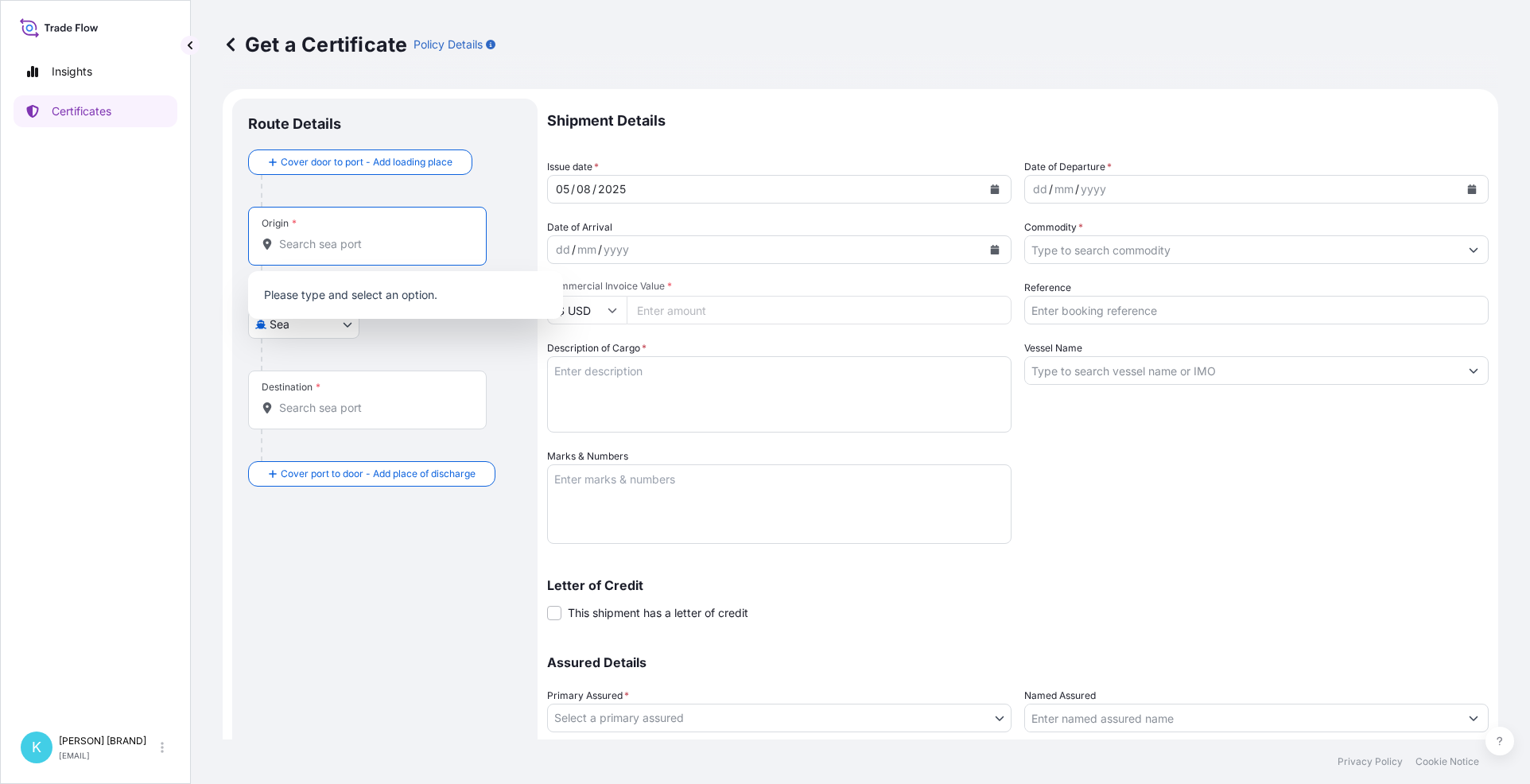 click on "Origin *" at bounding box center [373, 244] 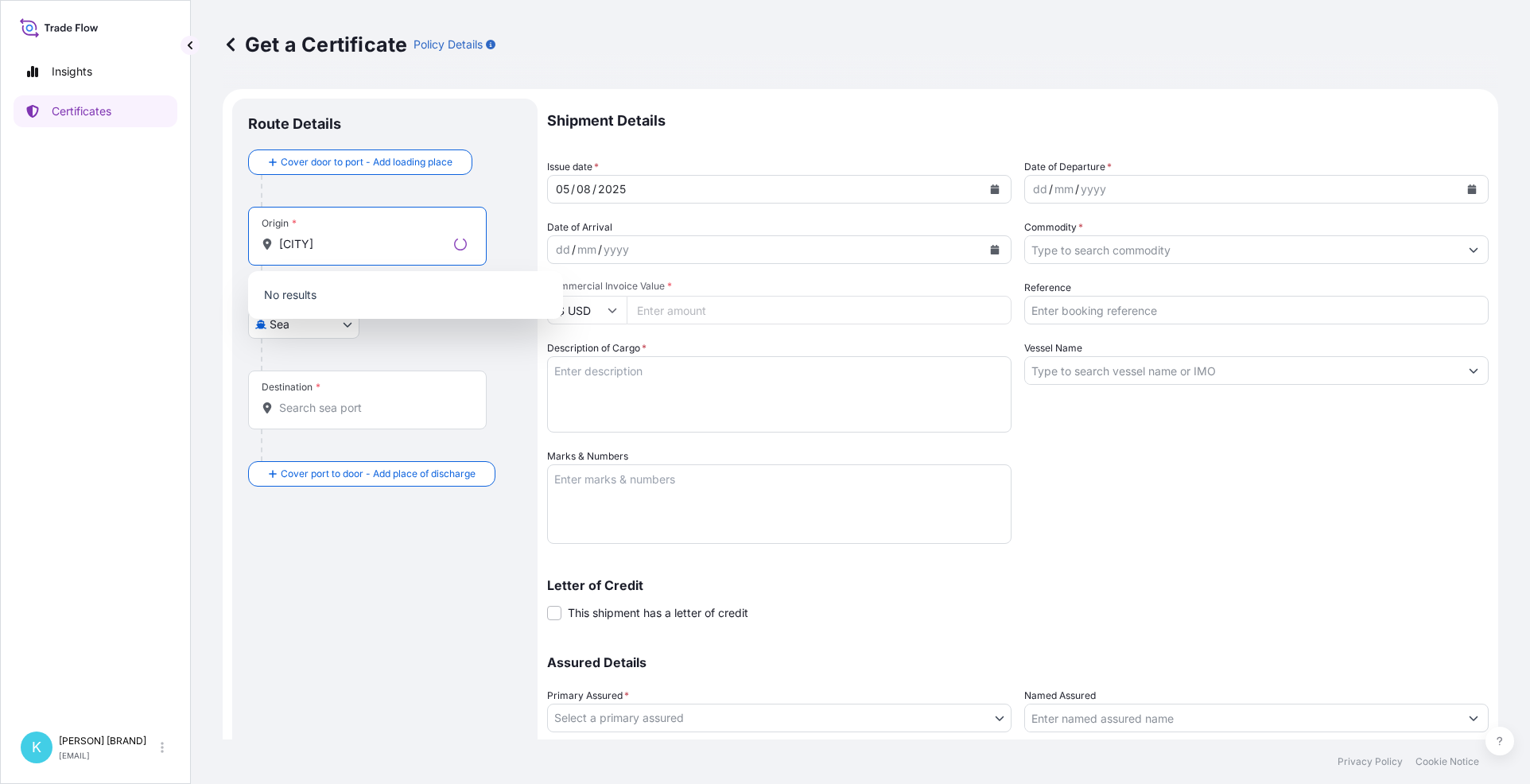 click on "No results" at bounding box center (406, 295) 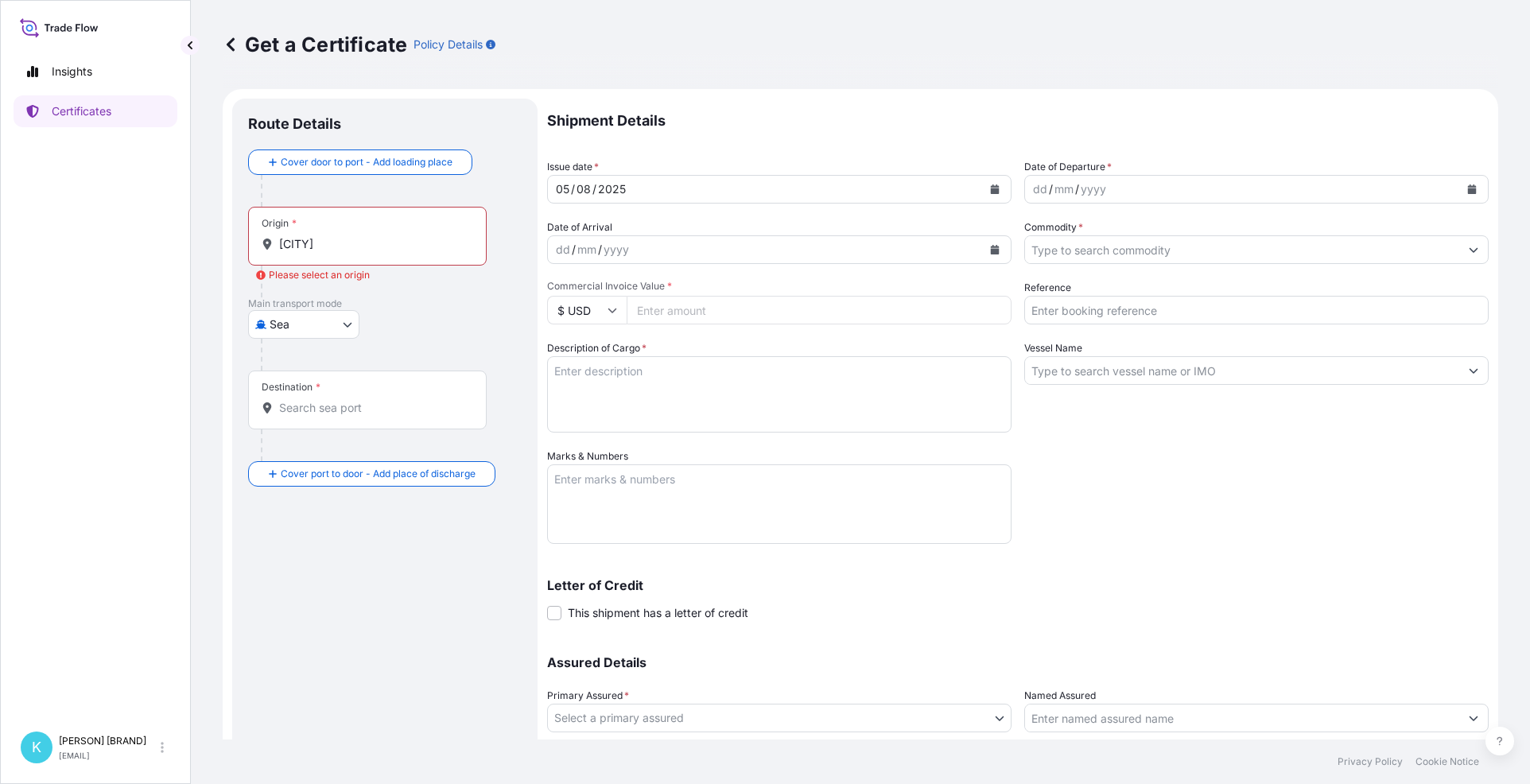 click on "Origin * [CITY]" at bounding box center [367, 236] 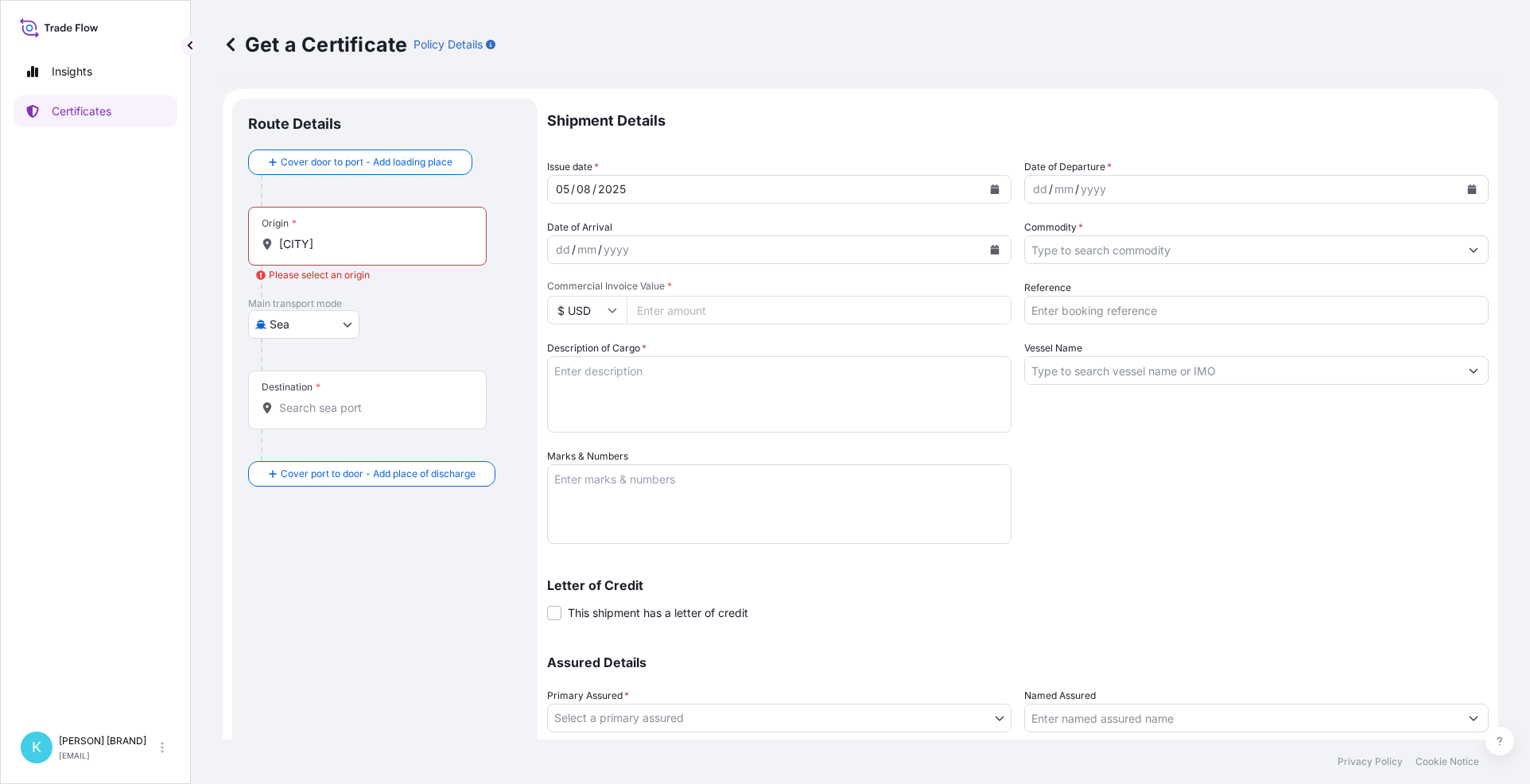 click on "[CITY]" at bounding box center [373, 244] 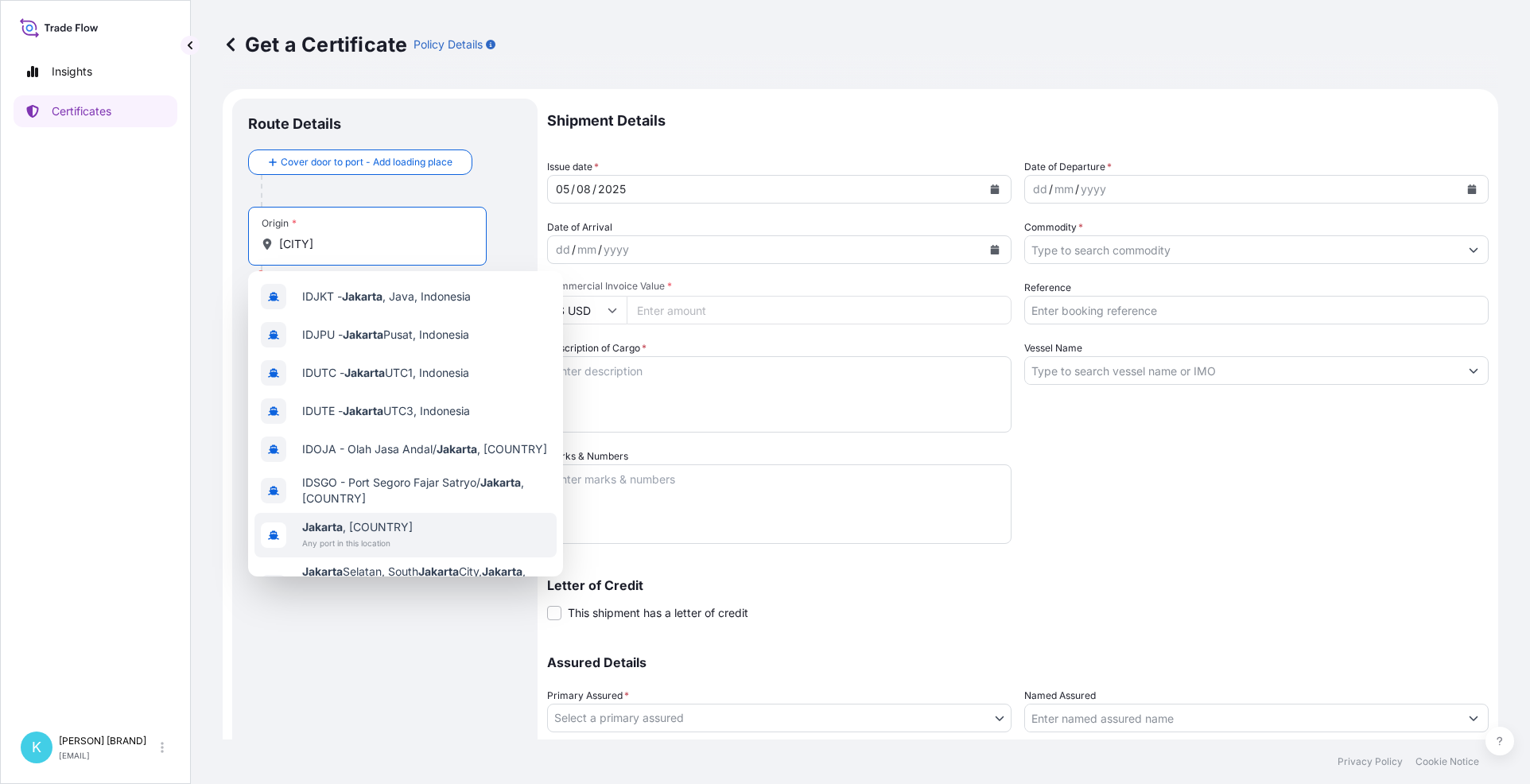 click on "Any port in this location" at bounding box center [357, 543] 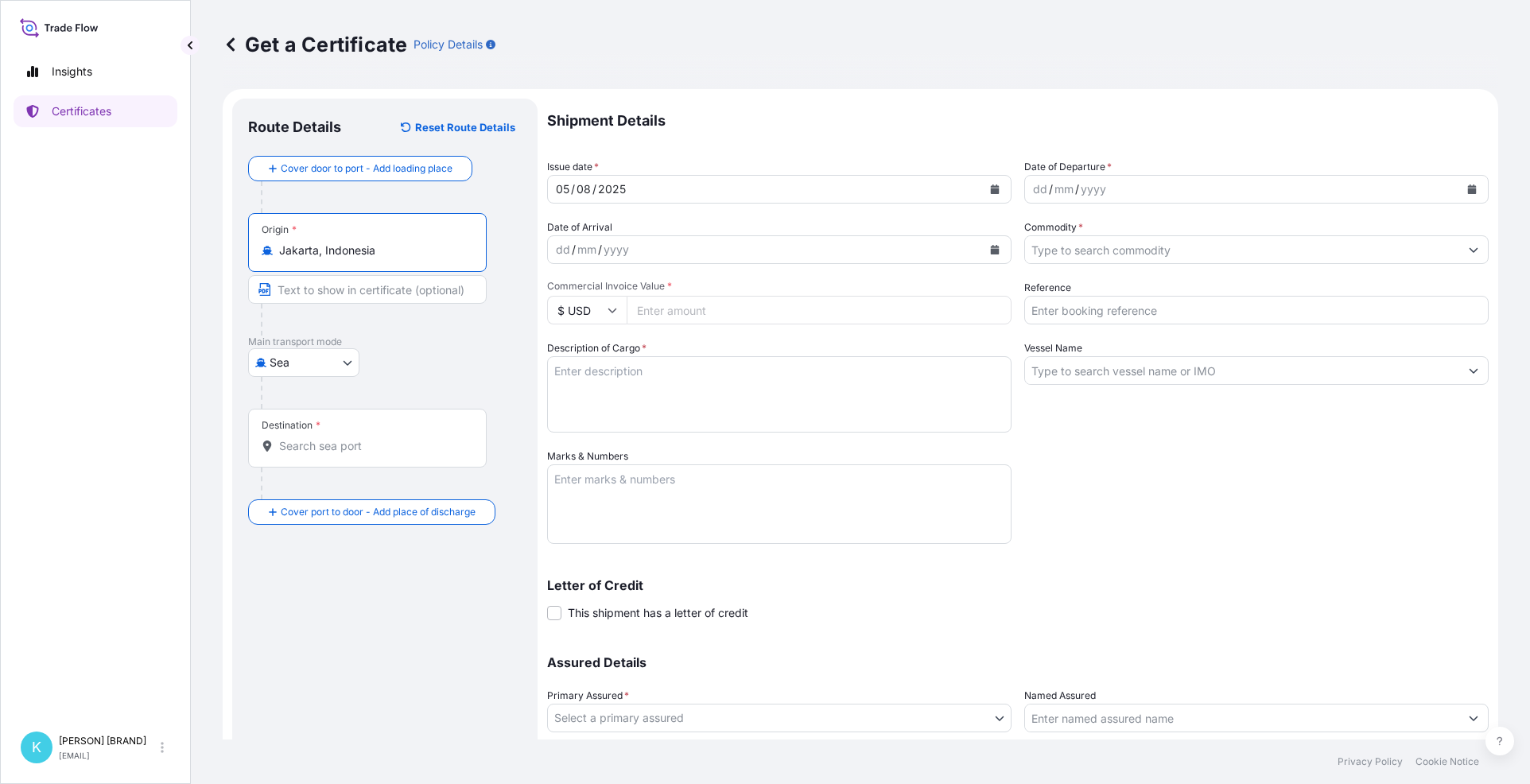 click on "Destination *" at bounding box center [367, 438] 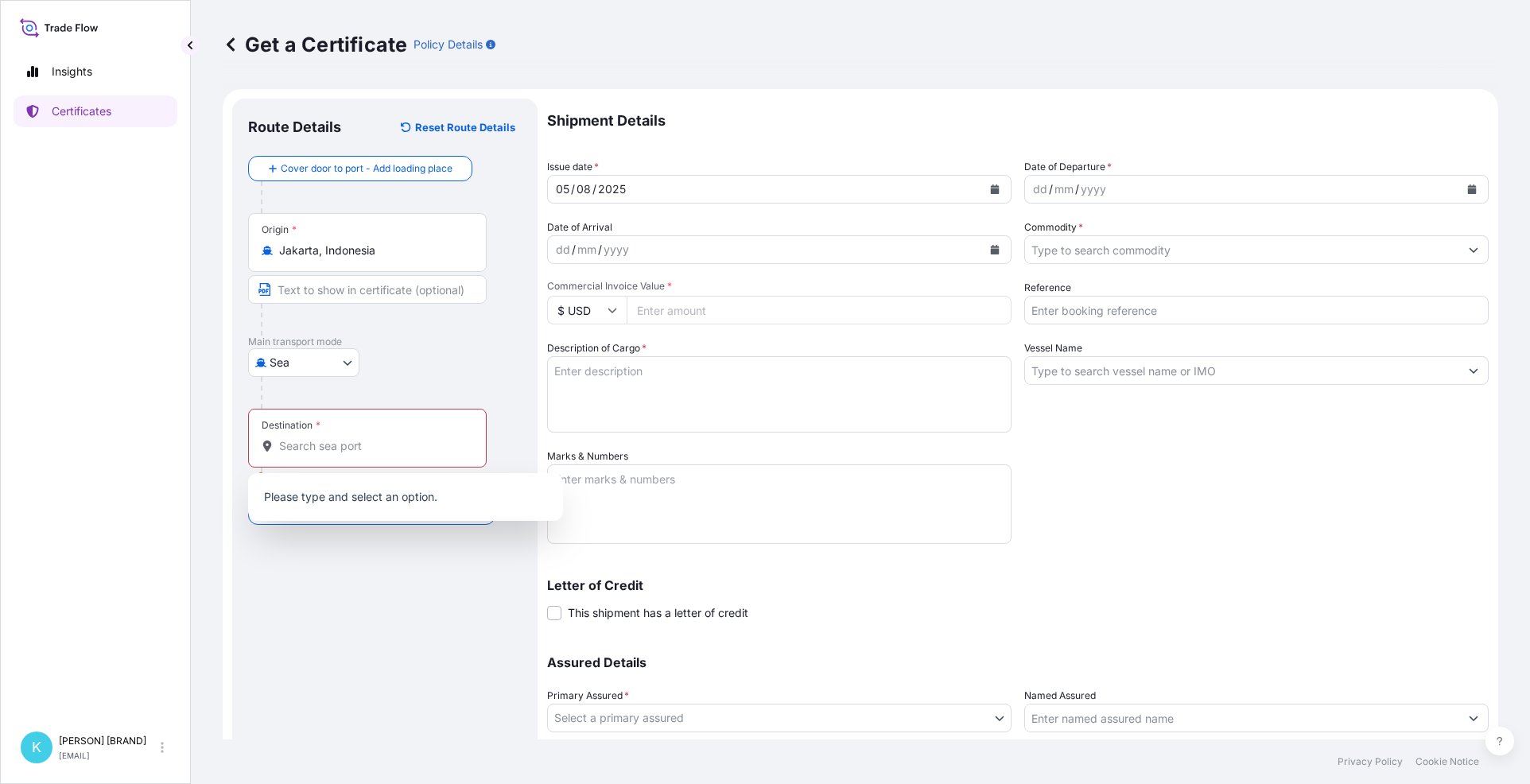 click on "Origin * Jakarta, Indonesia" at bounding box center [367, 243] 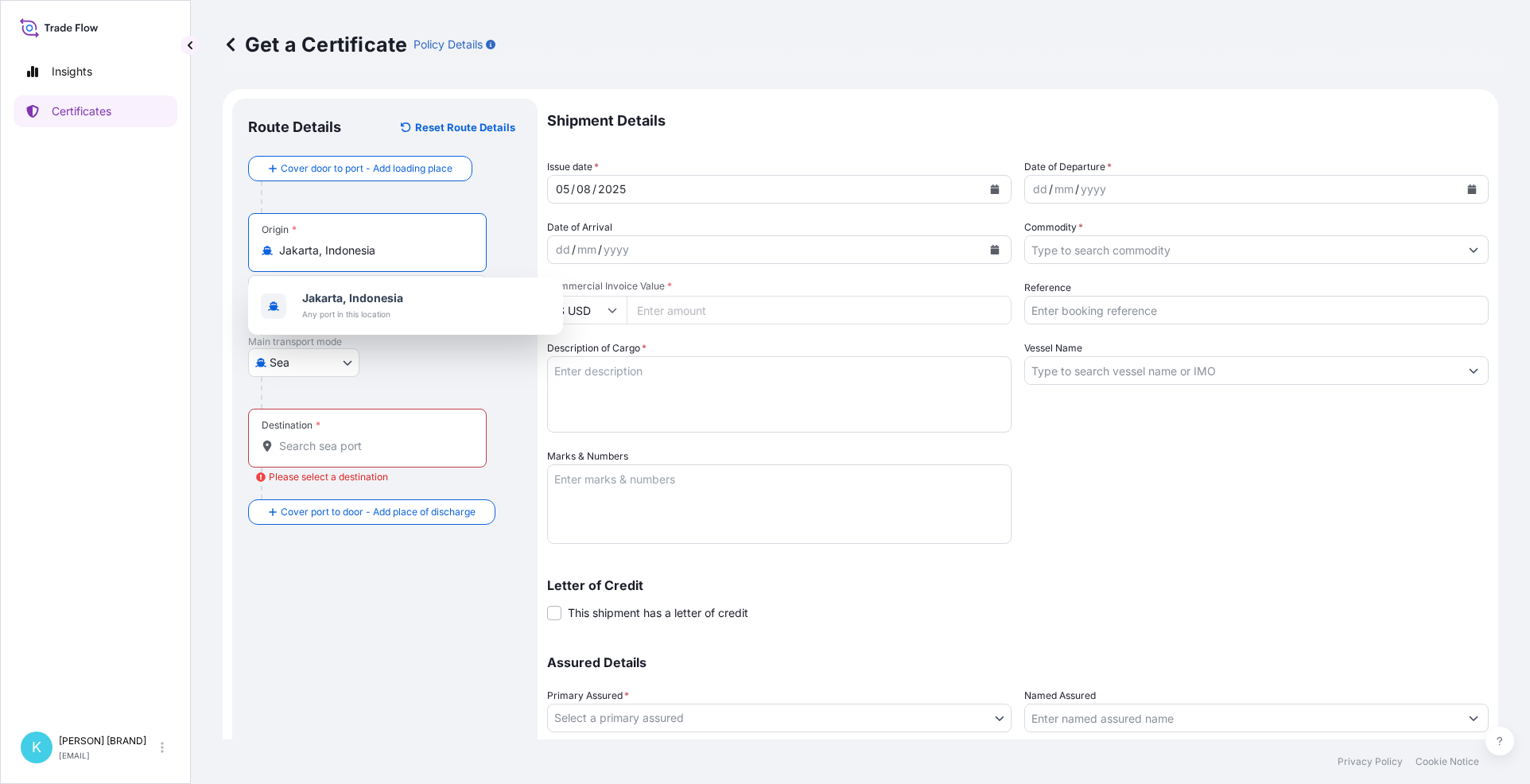 drag, startPoint x: 385, startPoint y: 250, endPoint x: 250, endPoint y: 260, distance: 135.36986 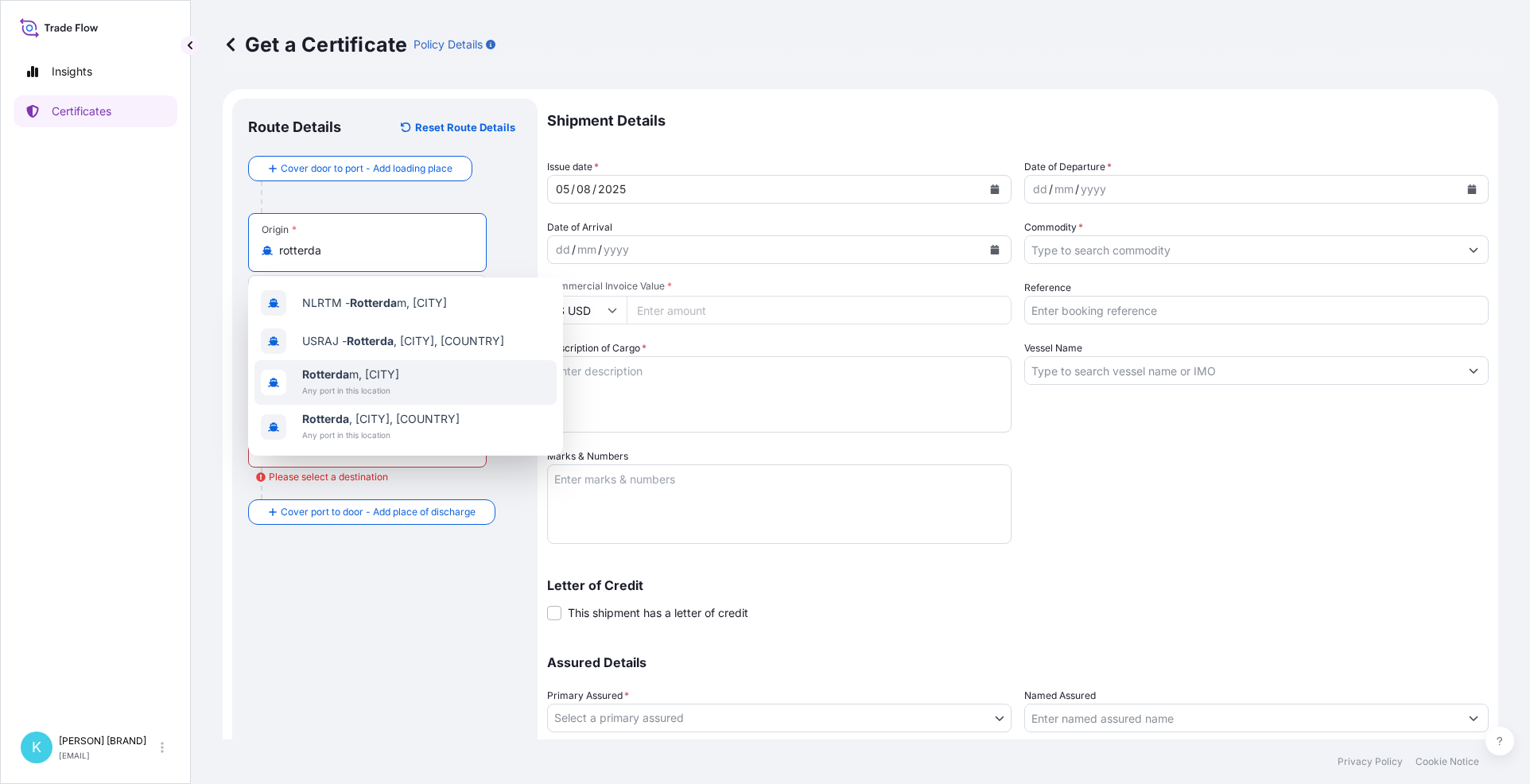 click on "[CITY] [COUNTRY]" at bounding box center (351, 375) 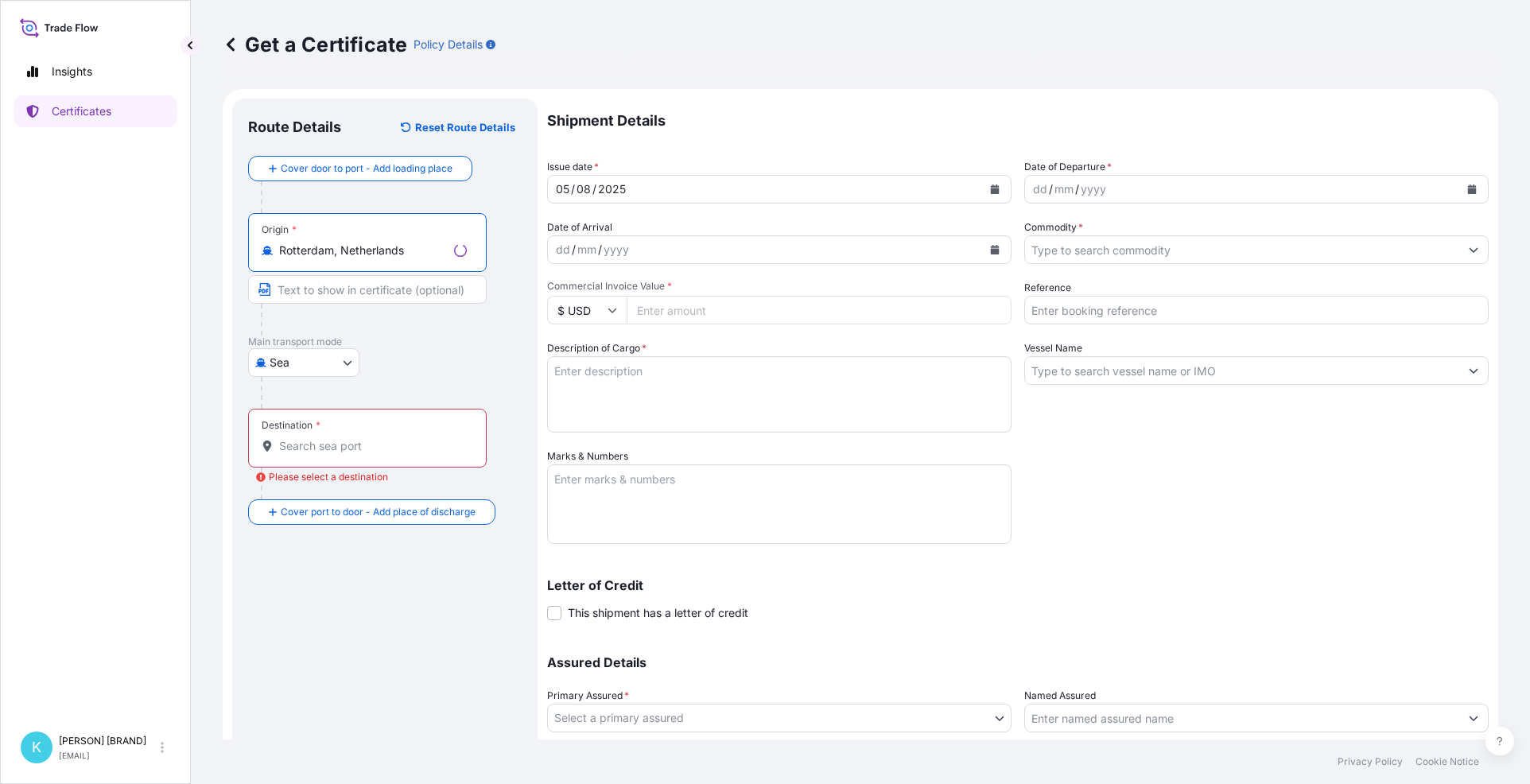 type on "Rotterdam, Netherlands" 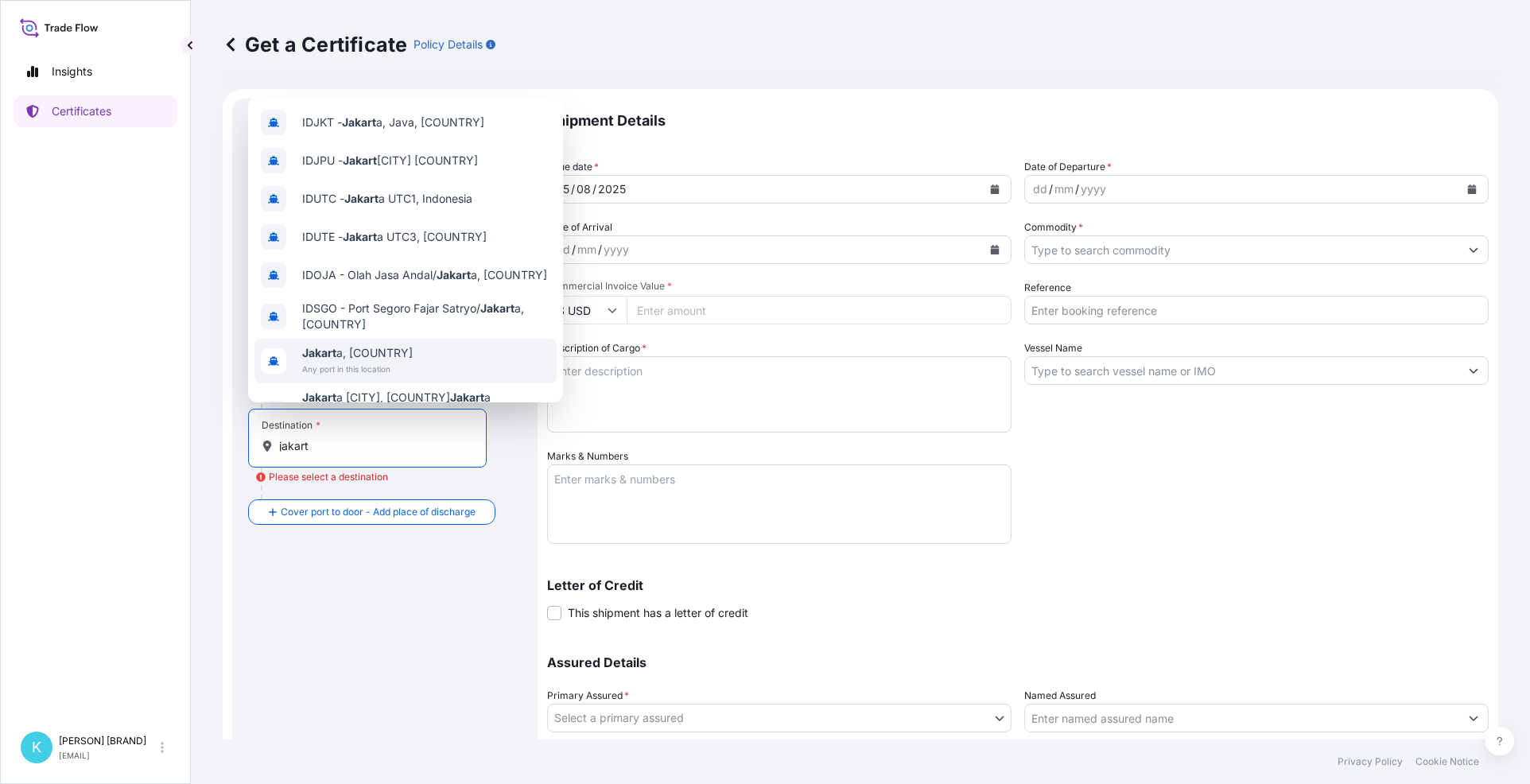 click on "Jakart a, Indonesia" at bounding box center [357, 353] 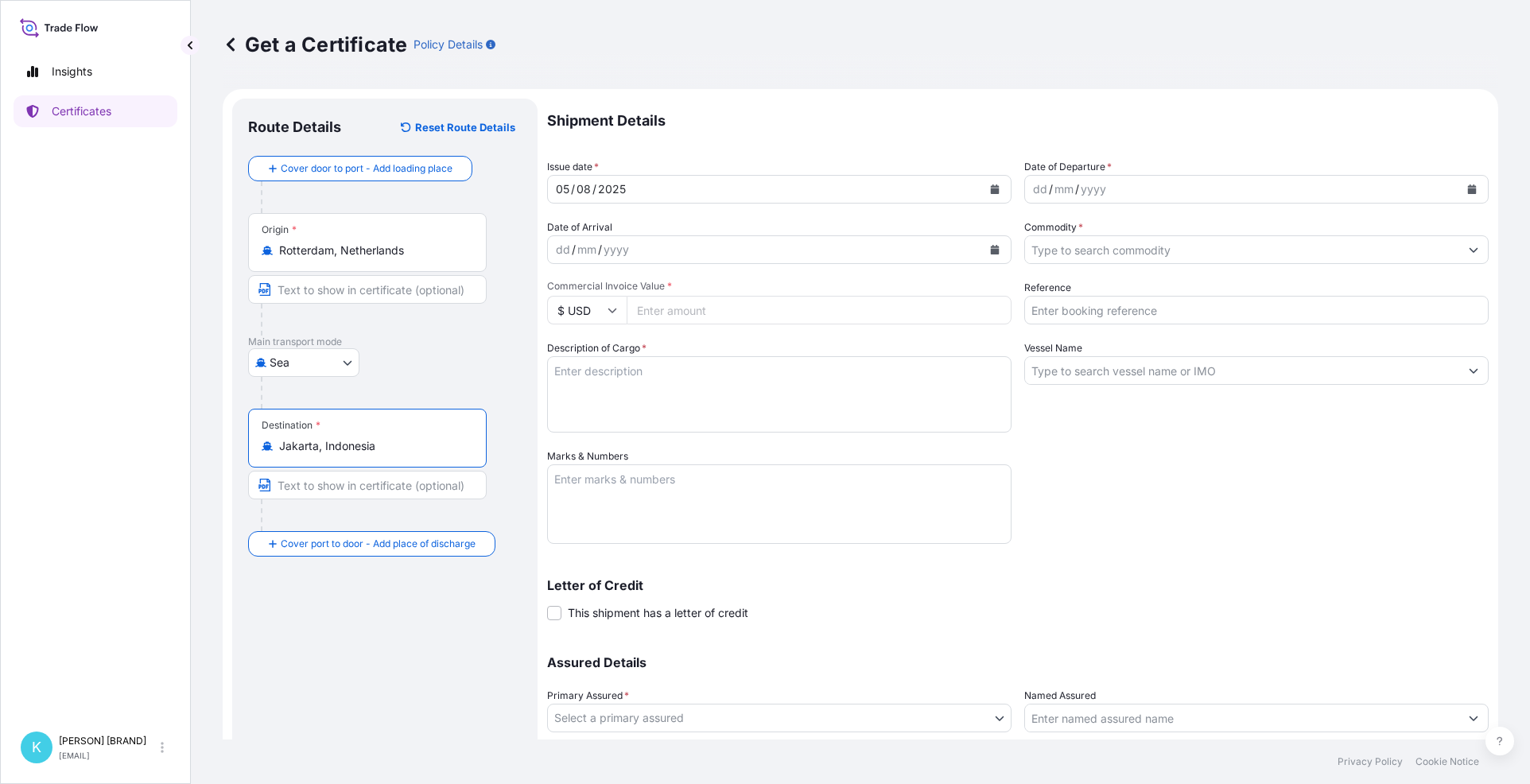 type on "Jakarta, Indonesia" 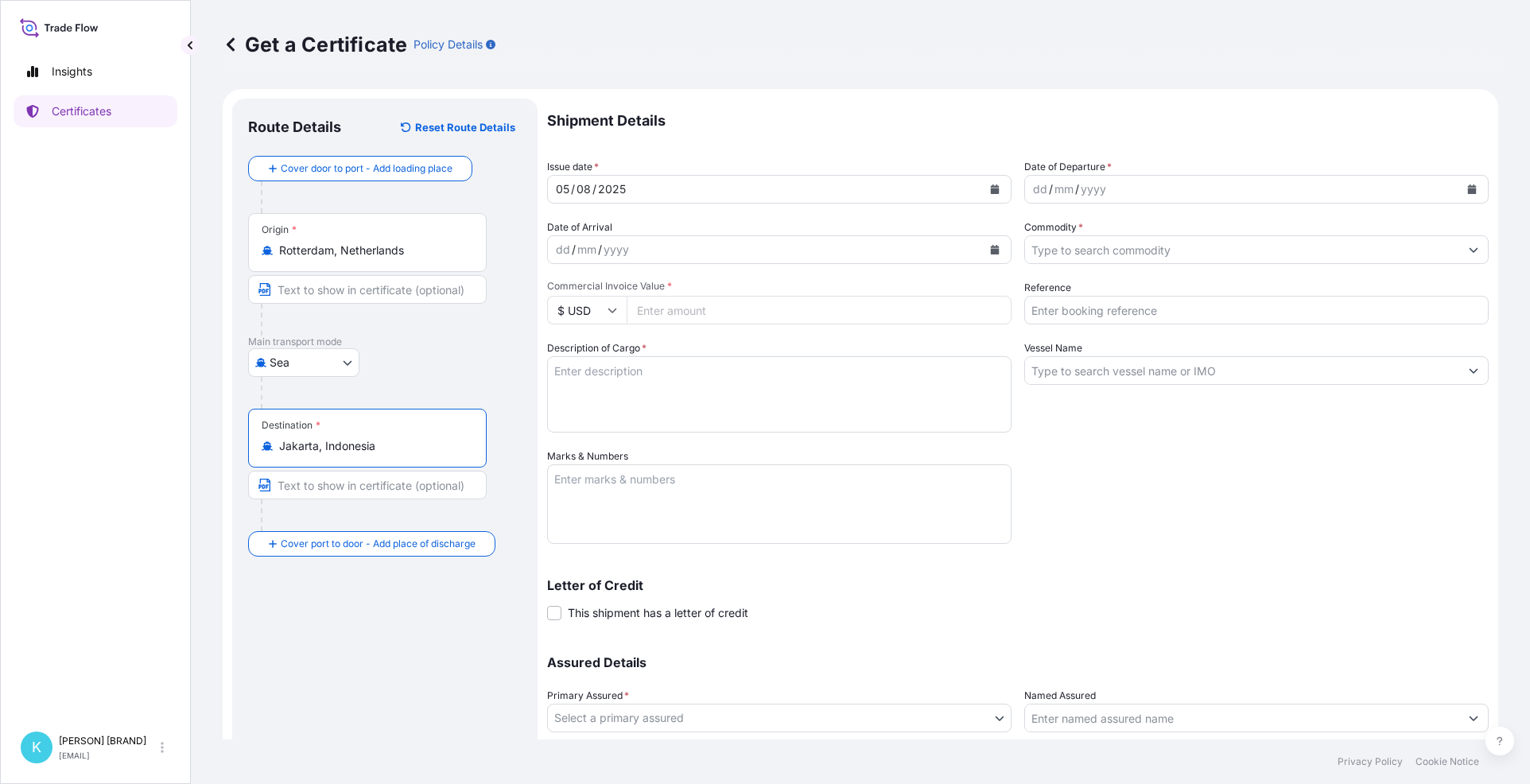 click 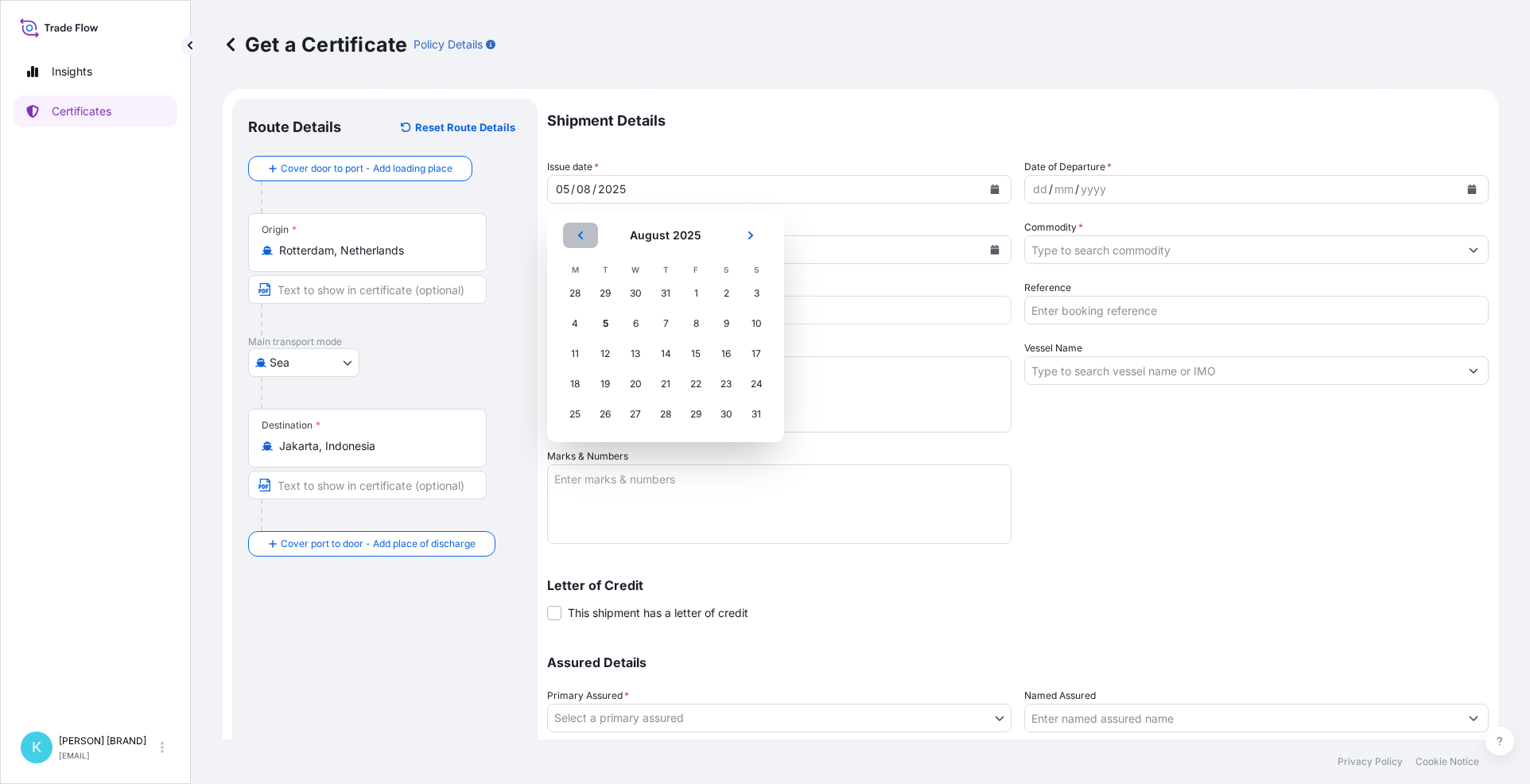click 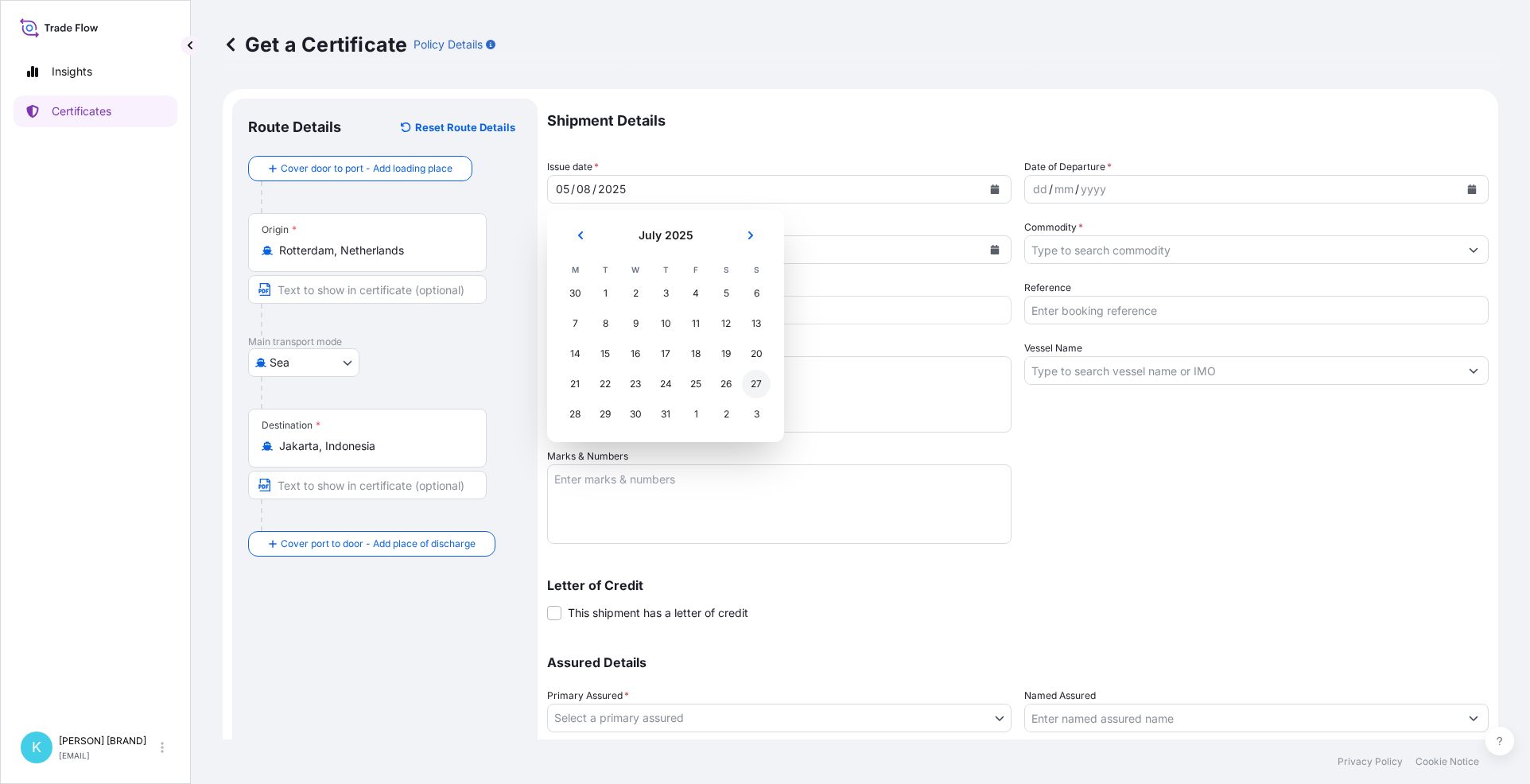 click on "27" at bounding box center [756, 384] 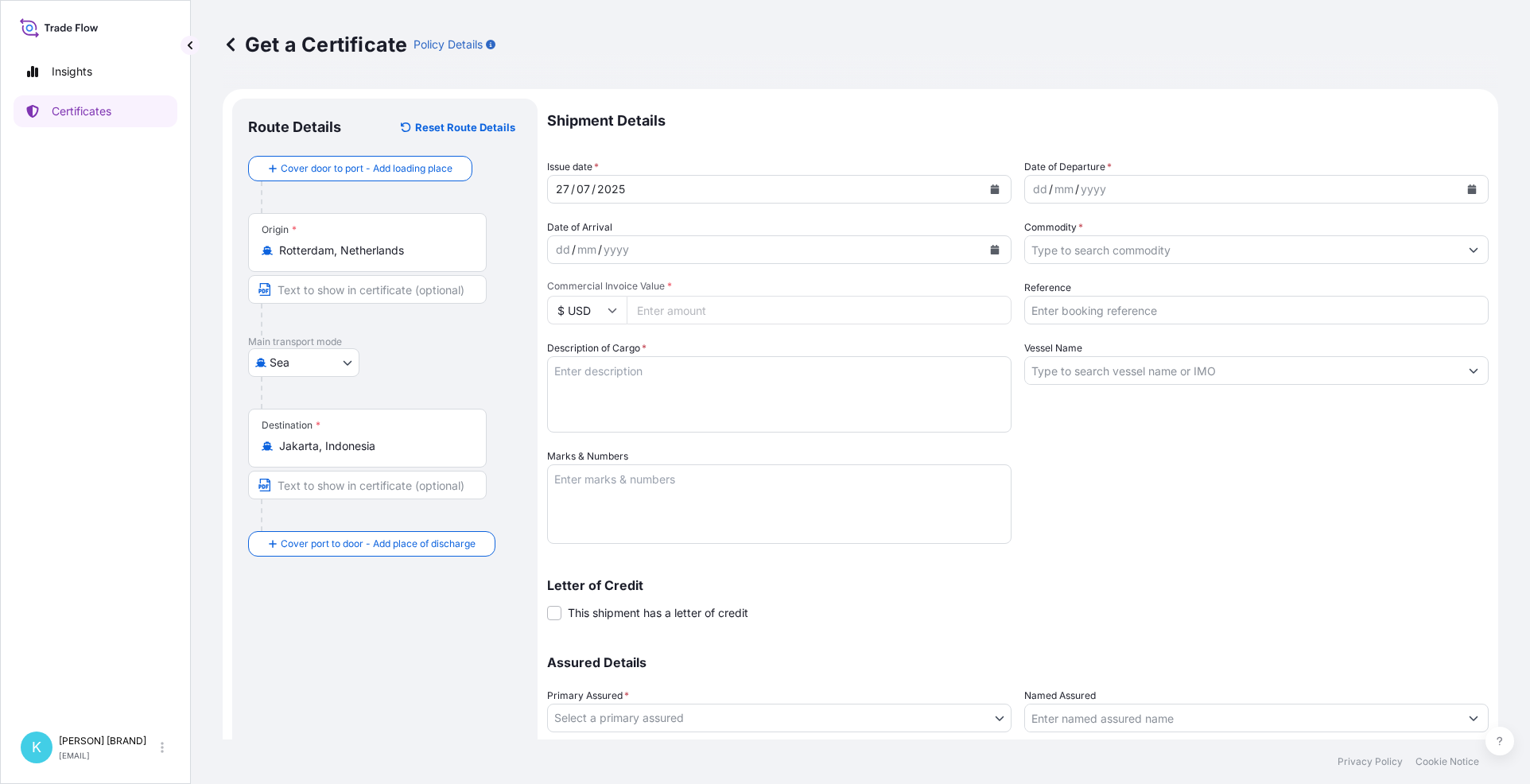 click on "dd / mm / yyyy" at bounding box center [1242, 189] 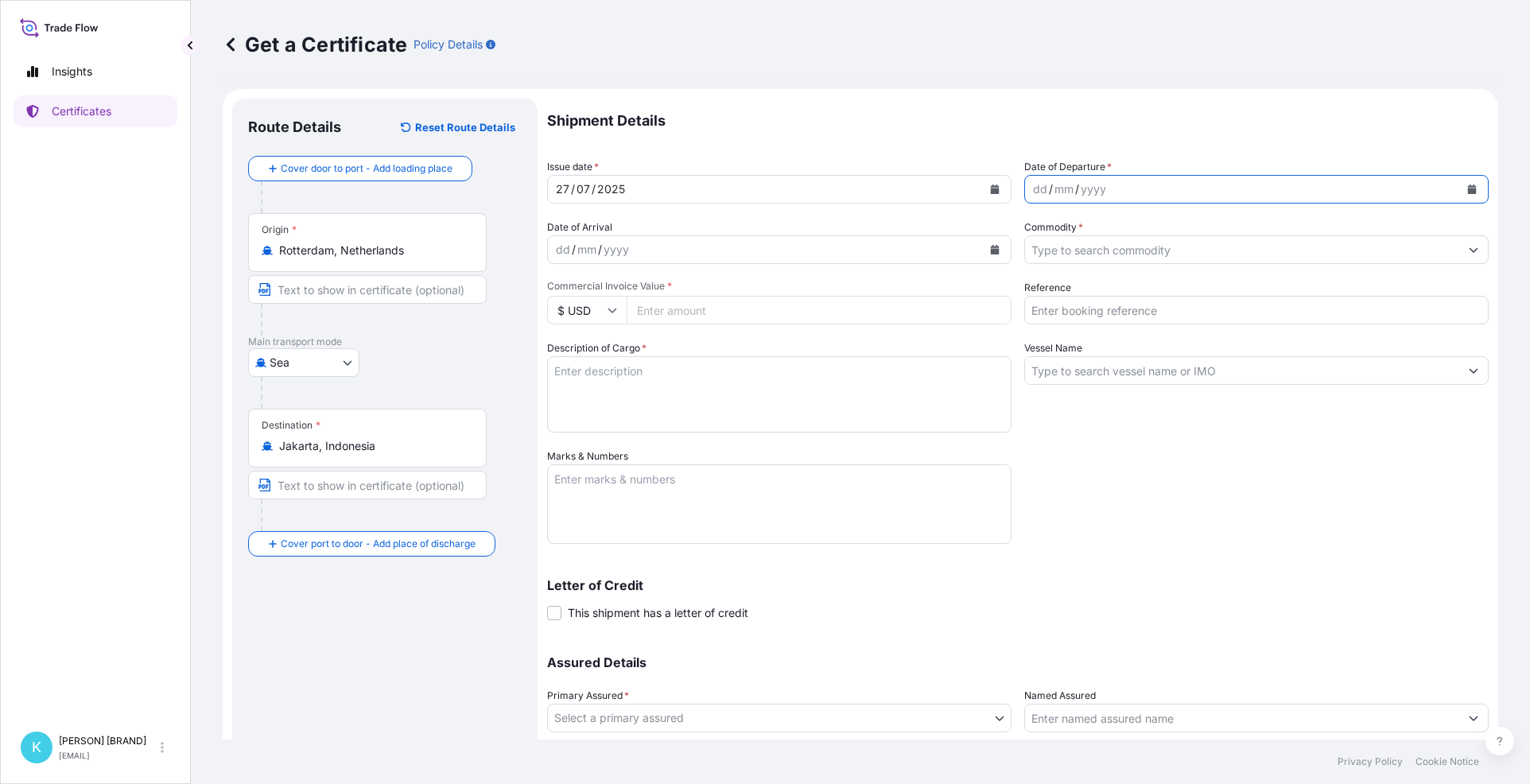 click 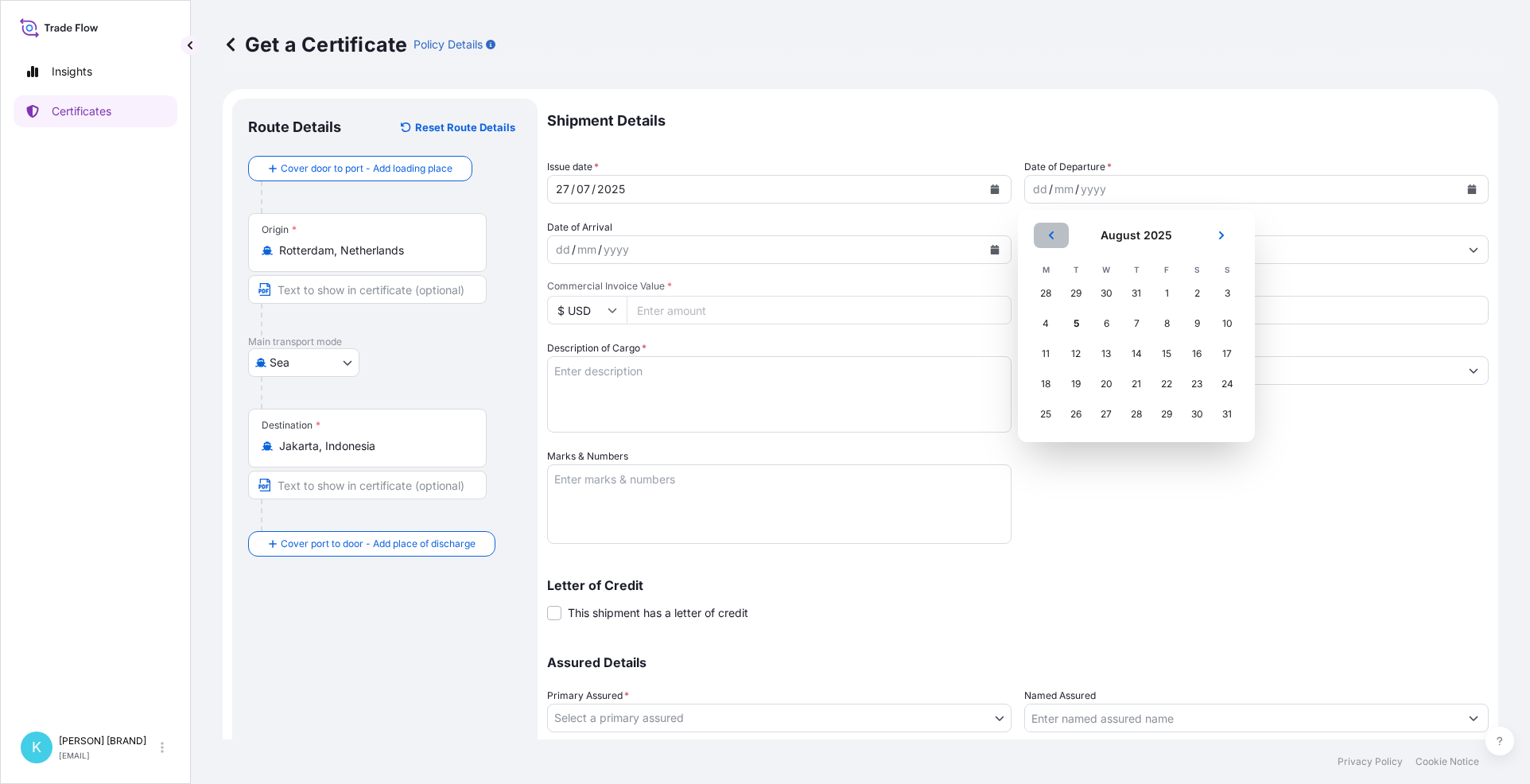 click at bounding box center [1051, 235] 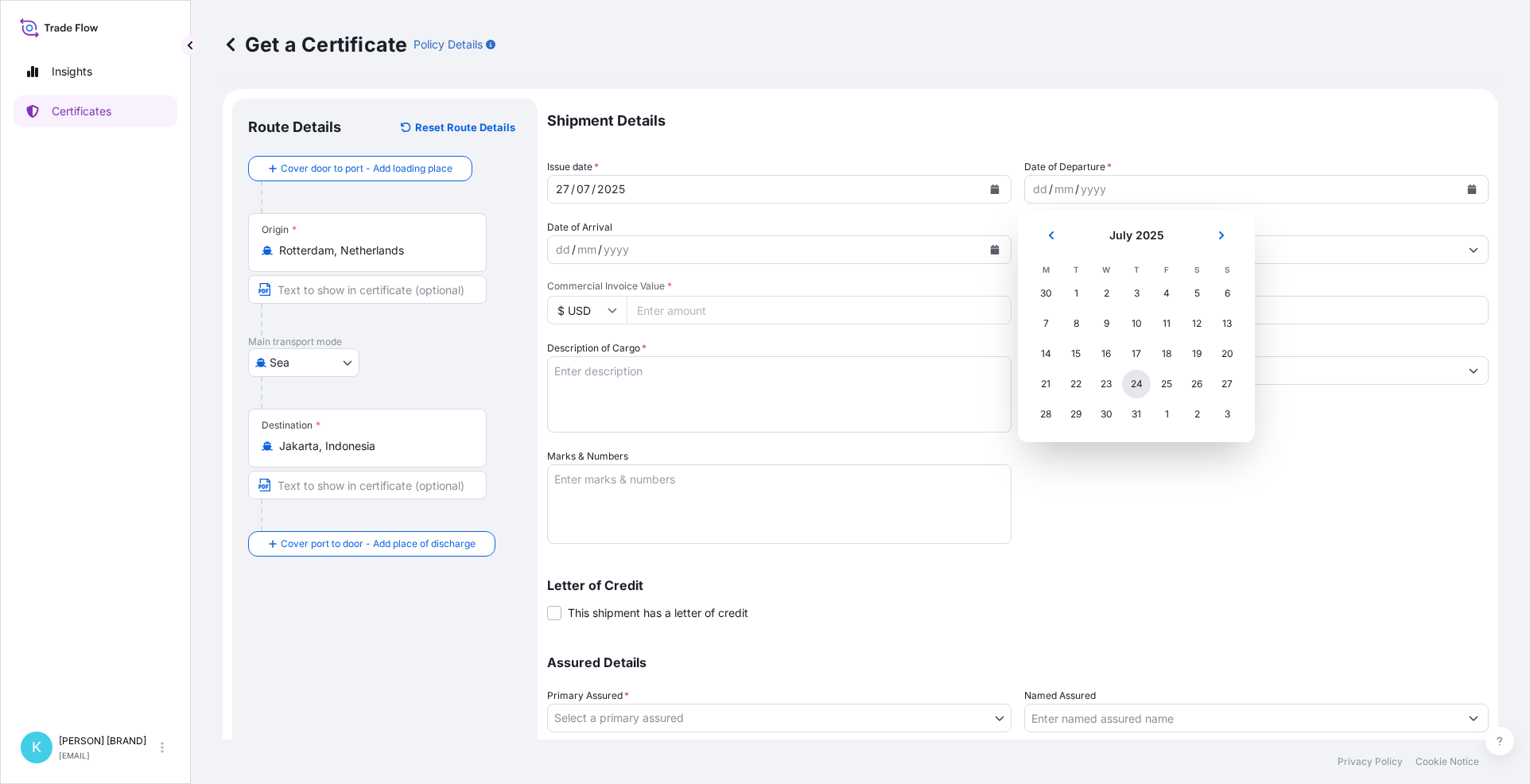click on "24" at bounding box center [1136, 384] 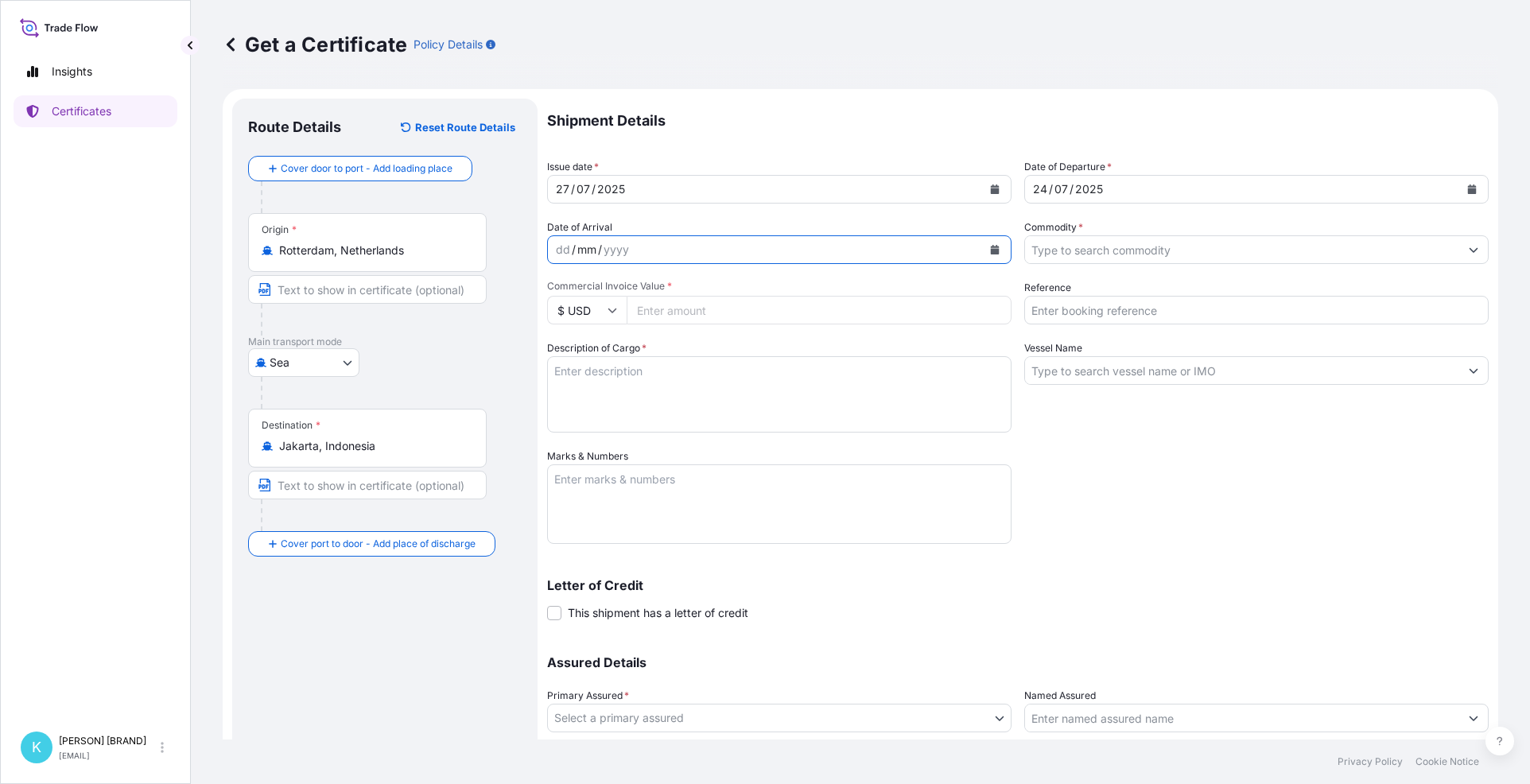 click on "mm" at bounding box center [587, 250] 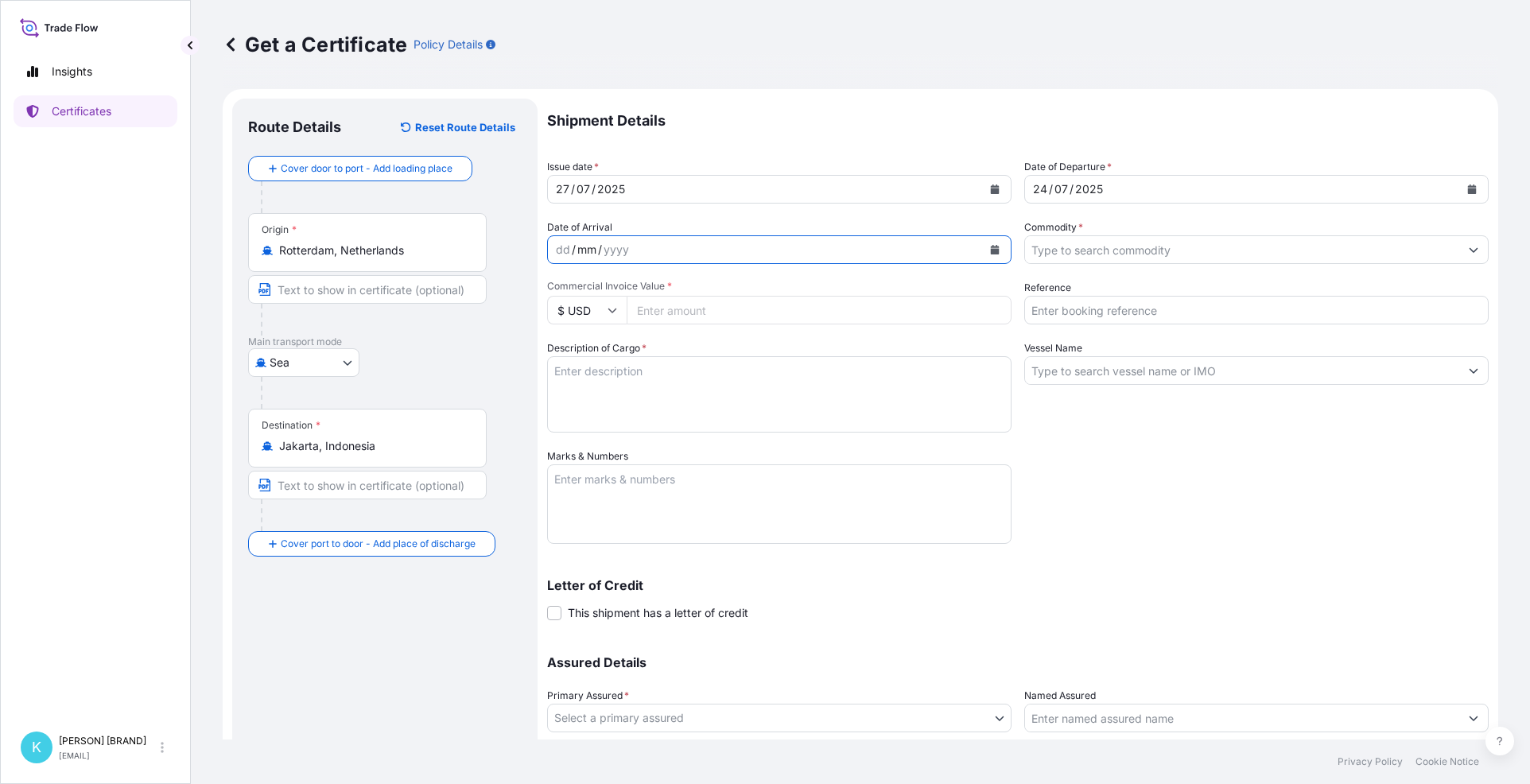 click 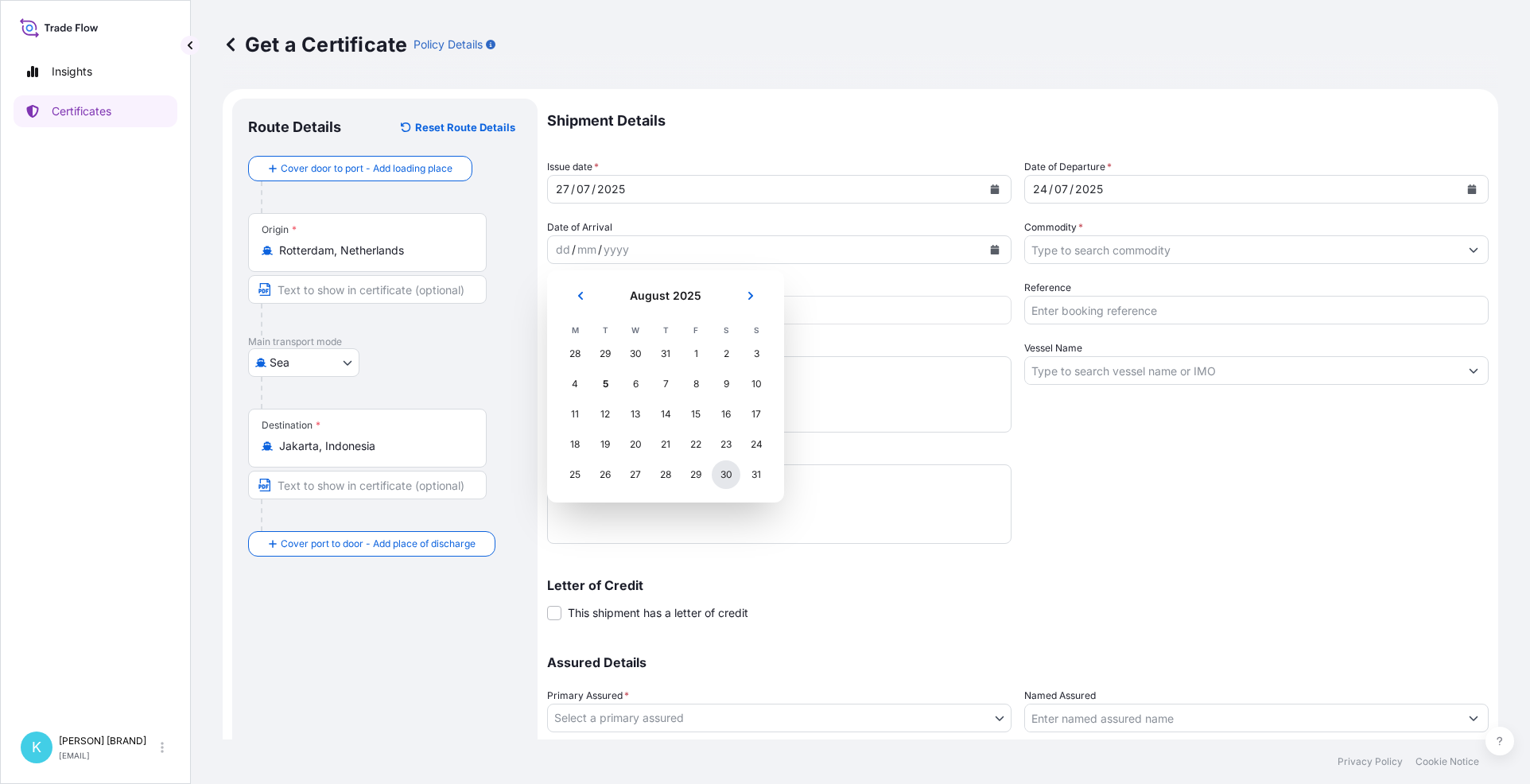 click on "30" at bounding box center (726, 475) 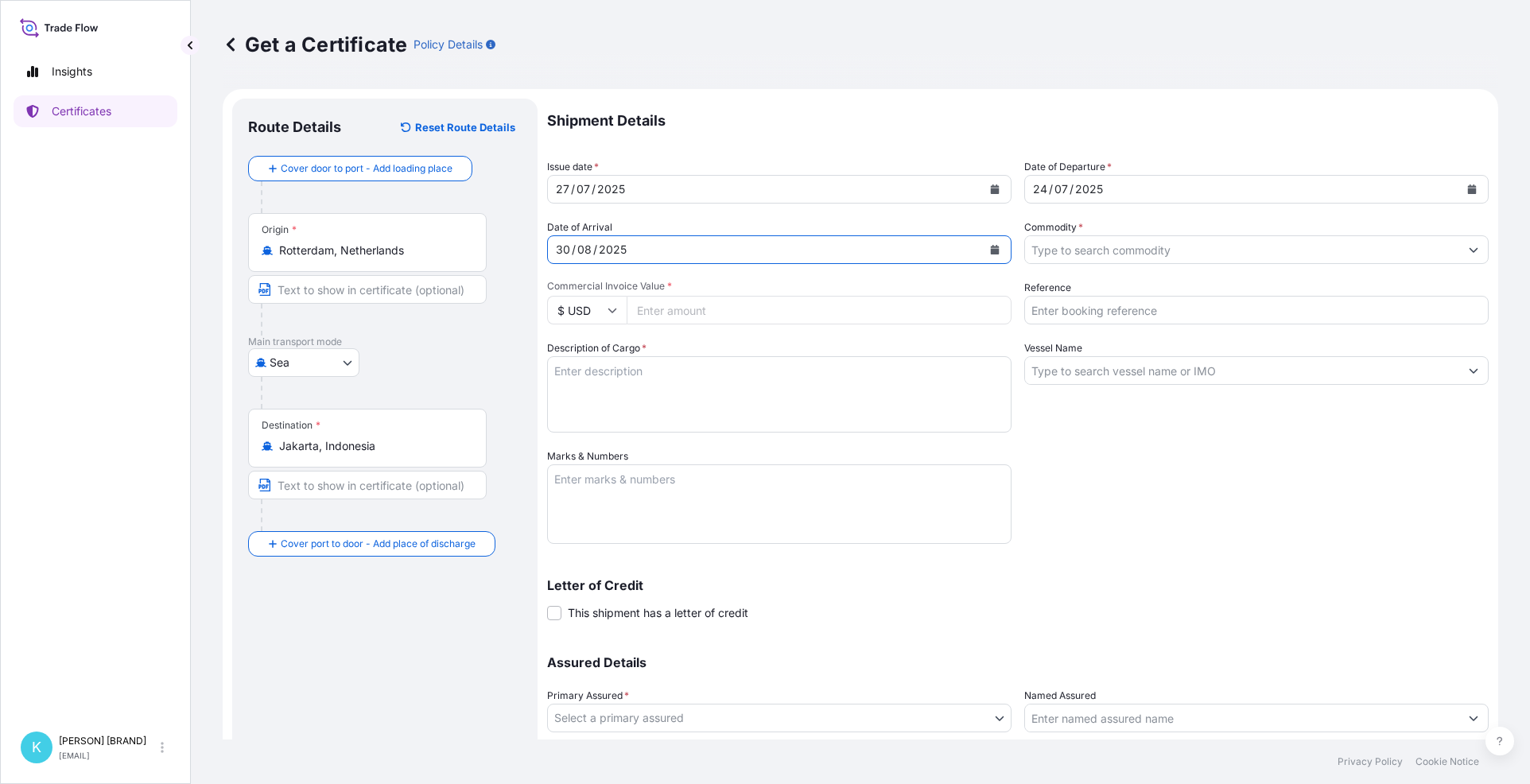 click on "Commodity *" at bounding box center (1242, 250) 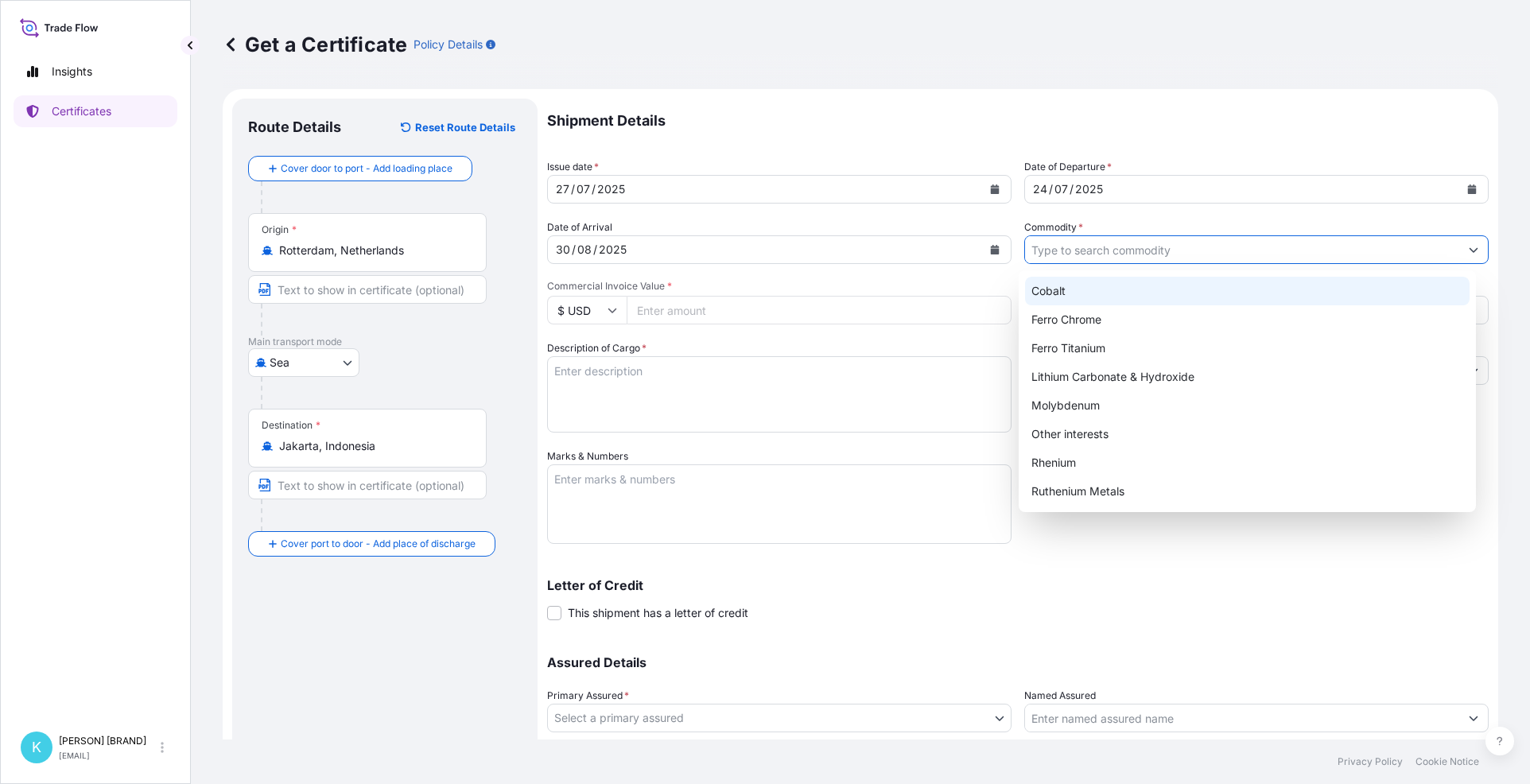 click on "Cobalt" at bounding box center [1247, 291] 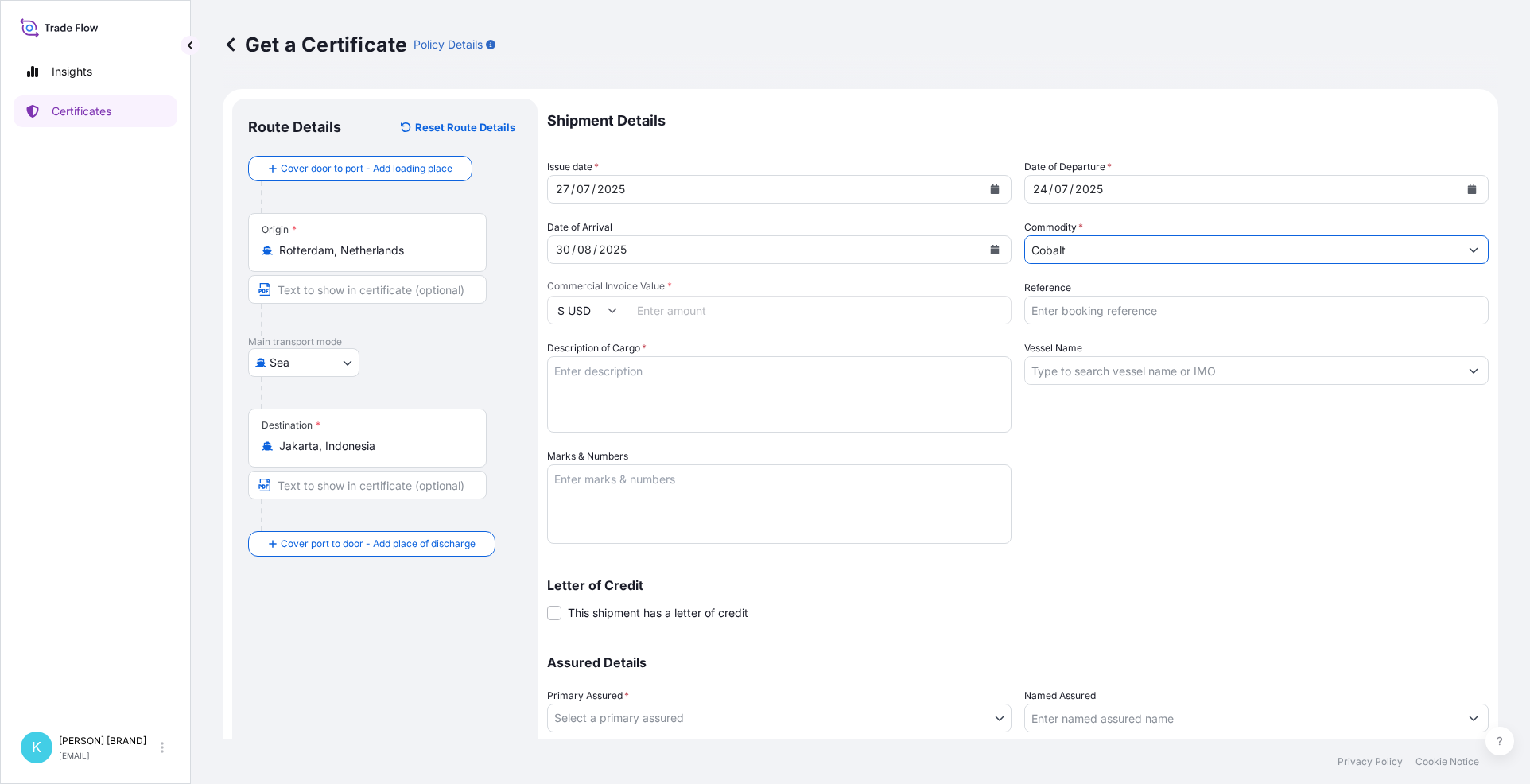 click on "Reference" at bounding box center [1256, 310] 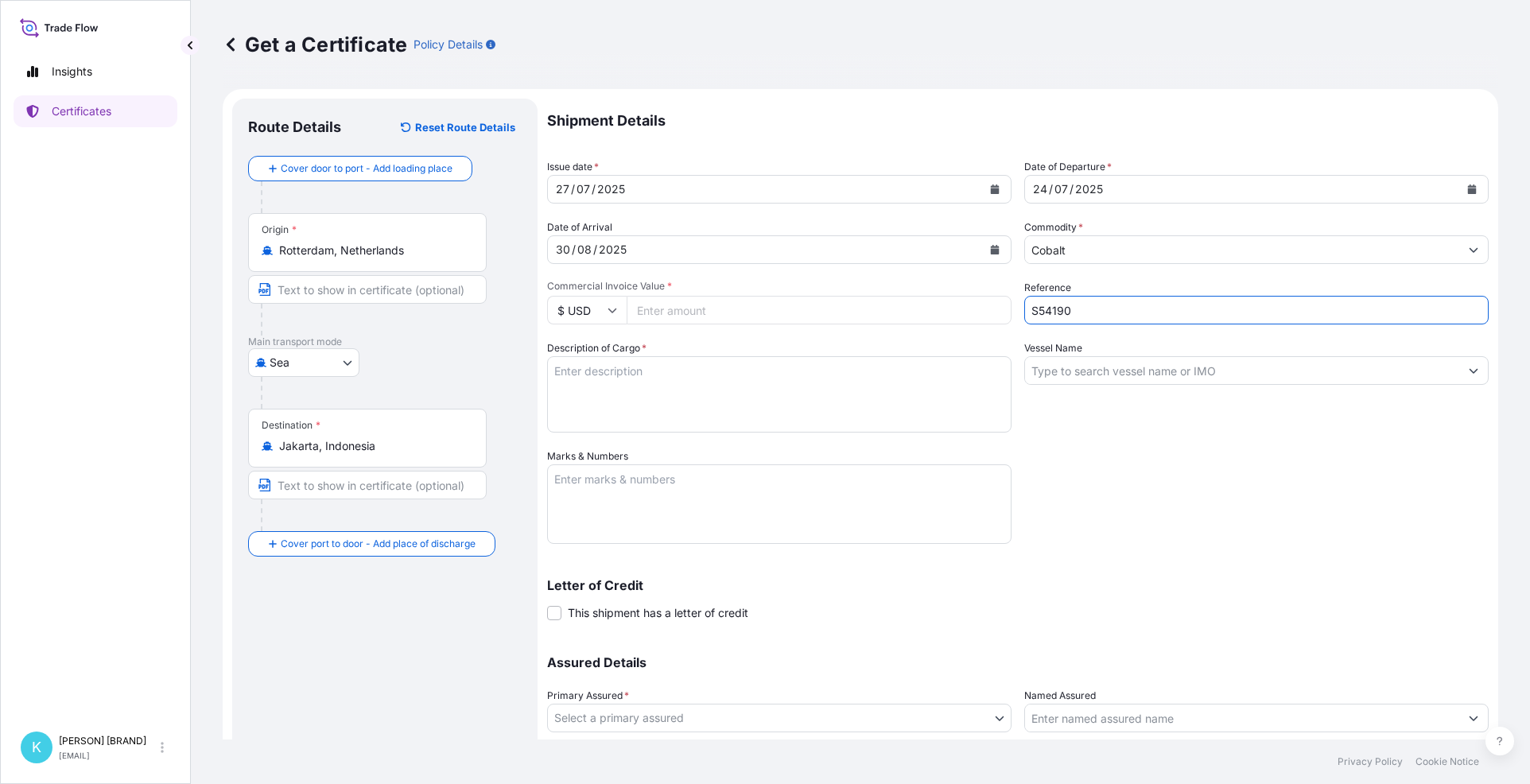 type on "S54190" 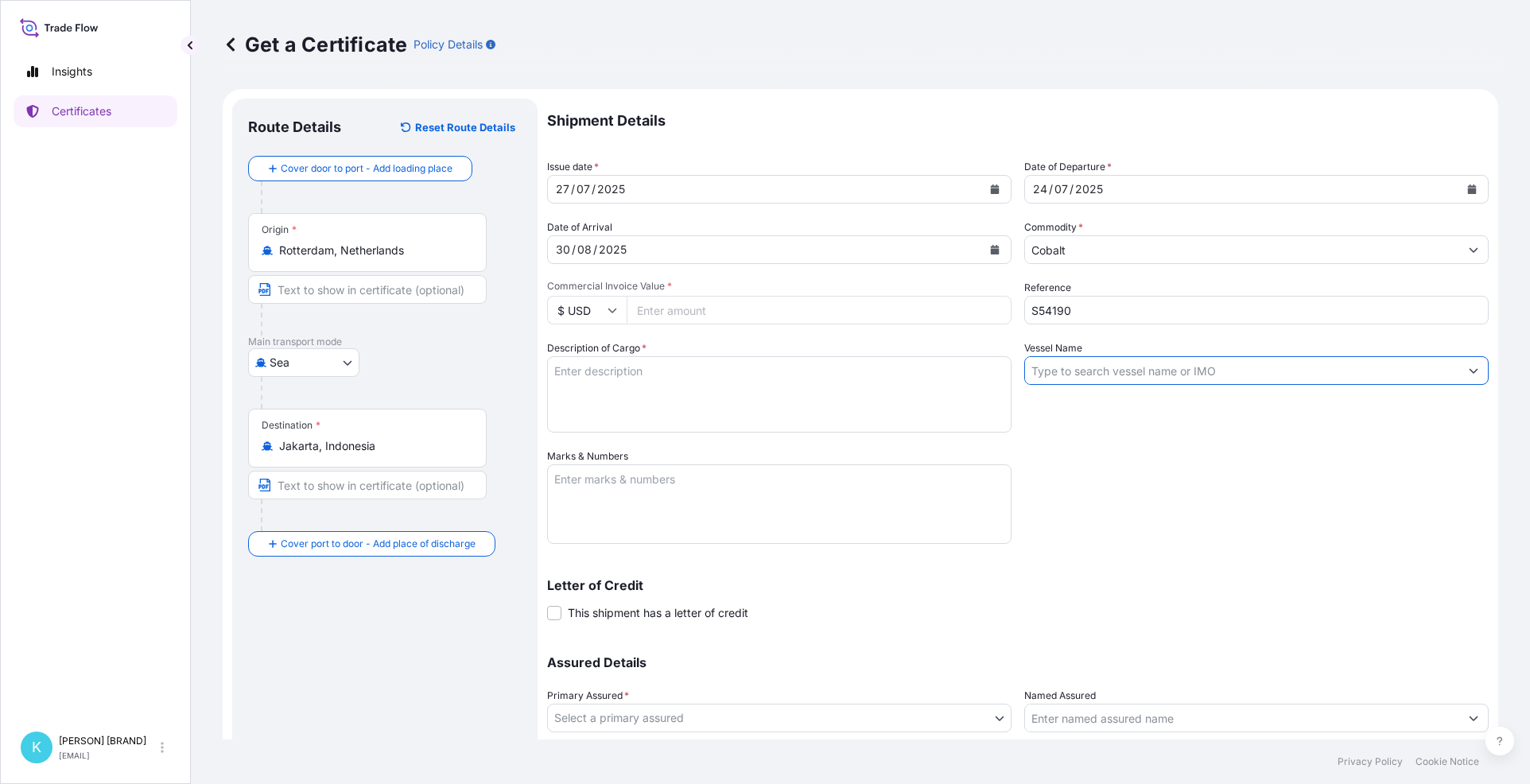 click on "Vessel Name" at bounding box center [1242, 371] 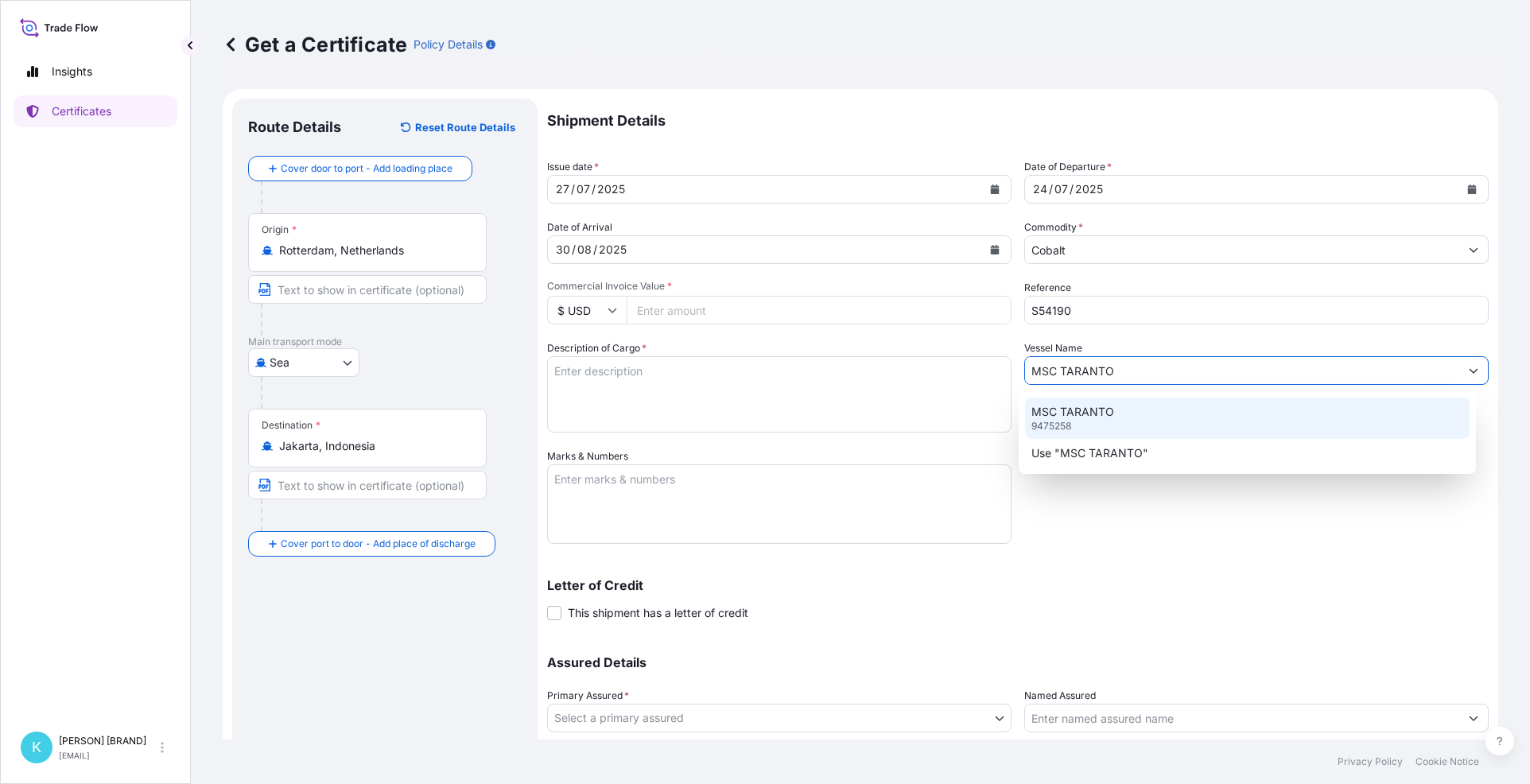 click on "MSC TARANTO" at bounding box center [1073, 412] 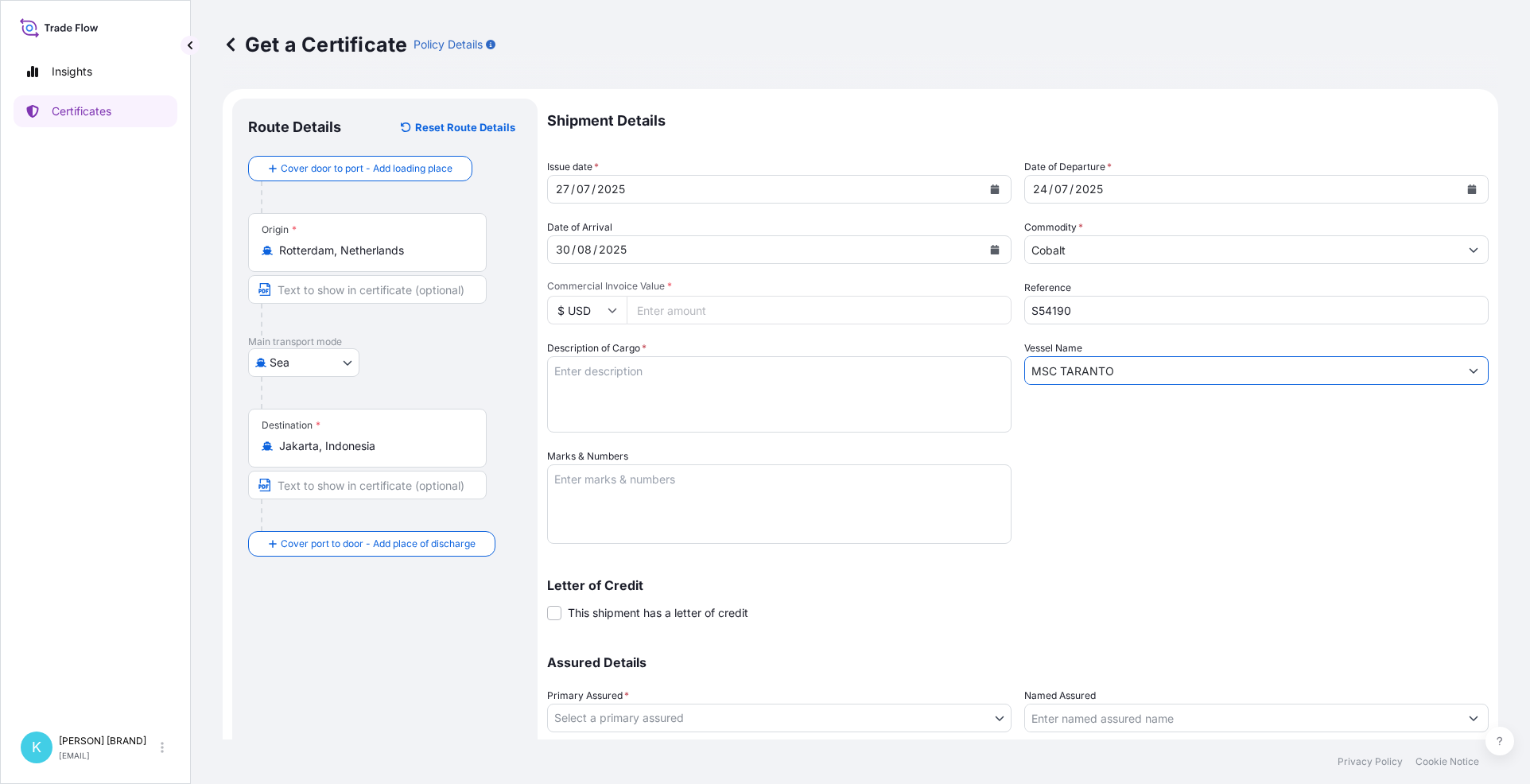 type on "MSC TARANTO" 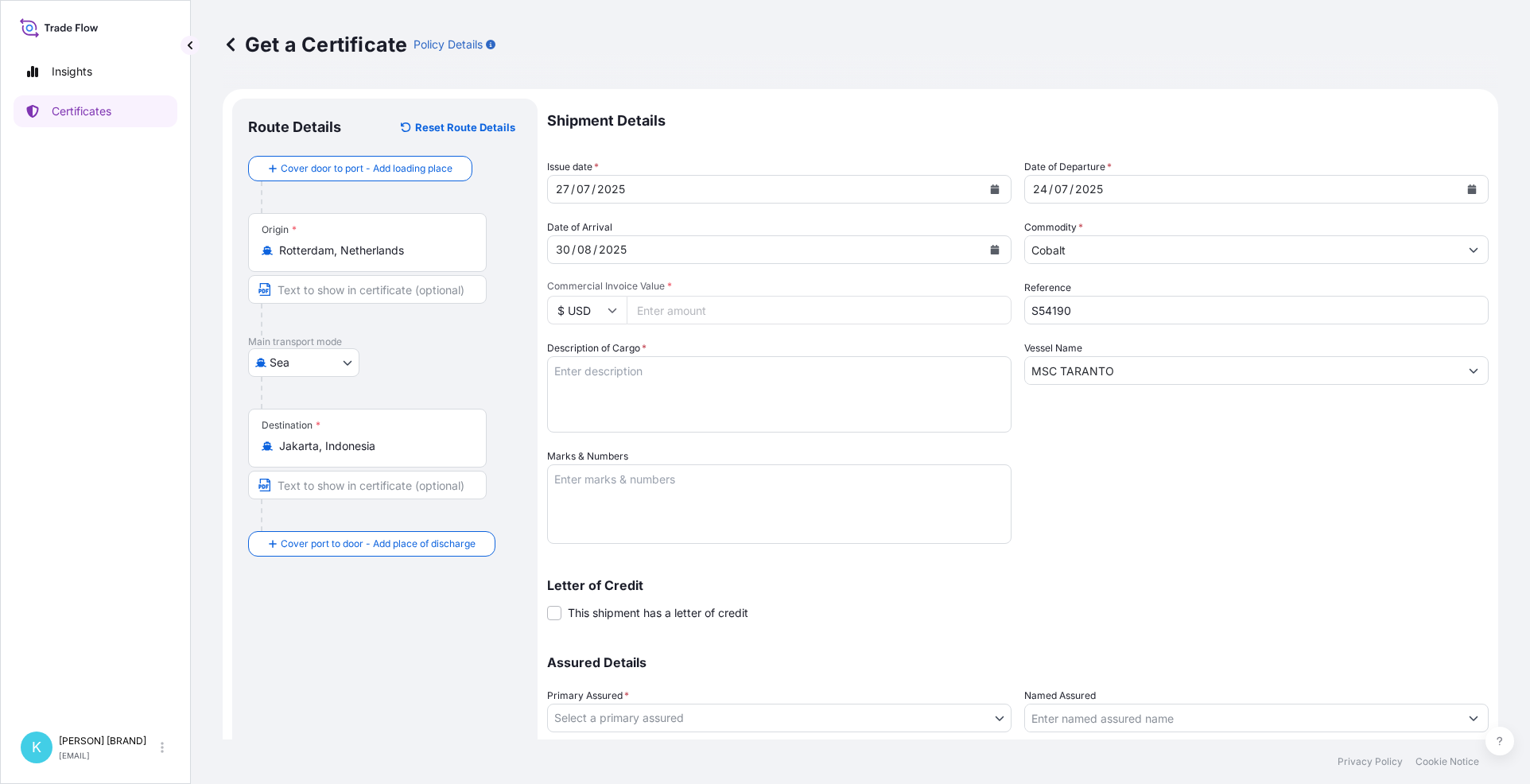 click on "Commercial Invoice Value    *" at bounding box center [819, 310] 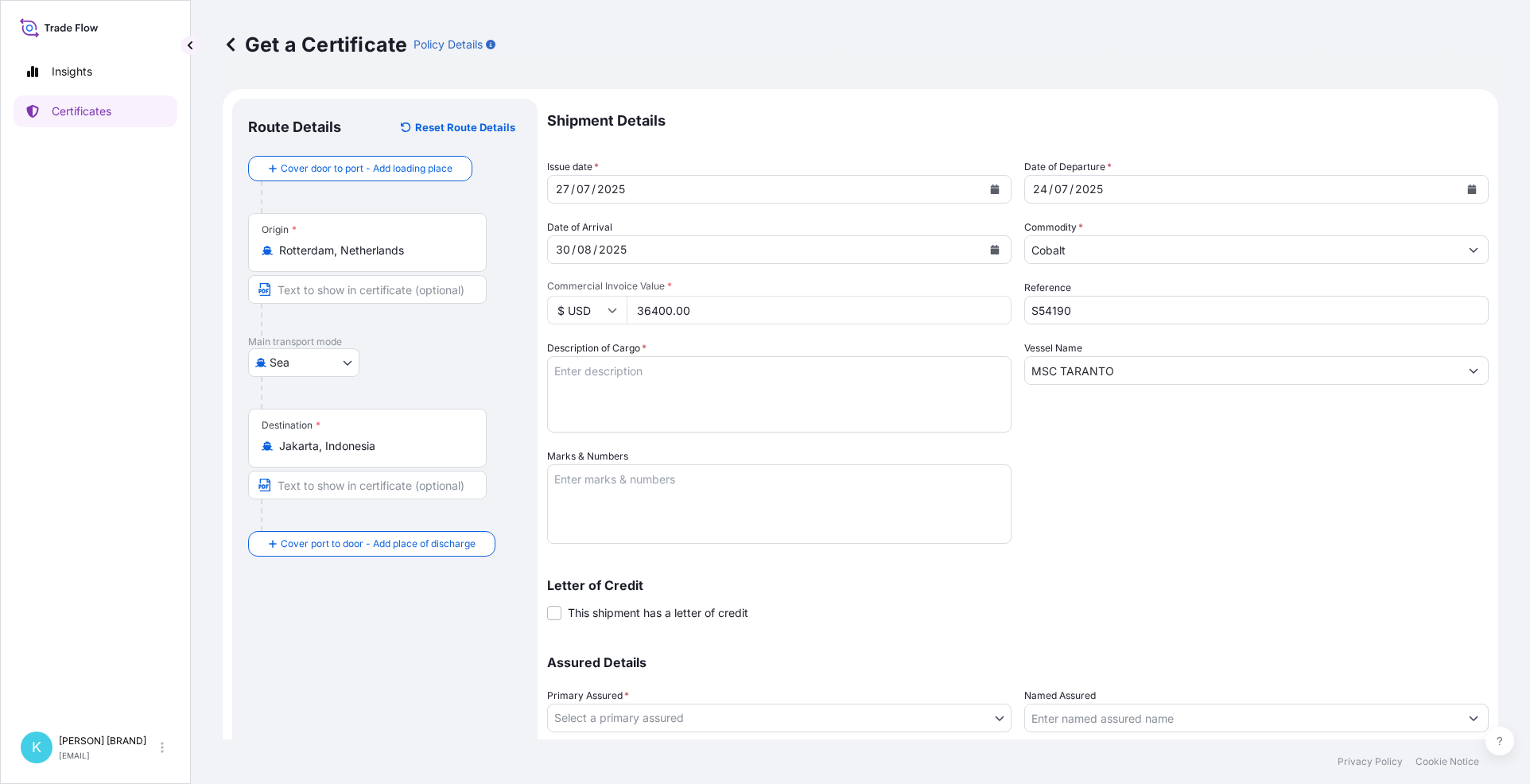 type on "36400.00" 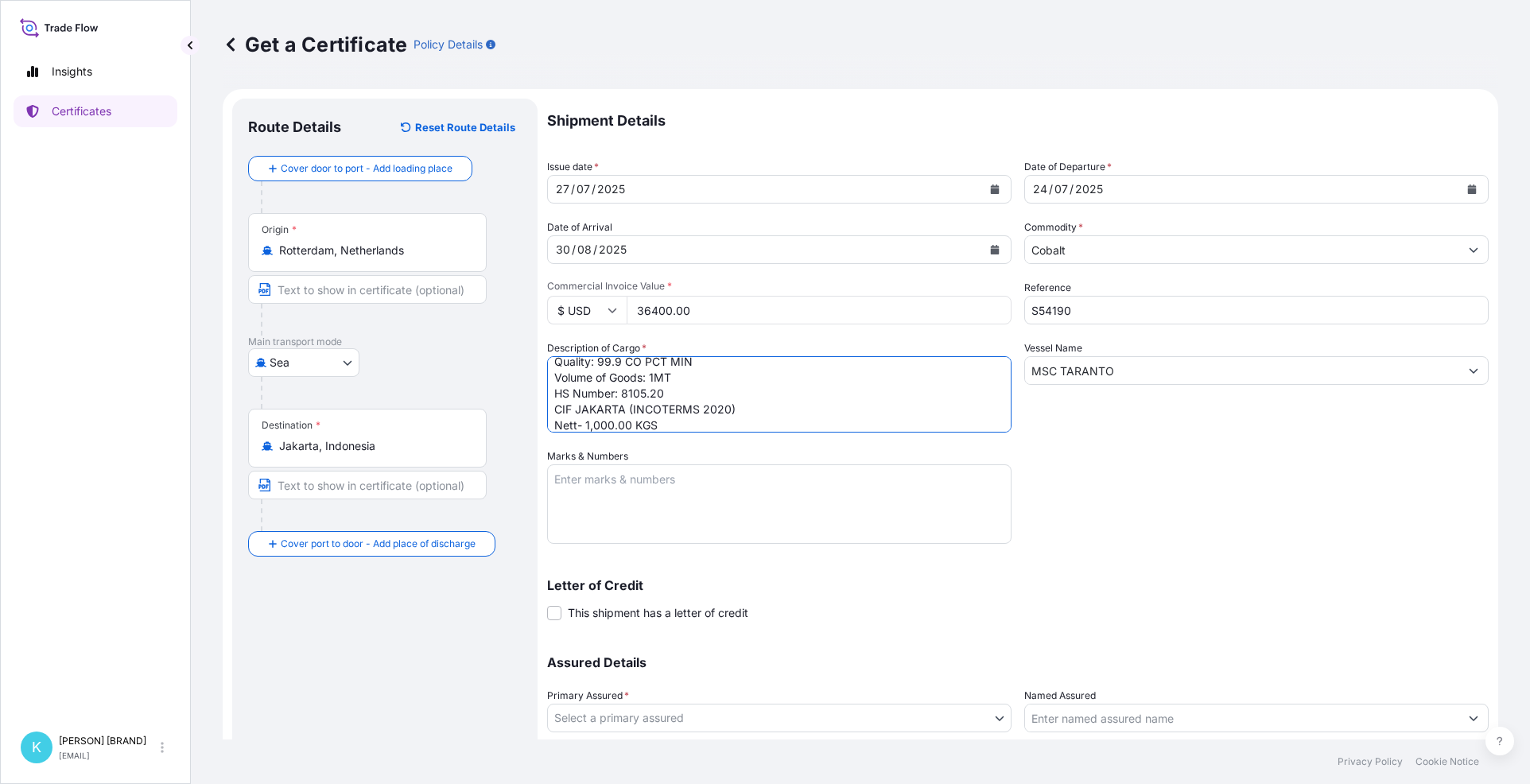 scroll, scrollTop: 73, scrollLeft: 0, axis: vertical 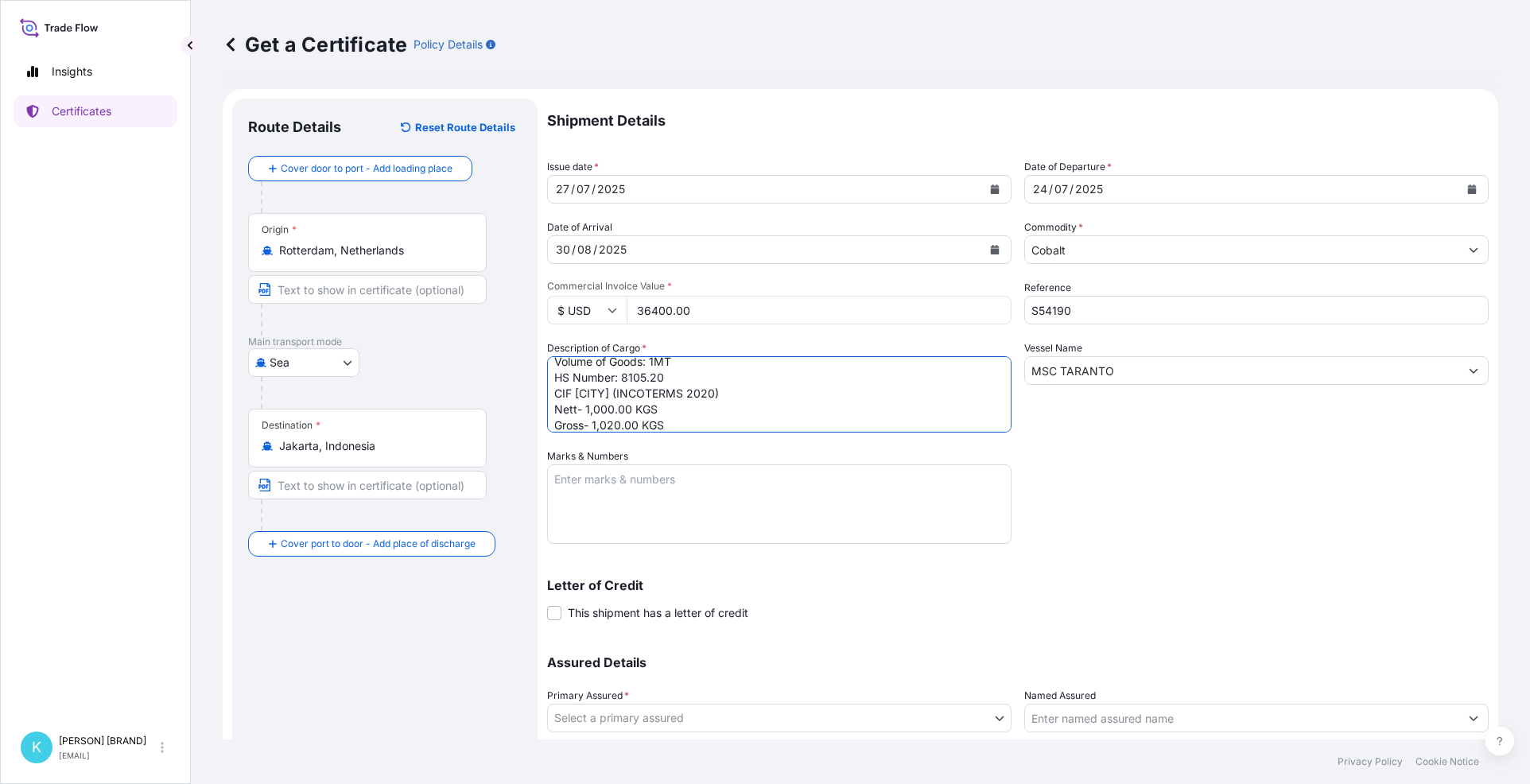 type on "1 Pallet= 4 Drums
1MT Electrolytic Cobalt Metal in round form of Vale Long Harbour production.
Origin: [COUNTRY].
Quality: 99.9 CO PCT MIN
Volume of Goods: 1MT
HS Number: 8105.20
CIF [CITY] (INCOTERMS 2020)
Nett- 1,000.00 KGS
Gross- 1,020.00 KGS" 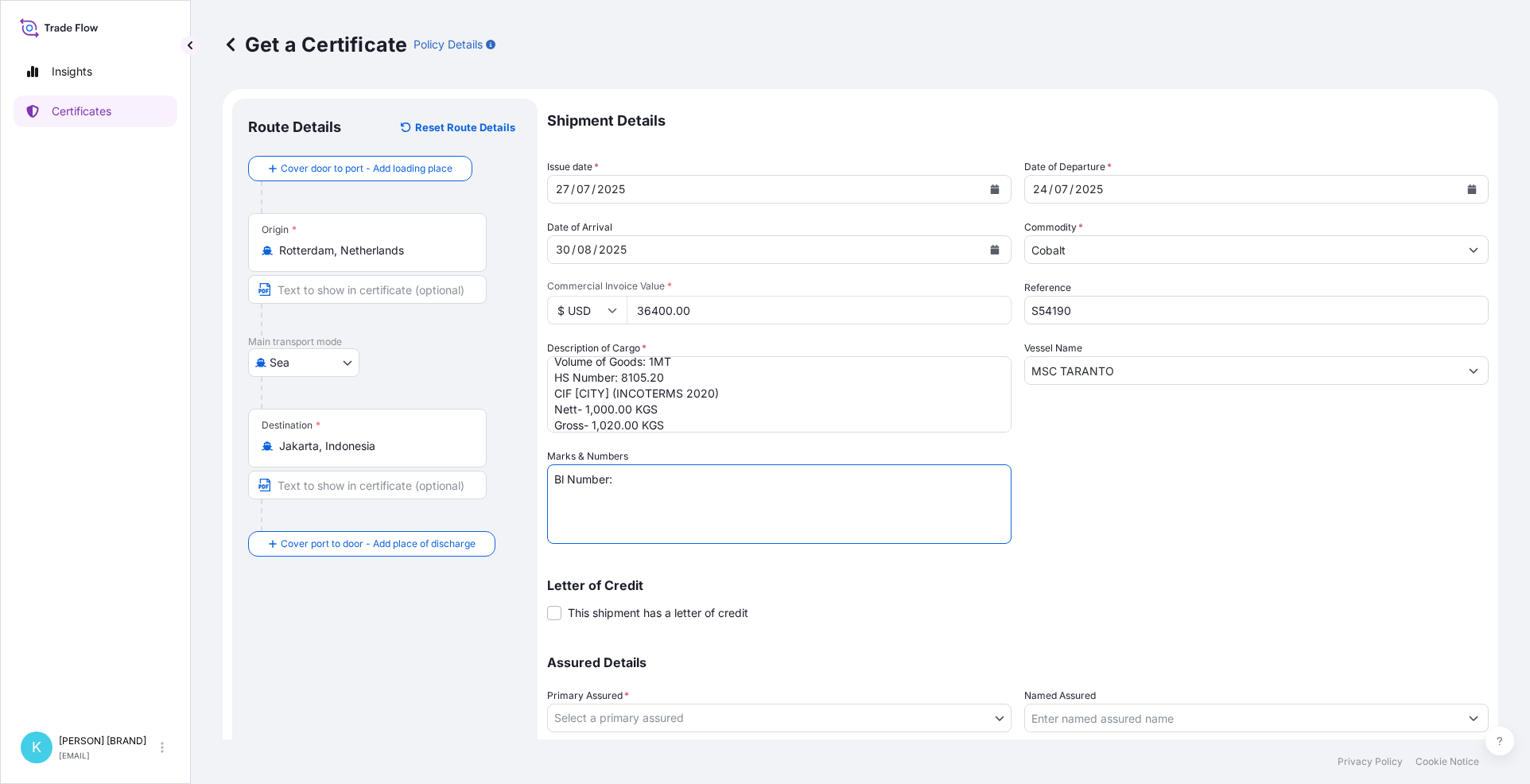 click on "Bl Number:" at bounding box center [779, 504] 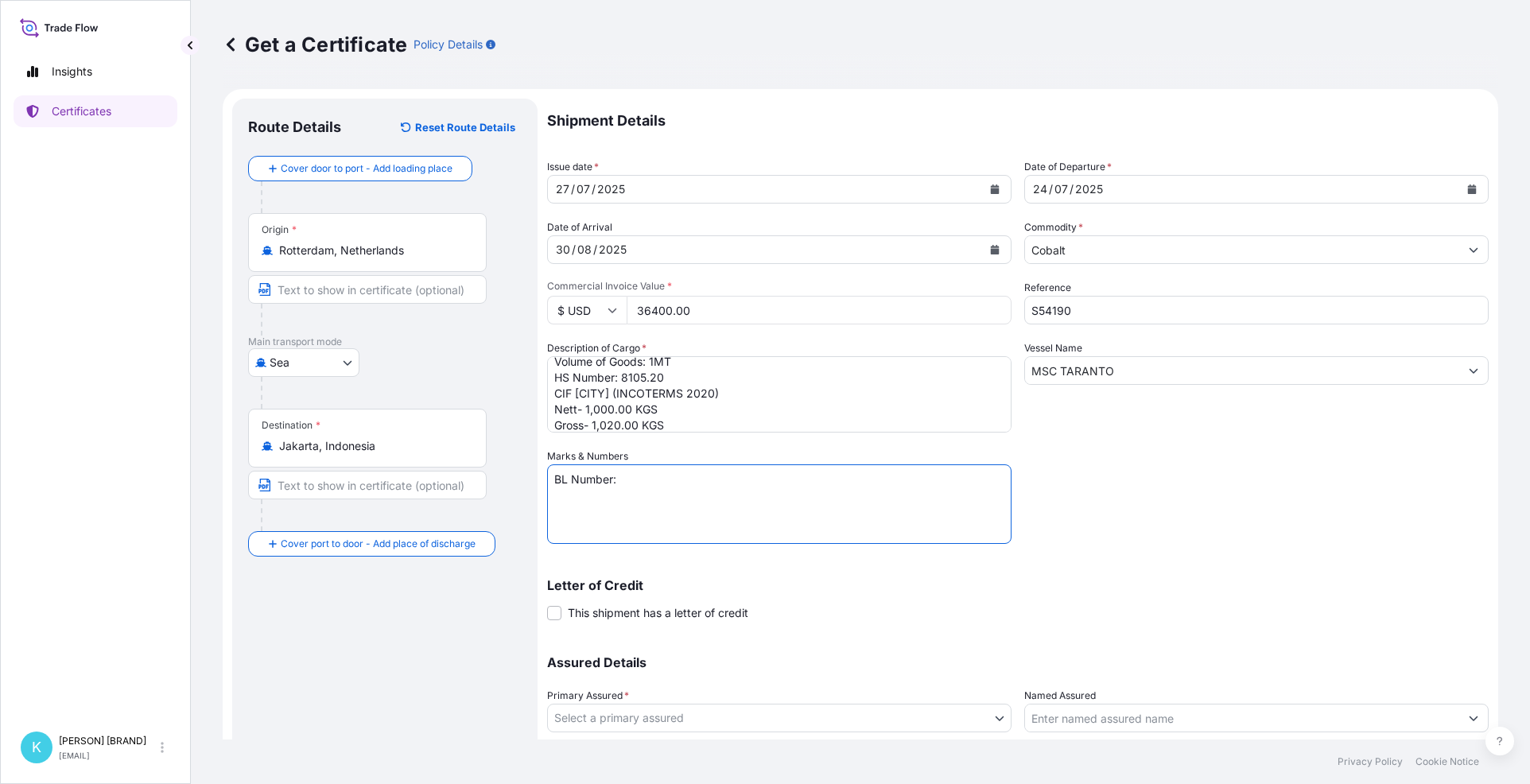 click on "BL Number:" at bounding box center [779, 504] 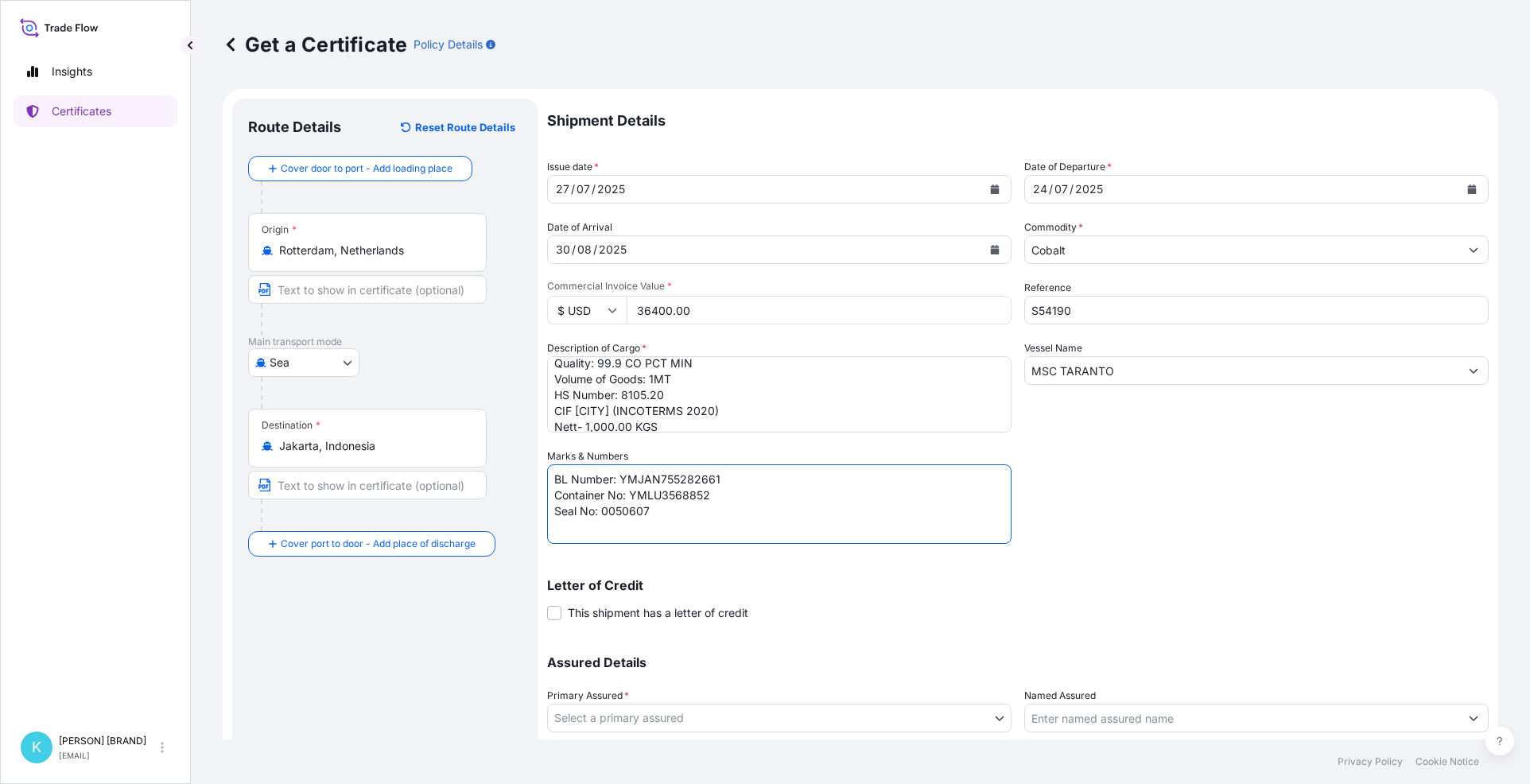 scroll, scrollTop: 80, scrollLeft: 0, axis: vertical 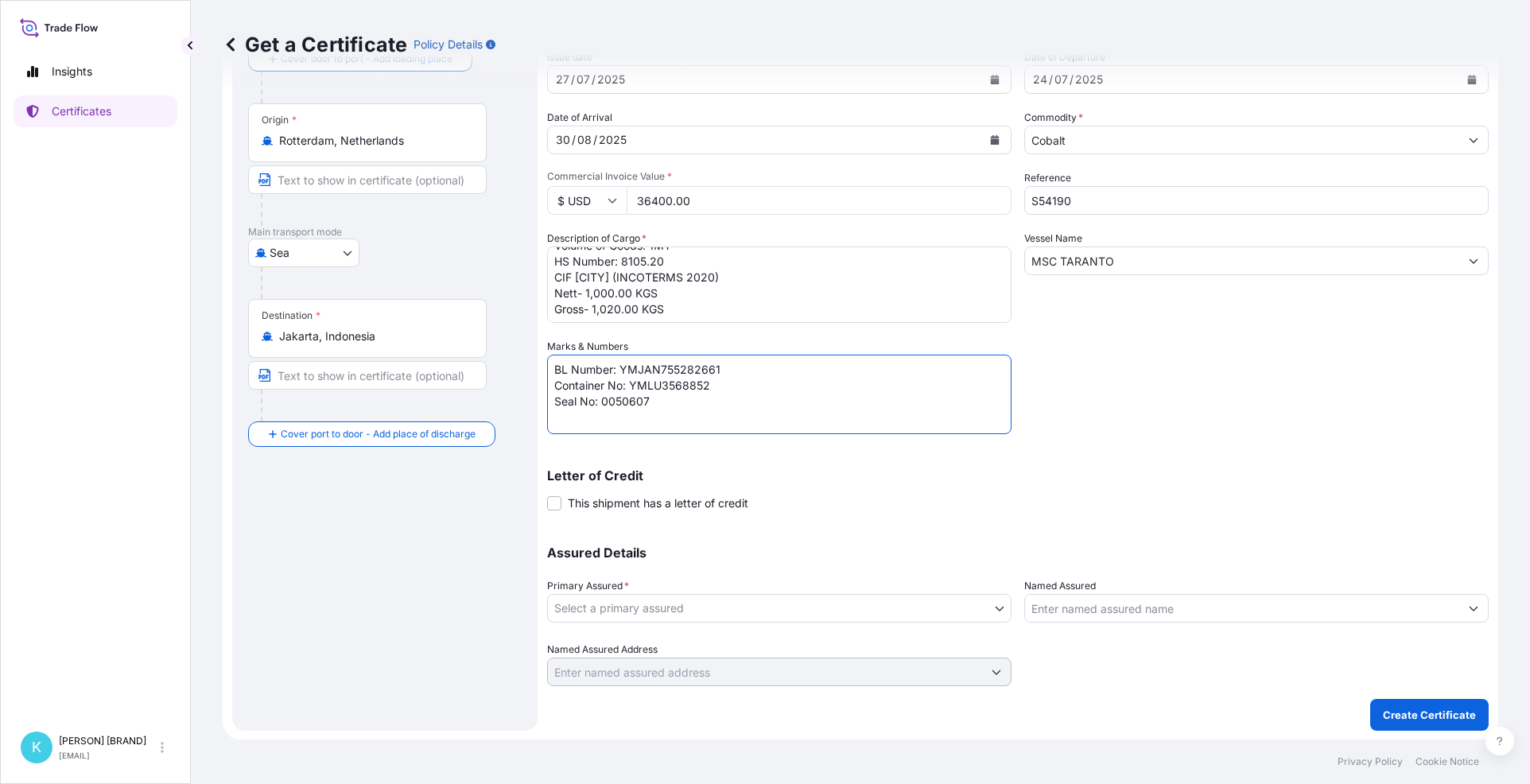 type on "BL Number: YMJAN755282661
Container No: YMLU3568852
Seal No: 0050607" 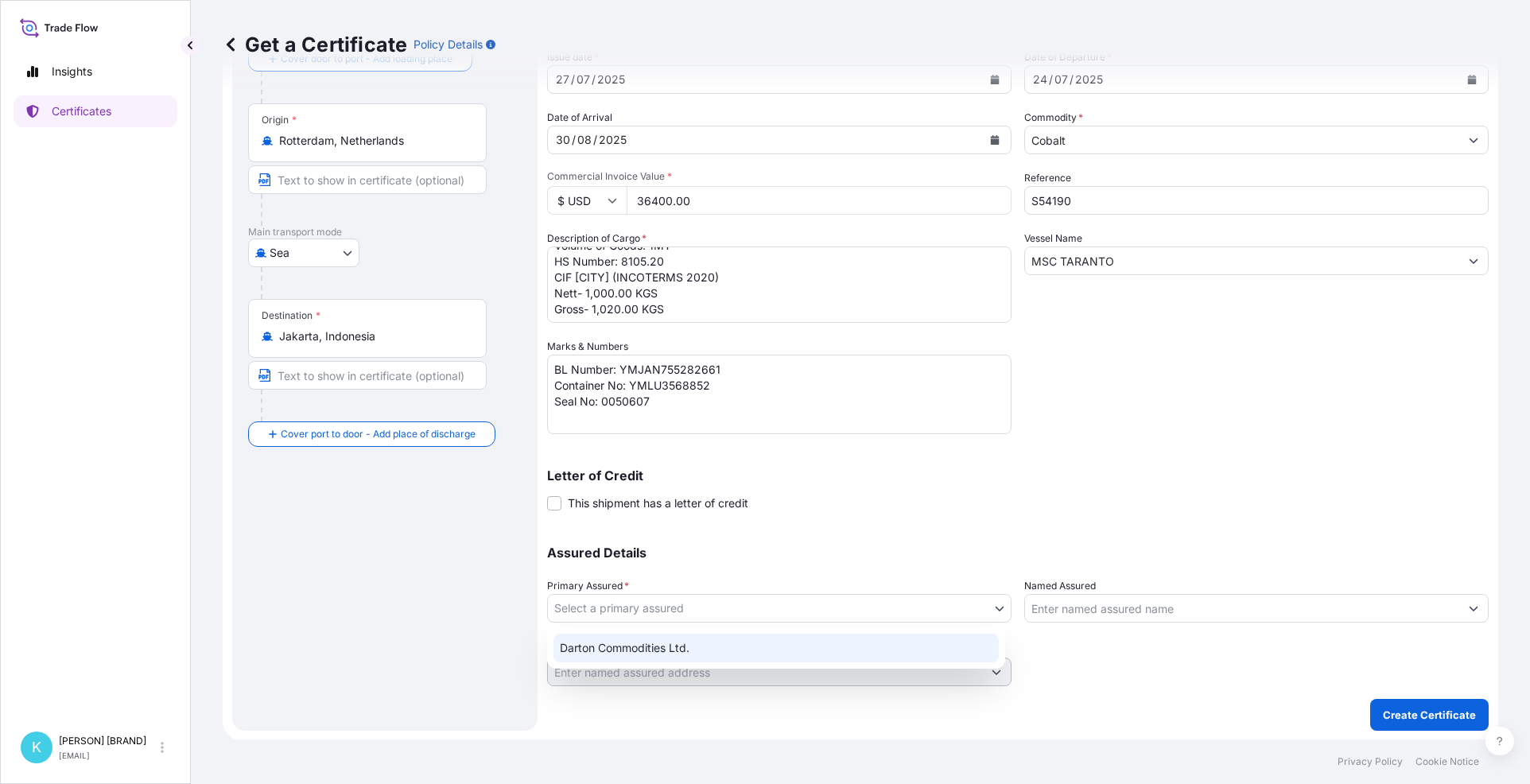 click on "Darton Commodities Ltd." at bounding box center (776, 648) 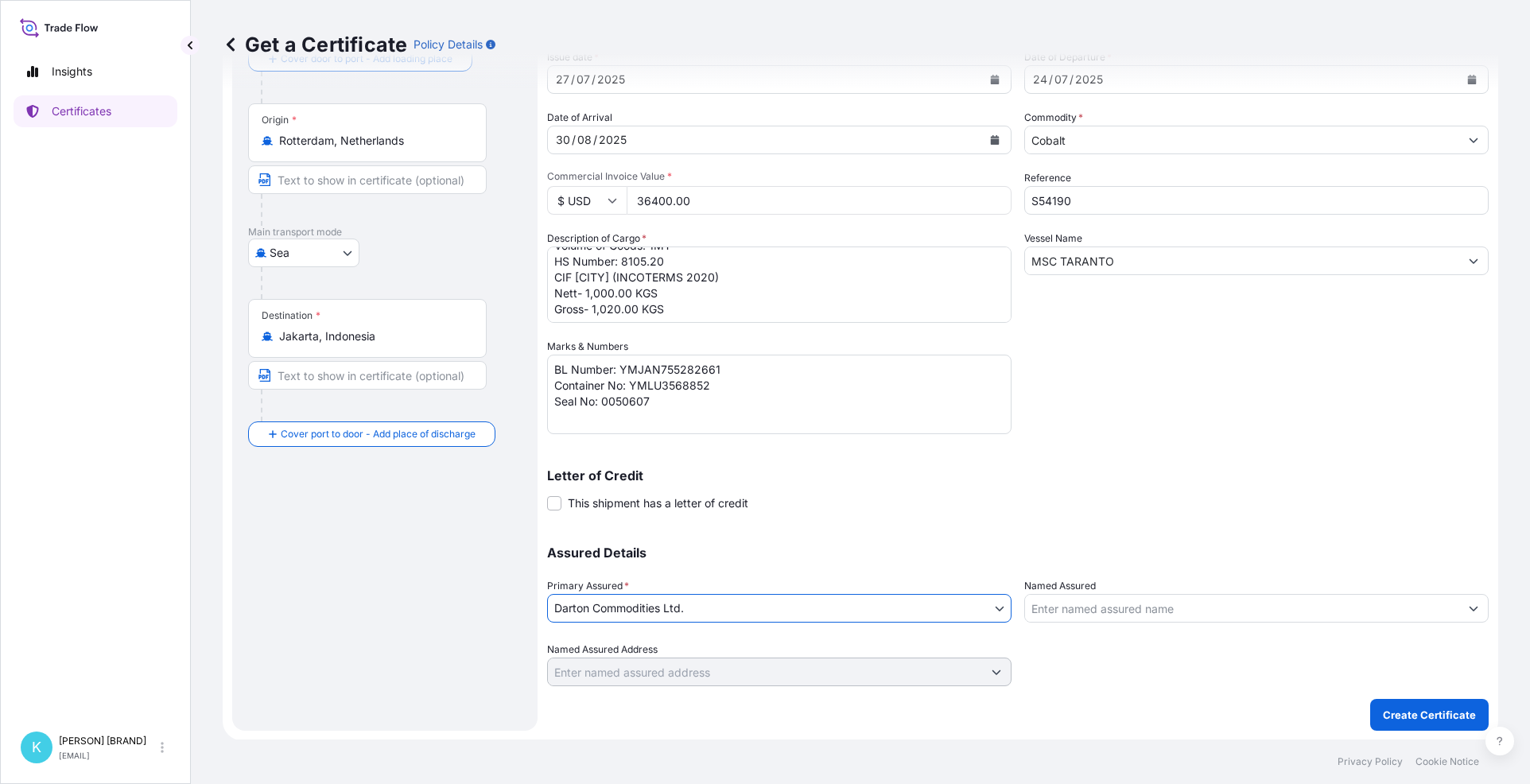 click on "Named Assured" at bounding box center [1242, 608] 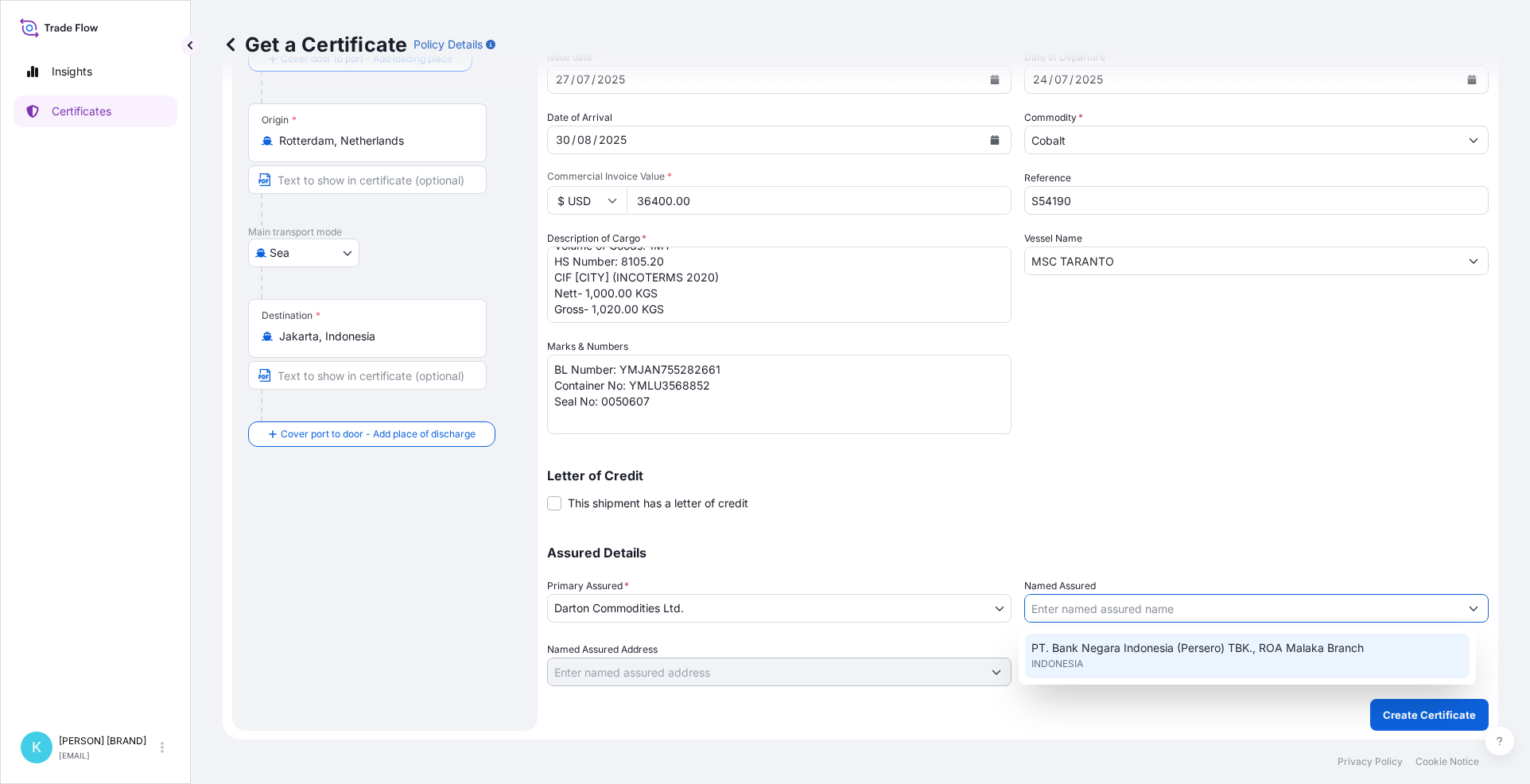 click on "PT. Bank Negara Indonesia (Persero) TBK., ROA Malaka Branch" at bounding box center (1198, 648) 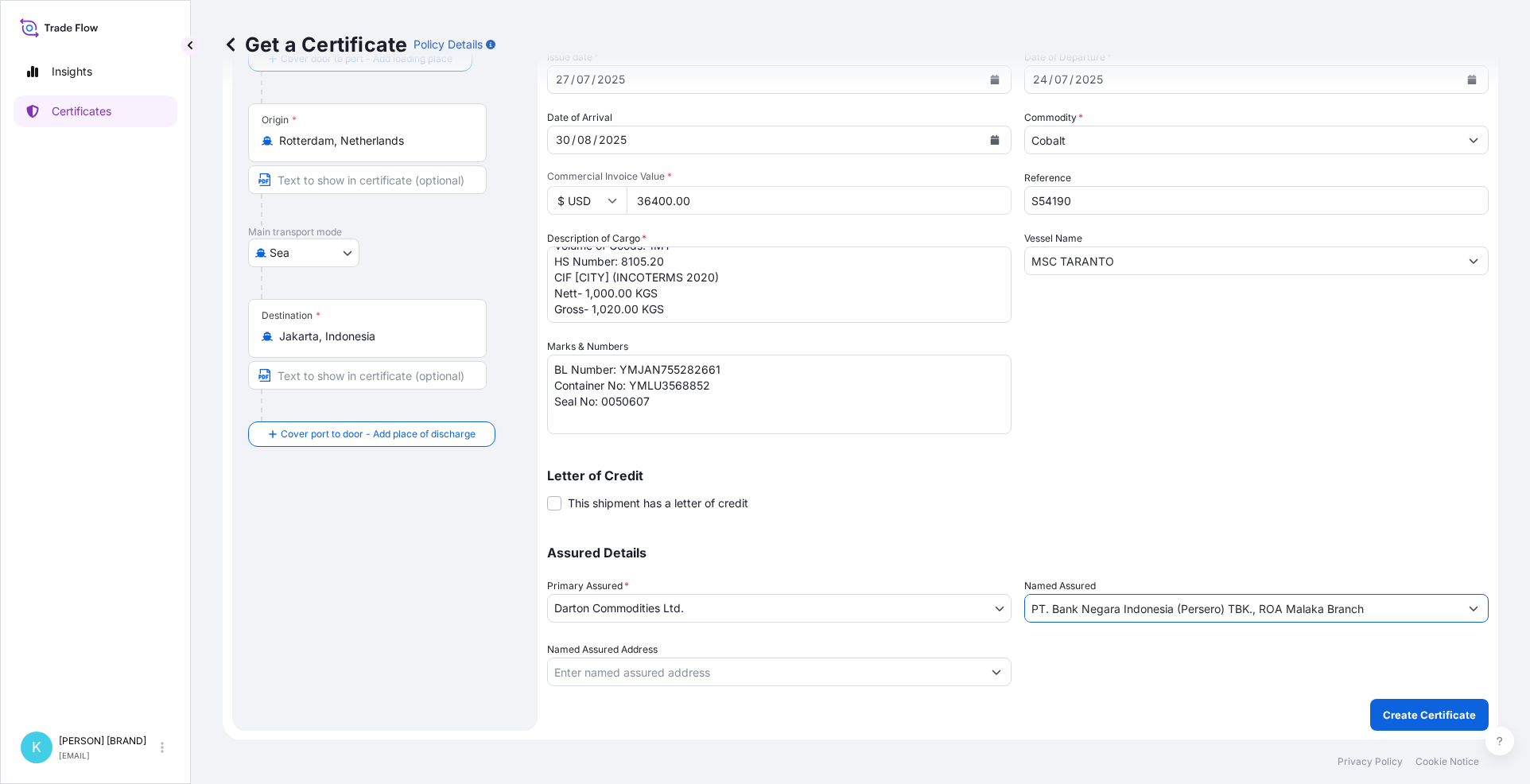 click on "Named Assured Address" at bounding box center (765, 672) 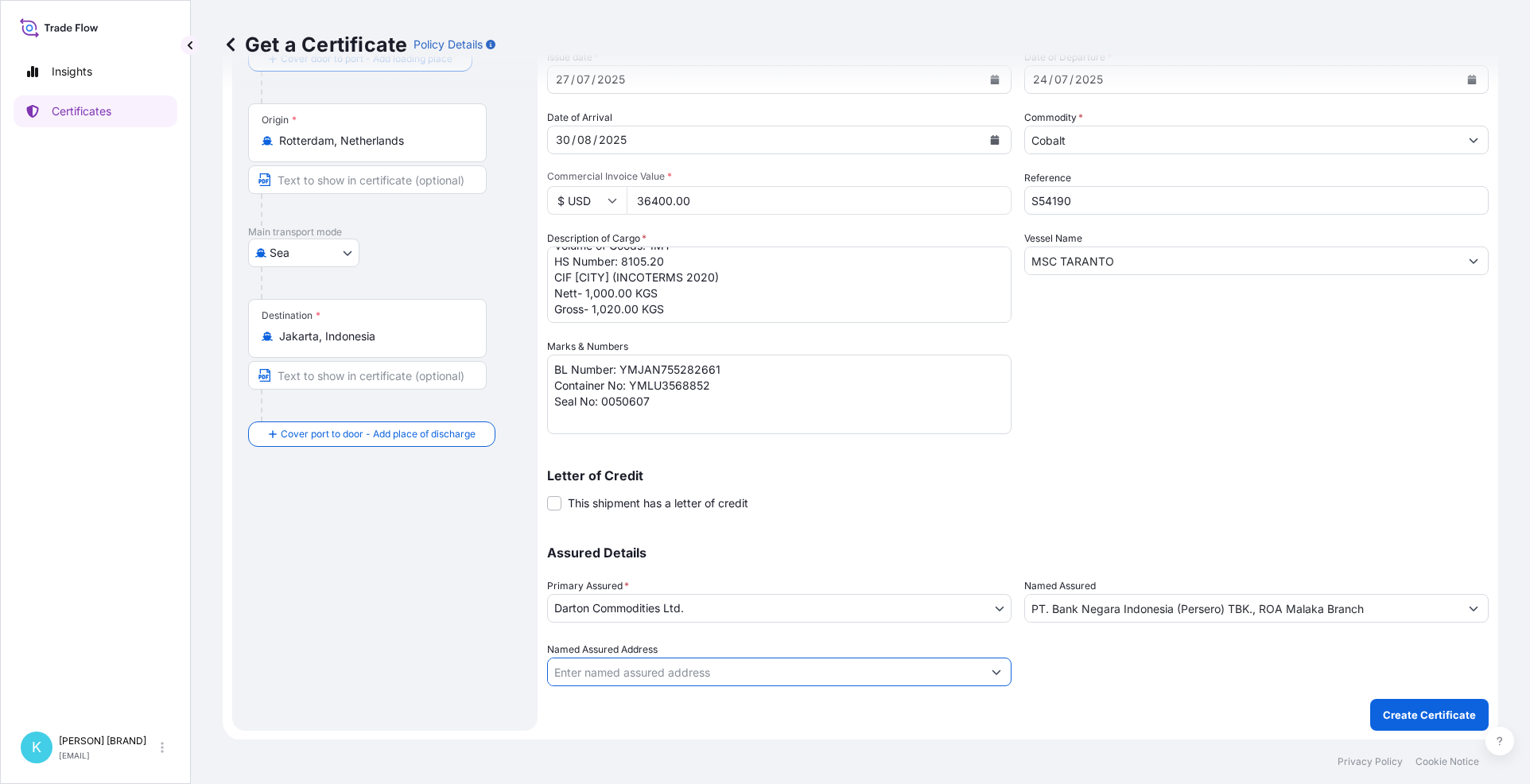click 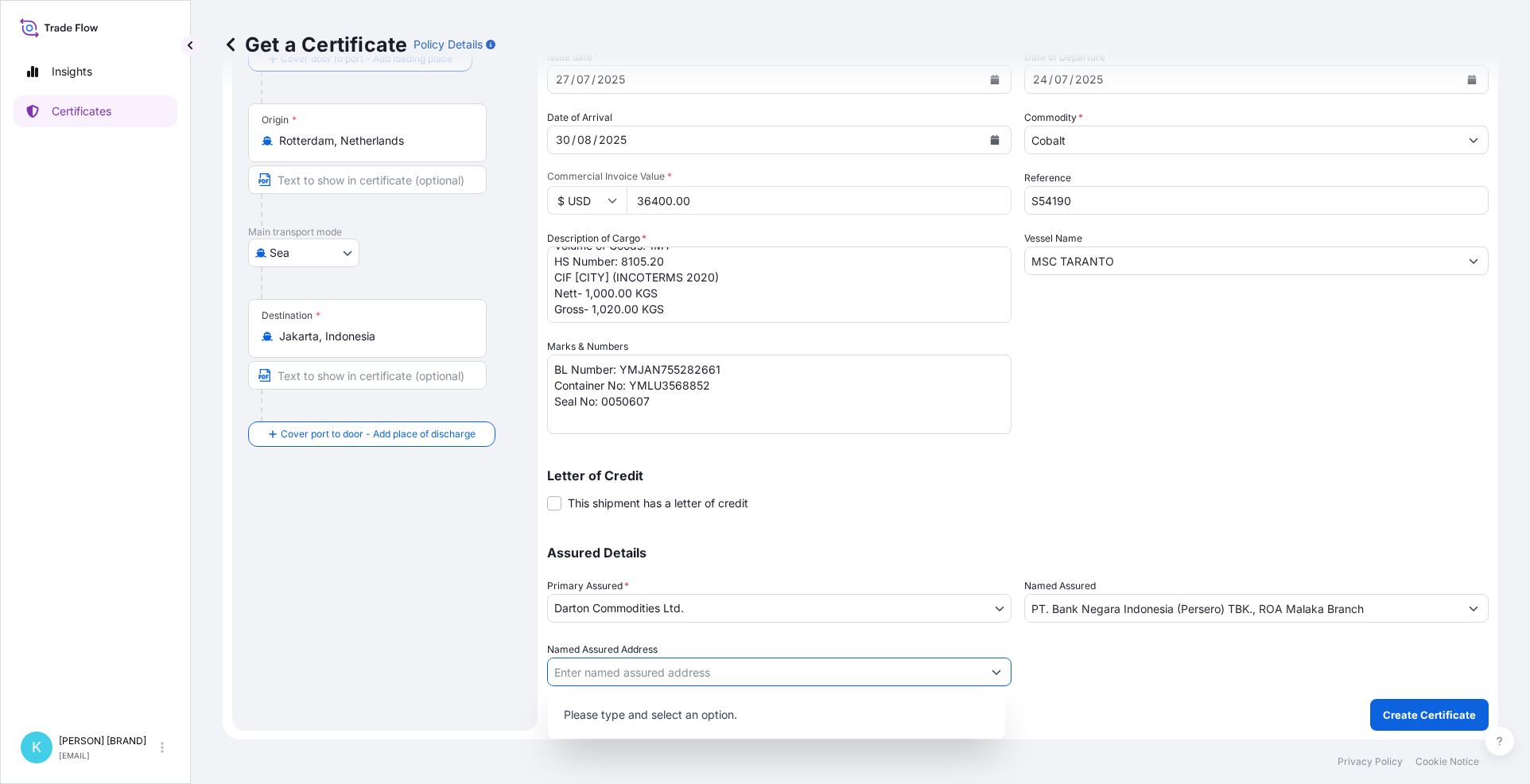 click 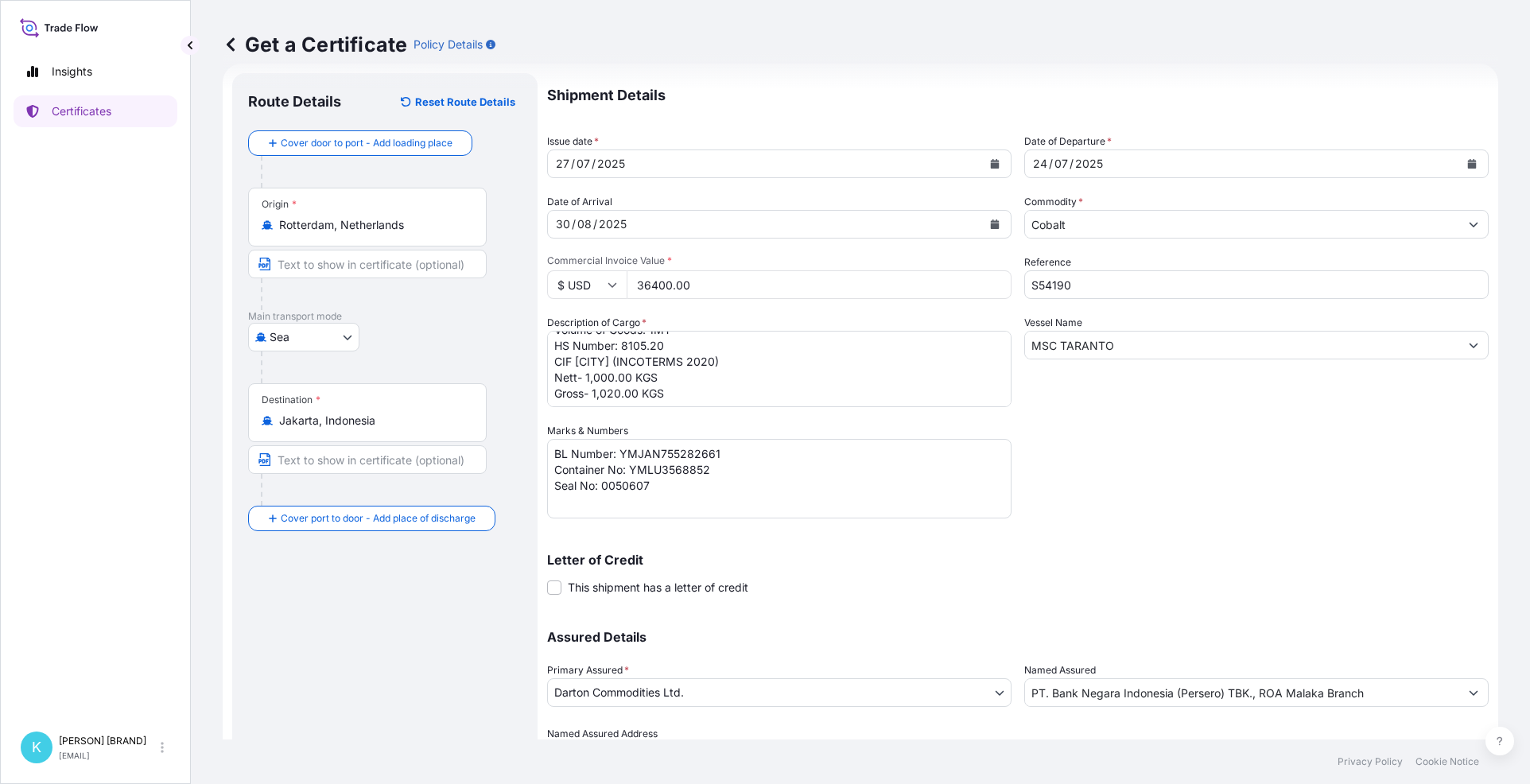 scroll, scrollTop: 0, scrollLeft: 0, axis: both 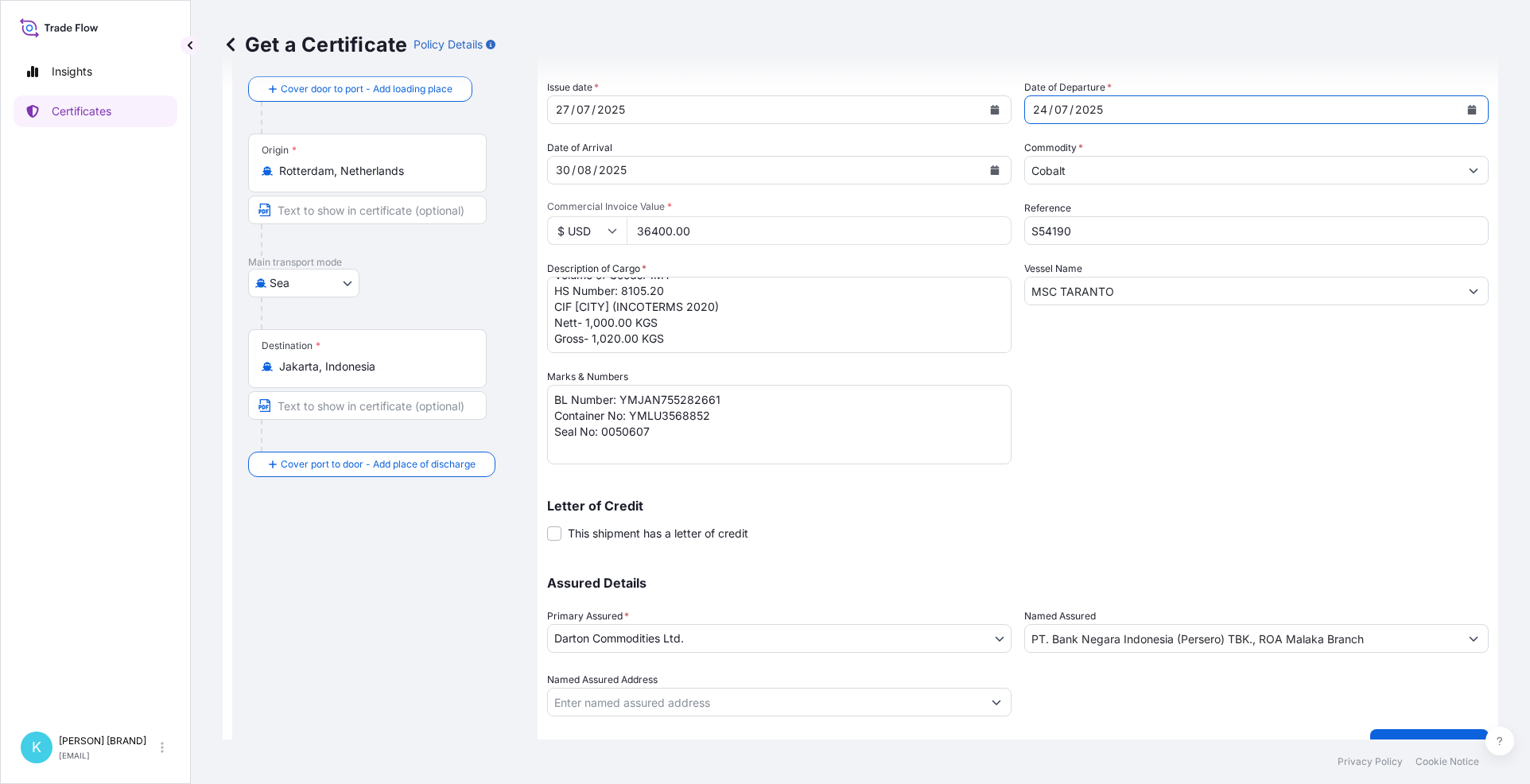 click on "24 / 07 / 2025" at bounding box center [1242, 110] 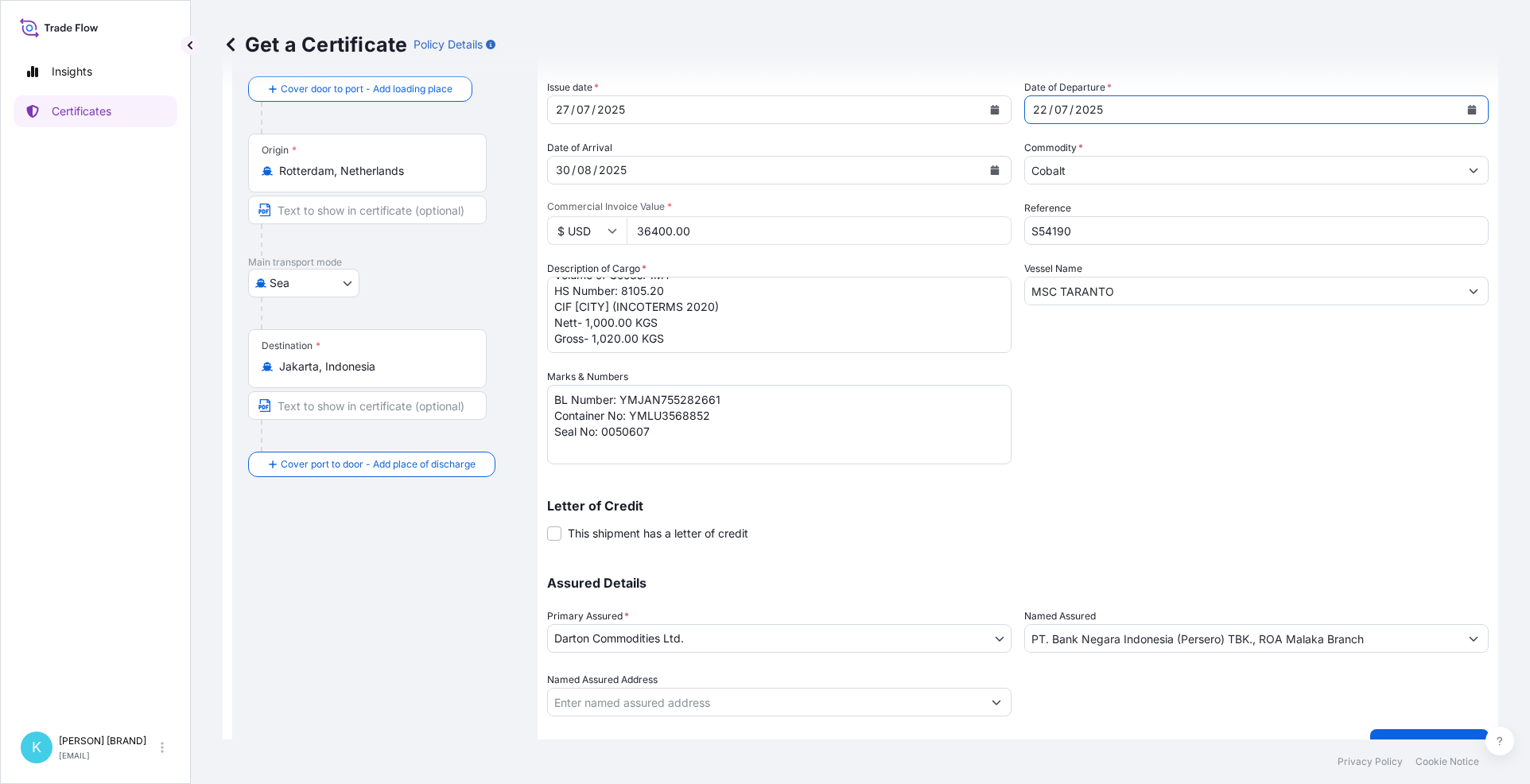 click 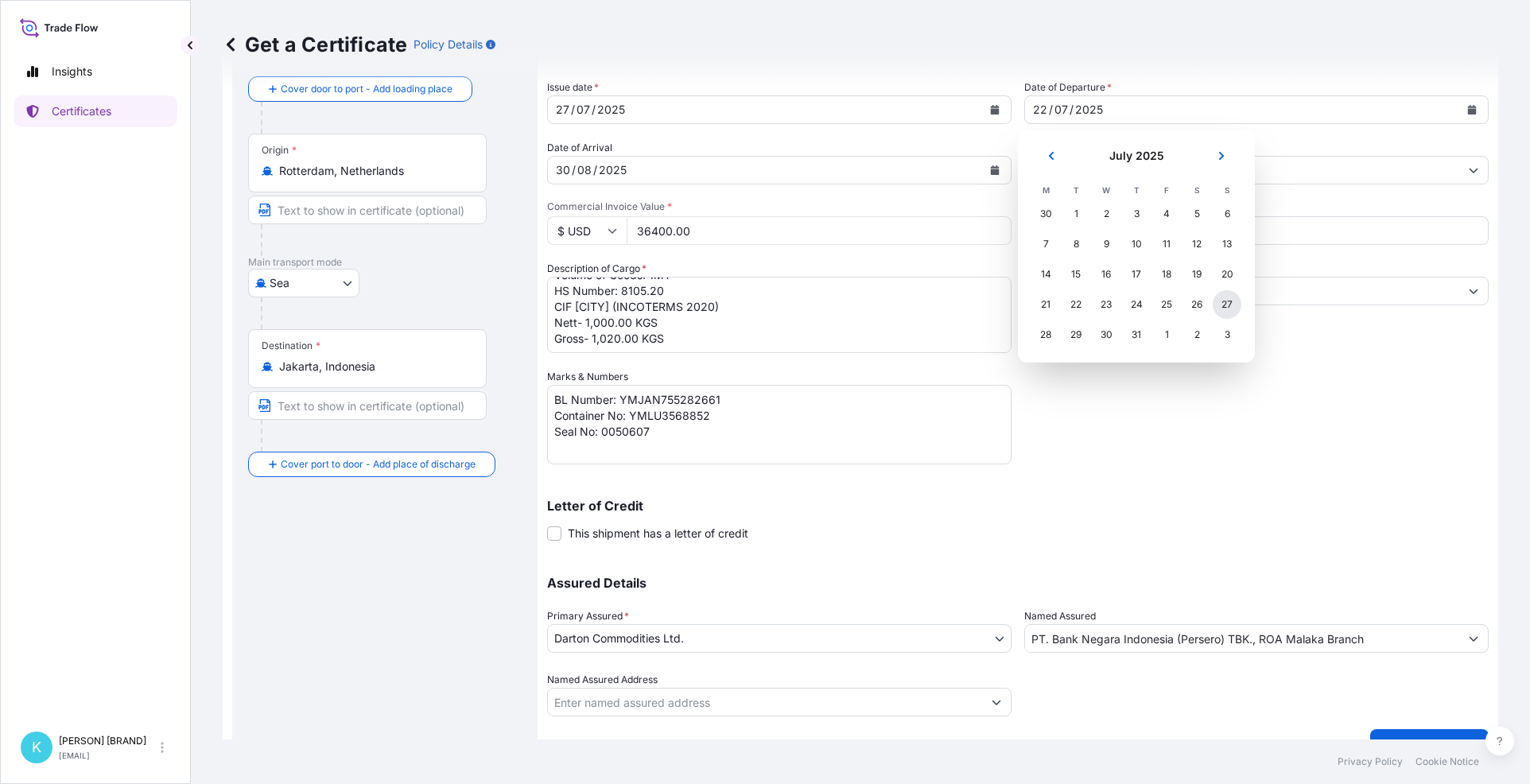 click on "27" at bounding box center (1227, 305) 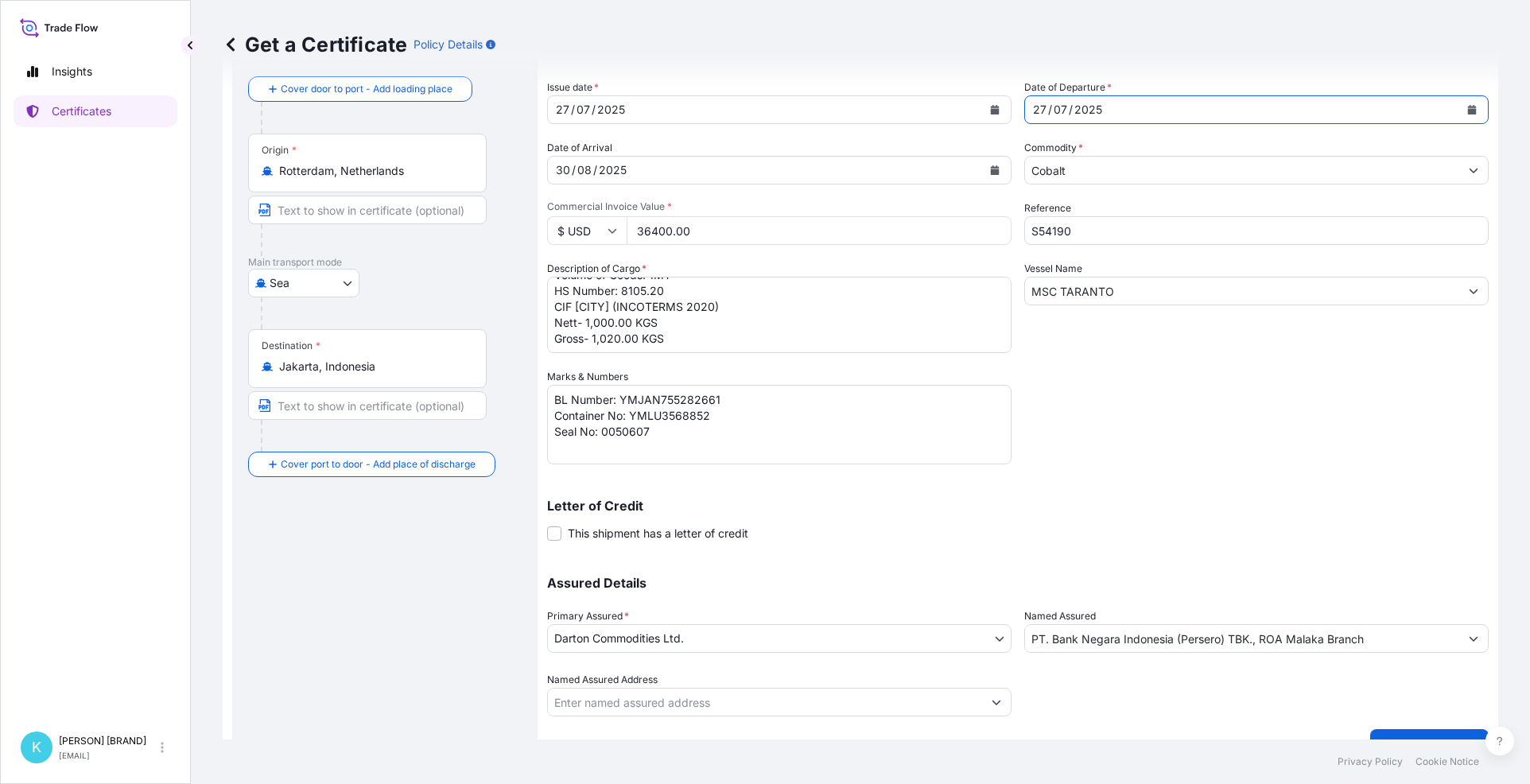 click on "Get a Certificate Policy Details" at bounding box center [860, 45] 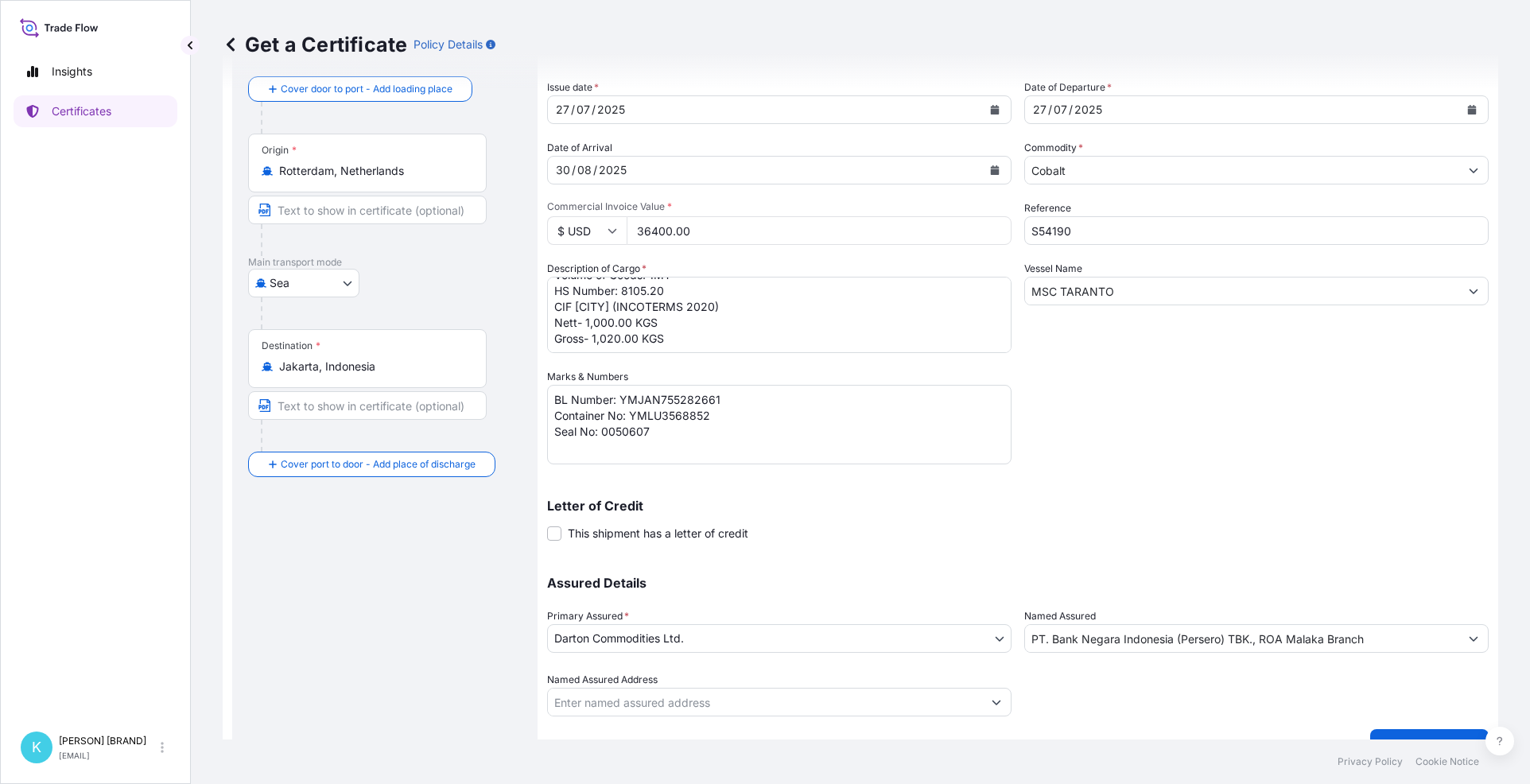 click on "30 / 08 / 2025" at bounding box center (765, 170) 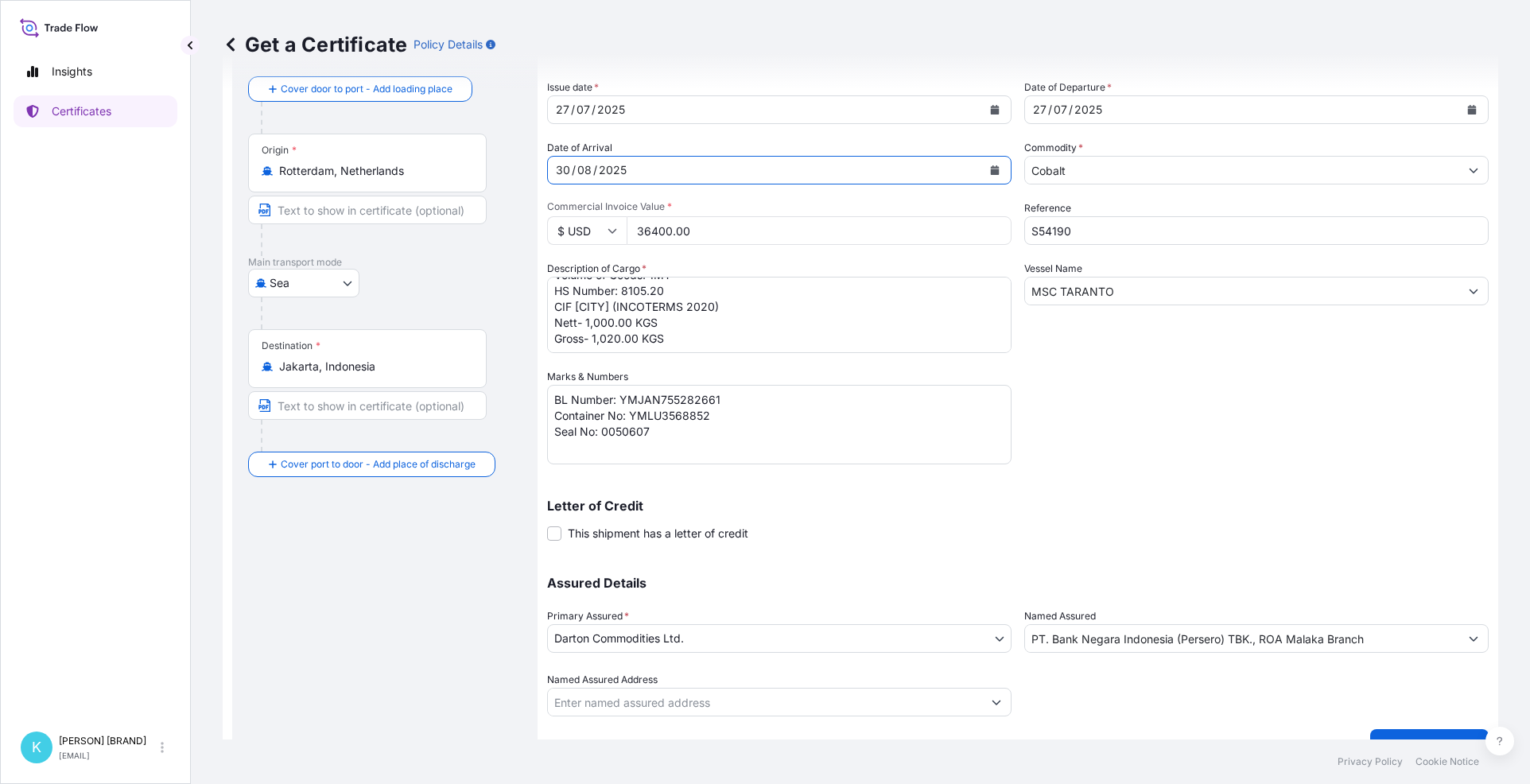click on "30 / 08 / 2025" at bounding box center (765, 170) 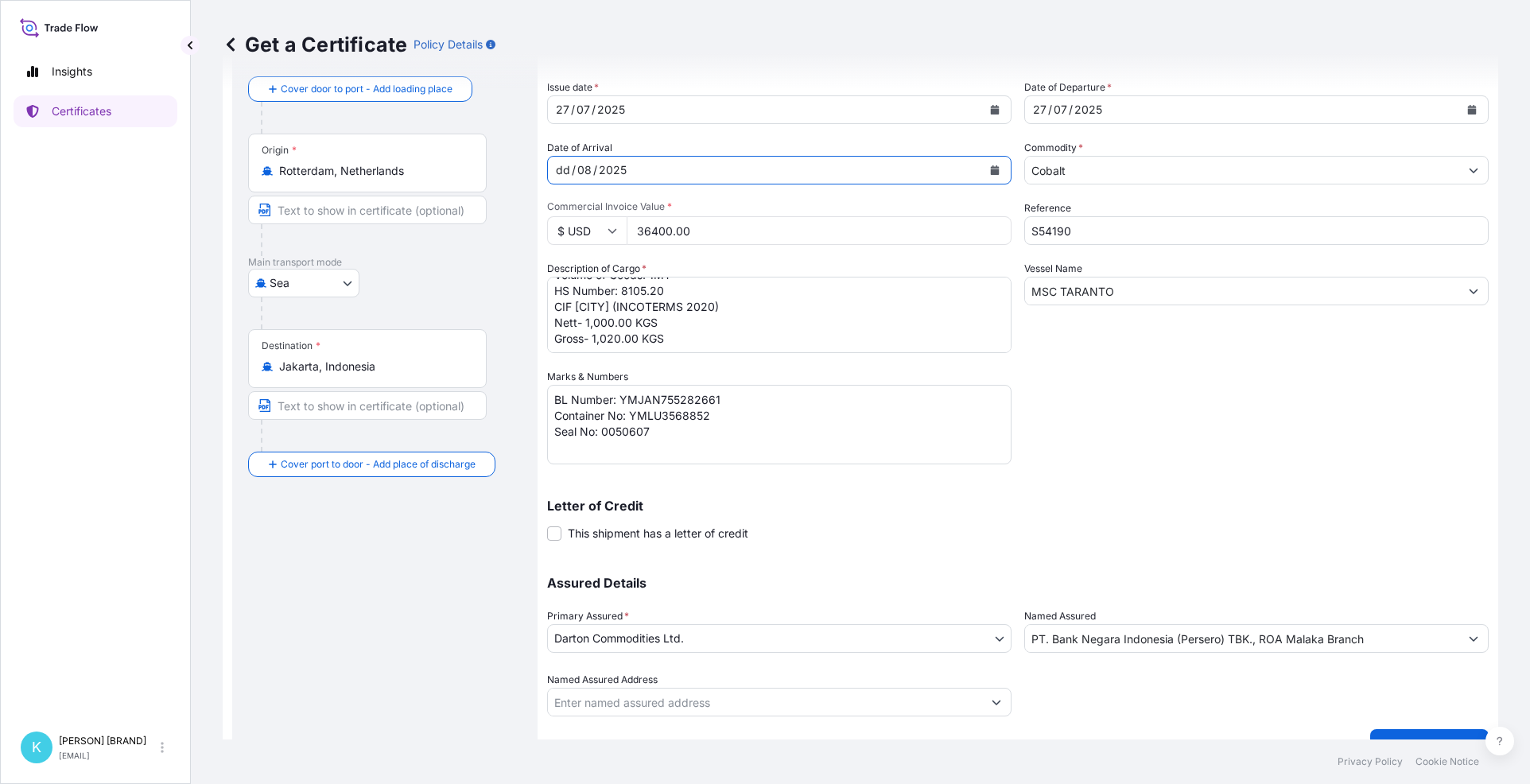 click on "dd / 08 / 2025" at bounding box center (765, 170) 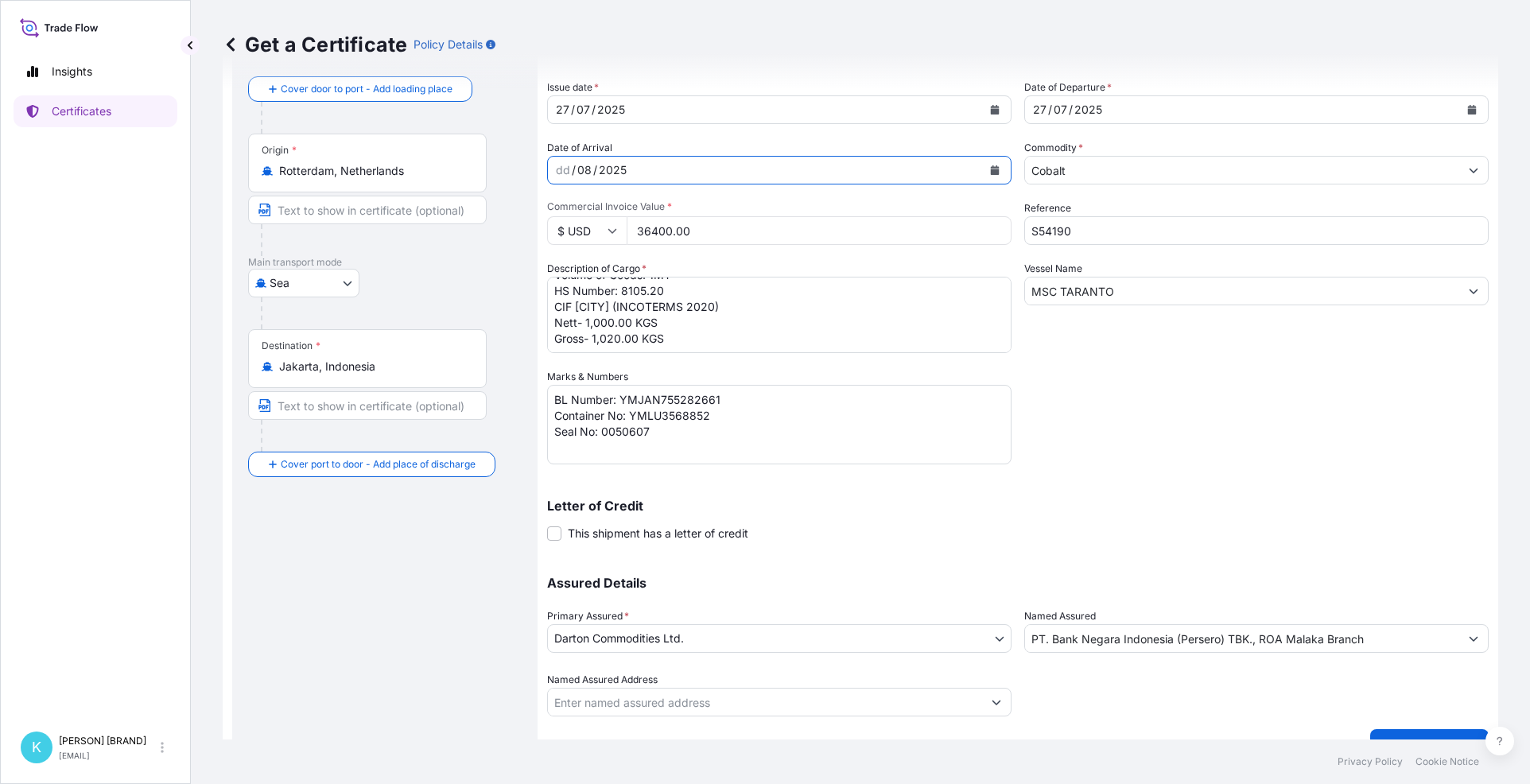 click on "dd / 08 / 2025" at bounding box center [765, 170] 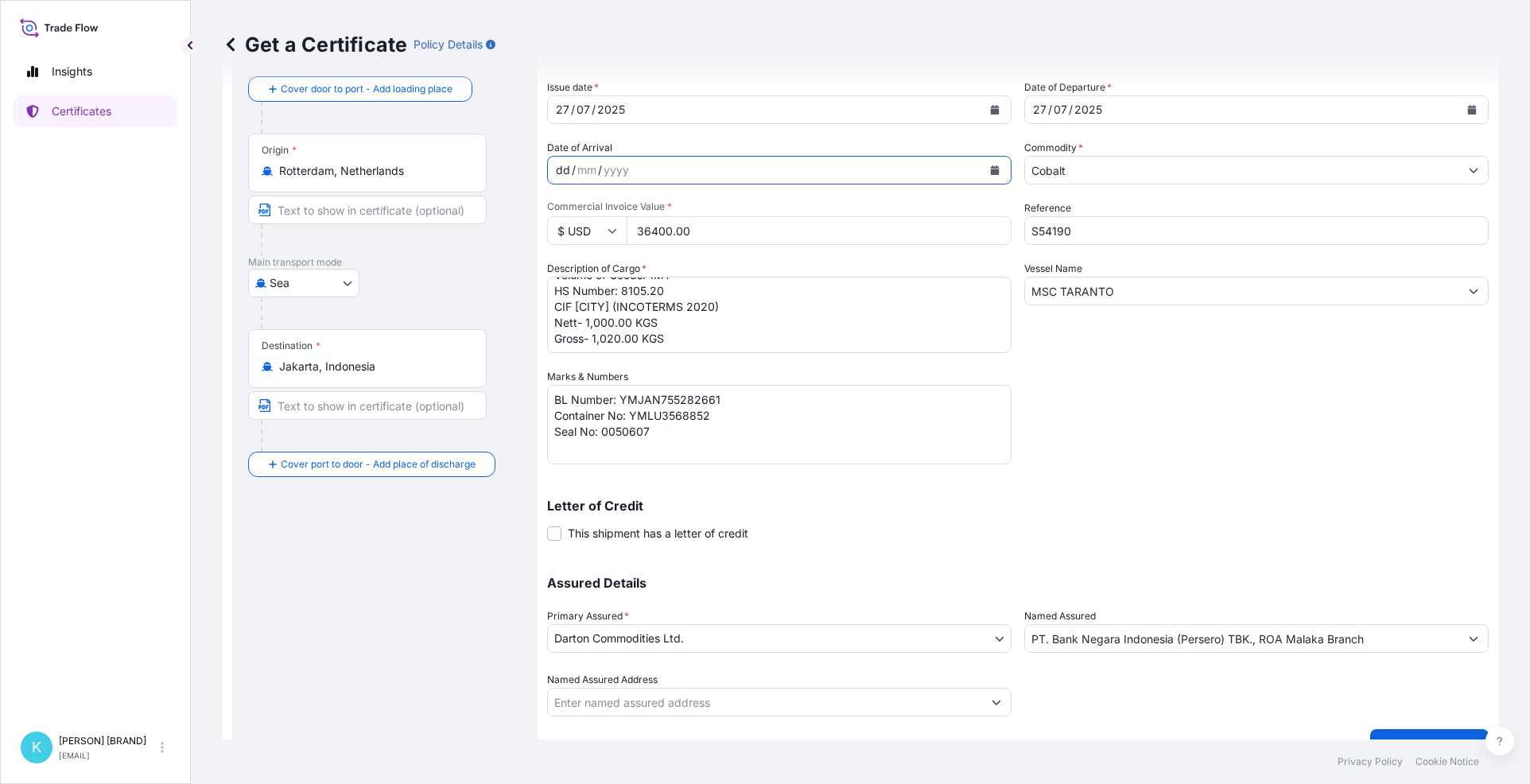 click on "Shipment Details Issue date * 27 / 07 / 2025 Date of Departure * 27 / 07 / 2025 Date of Arrival dd / mm / yyyy Commodity * Cobalt Packing Category Commercial Invoice Value    * $ USD 36400.00 Reference S54190 Description of Cargo * 1 Pallet= 4 Drums
1MT Electrolytic Cobalt Metal in round form of Vale Long Harbour production.
Origin: [COUNTRY].
Quality: 99.9 CO PCT MIN
Volume of Goods: 1MT
HS Number: 8105.20
CIF JAKARTA (INCOTERMS 2020)
Nett- 1,000.00 KGS
Gross- 1,020.00 KGS Vessel Name MSC TARANTO Marks & Numbers BL Number: YMJAN755282661
Container No: YMLU3568852
Seal No: 0050607 Letter of Credit This shipment has a letter of credit Letter of credit * Letter of credit may not exceed 12000 characters Assured Details Primary Assured * Darton Commodities Ltd. Darton Commodities Ltd. Named Assured PT. Bank Negara Indonesia (Persero) TBK., ROA Malaka Branch Named Assured Address" at bounding box center (1018, 367) 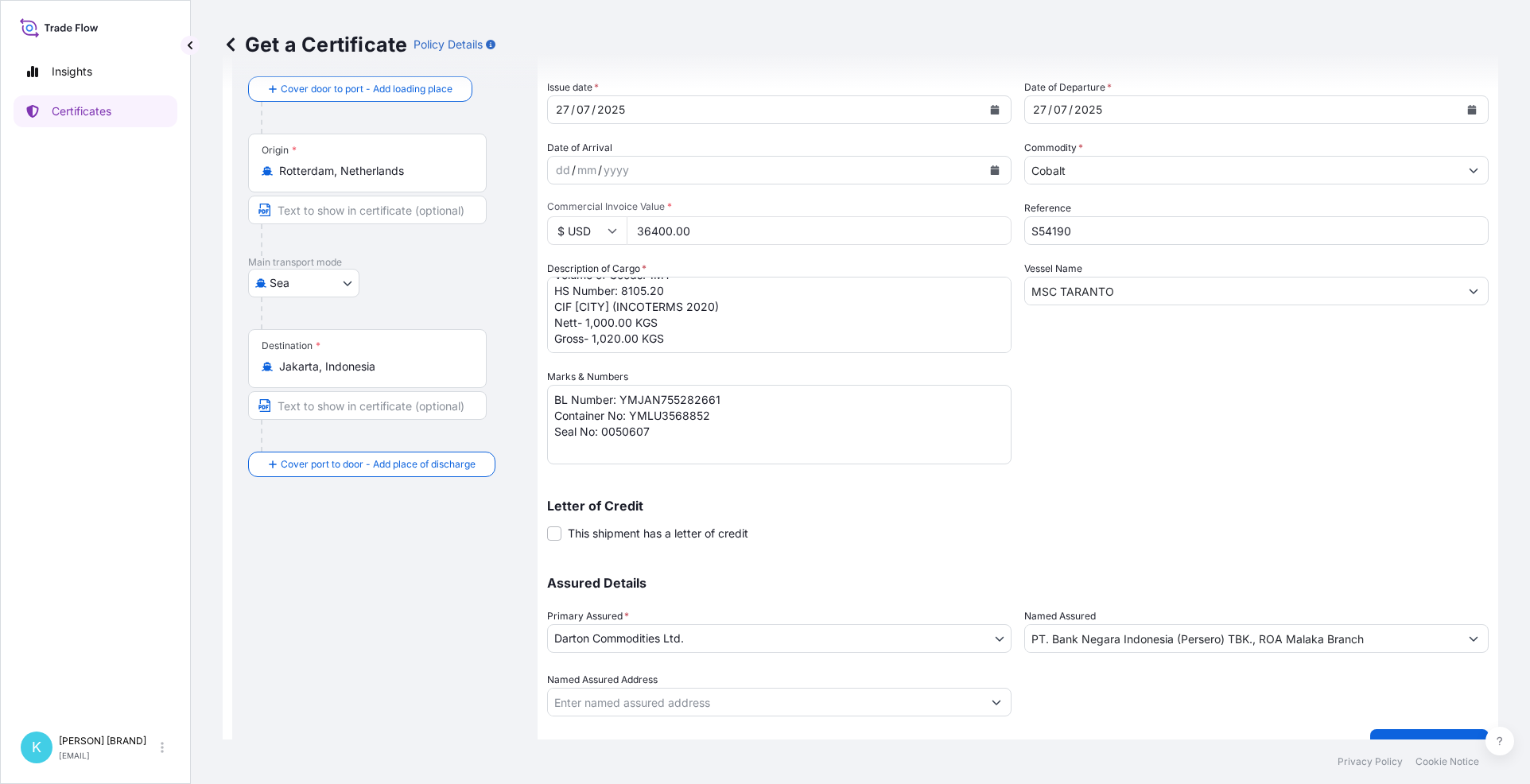 click on "Shipment Details Issue date * 27 / 07 / 2025 Date of Departure * 27 / 07 / 2025 Date of Arrival dd / mm / yyyy Commodity * Cobalt Packing Category Commercial Invoice Value    * $ USD 36400.00 Reference S54190 Description of Cargo * 1 Pallet= 4 Drums
1MT Electrolytic Cobalt Metal in round form of Vale Long Harbour production.
Origin: [COUNTRY].
Quality: 99.9 CO PCT MIN
Volume of Goods: 1MT
HS Number: 8105.20
CIF JAKARTA (INCOTERMS 2020)
Nett- 1,000.00 KGS
Gross- 1,020.00 KGS Vessel Name MSC TARANTO Marks & Numbers BL Number: YMJAN755282661
Container No: YMLU3568852
Seal No: 0050607 Letter of Credit This shipment has a letter of credit Letter of credit * Letter of credit may not exceed 12000 characters Assured Details Primary Assured * Darton Commodities Ltd. Darton Commodities Ltd. Named Assured PT. Bank Negara Indonesia (Persero) TBK., ROA Malaka Branch Named Assured Address" at bounding box center [1018, 367] 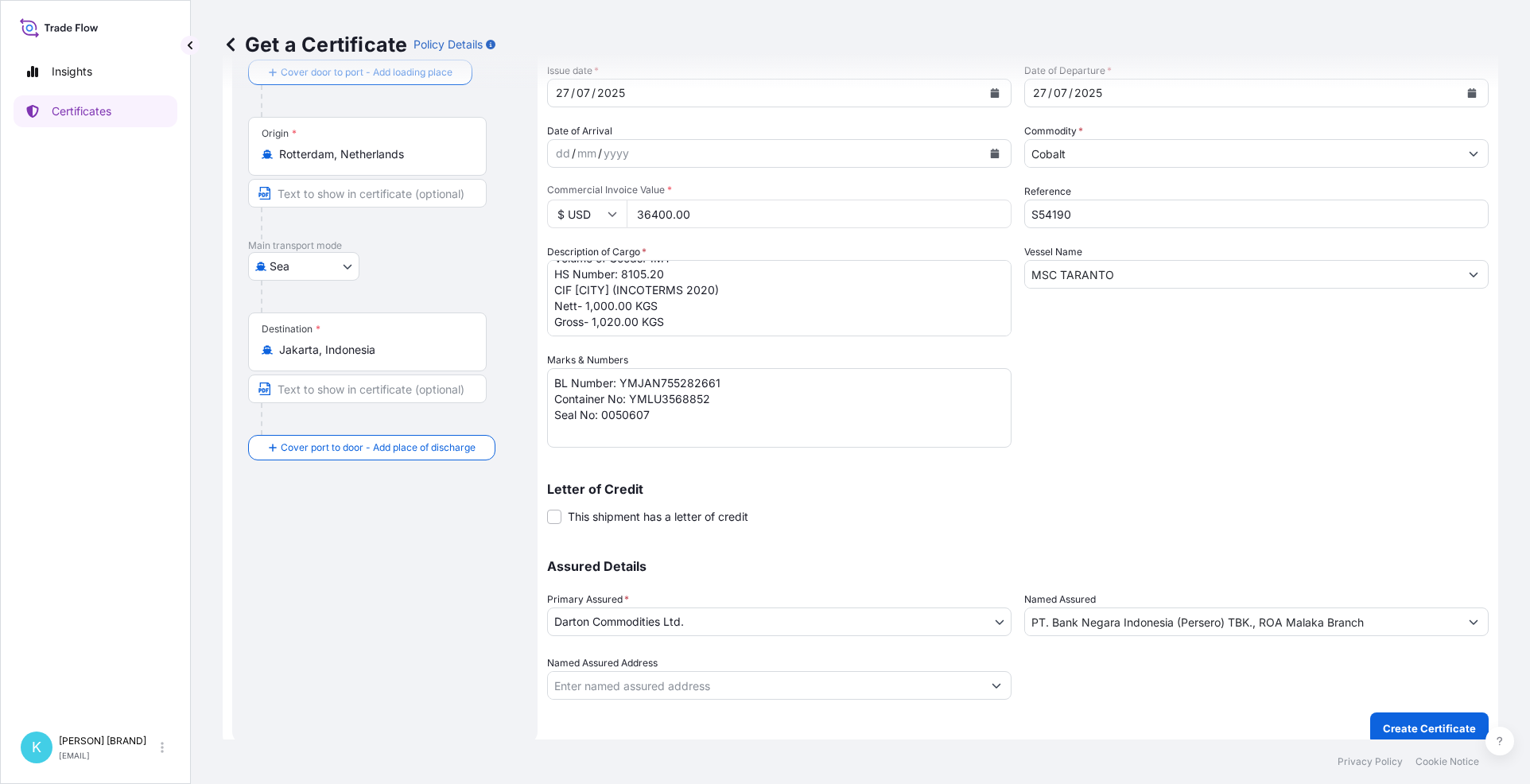 scroll, scrollTop: 110, scrollLeft: 0, axis: vertical 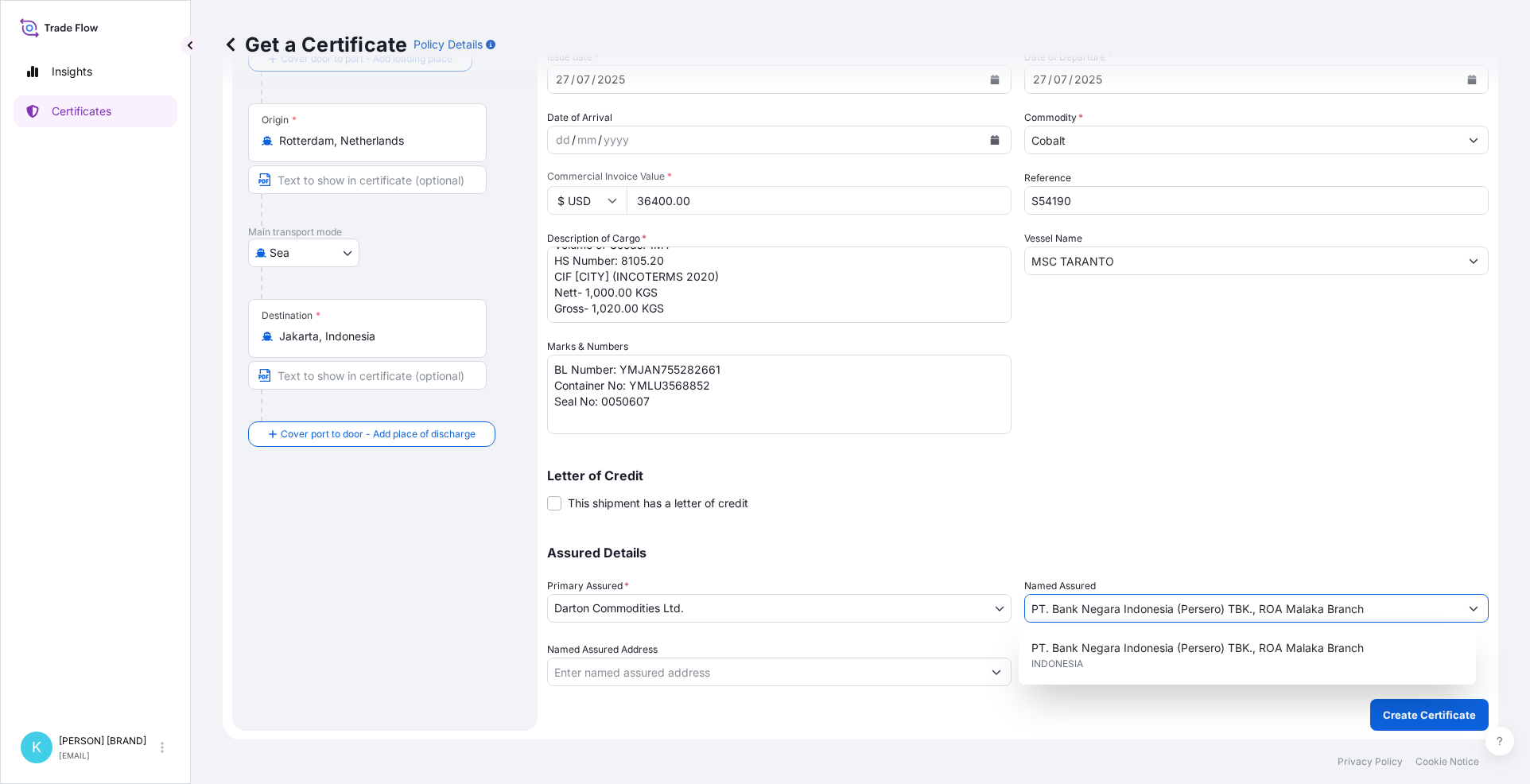 click on "PT. Bank Negara Indonesia (Persero) TBK., ROA Malaka Branch" at bounding box center (1242, 608) 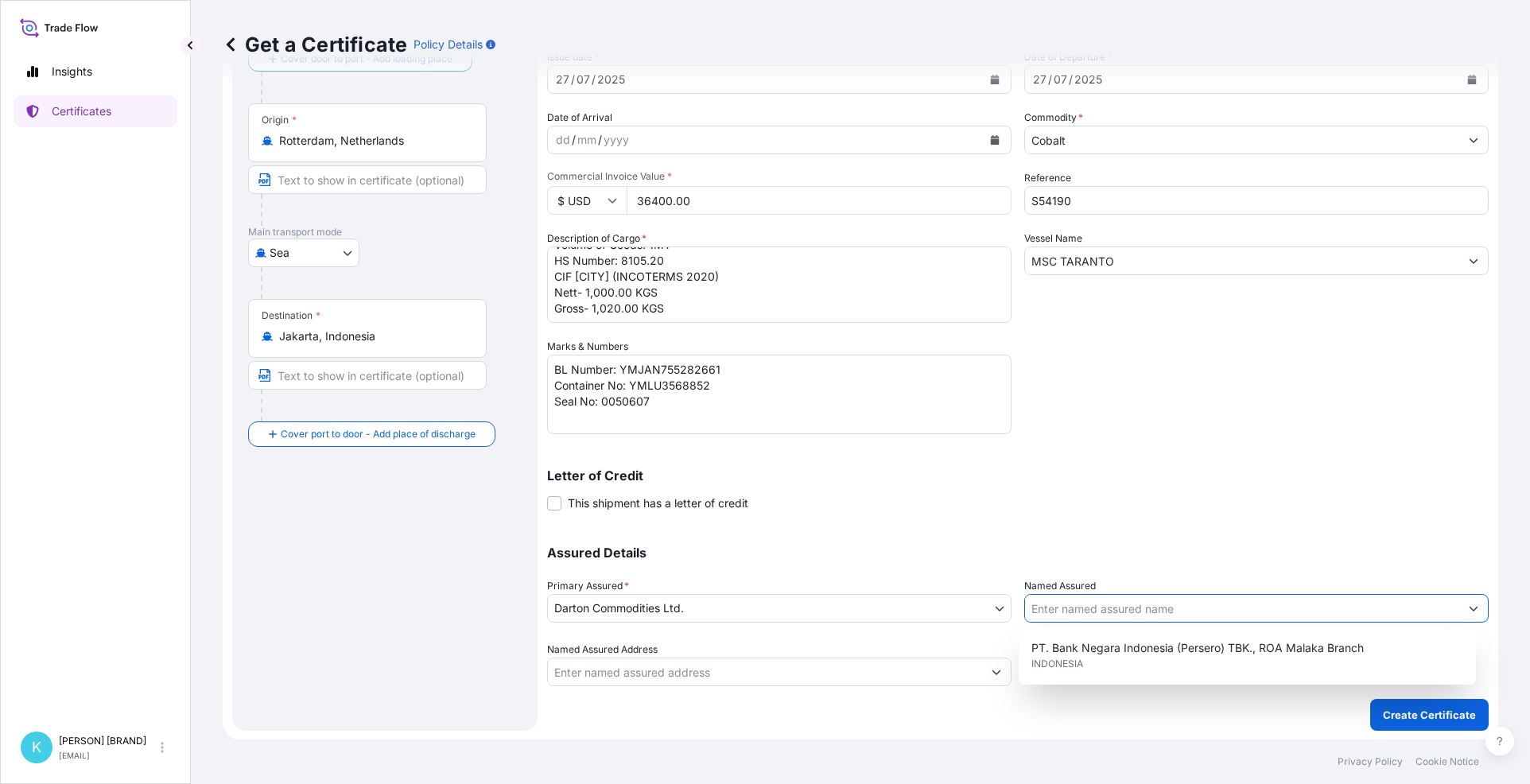 type 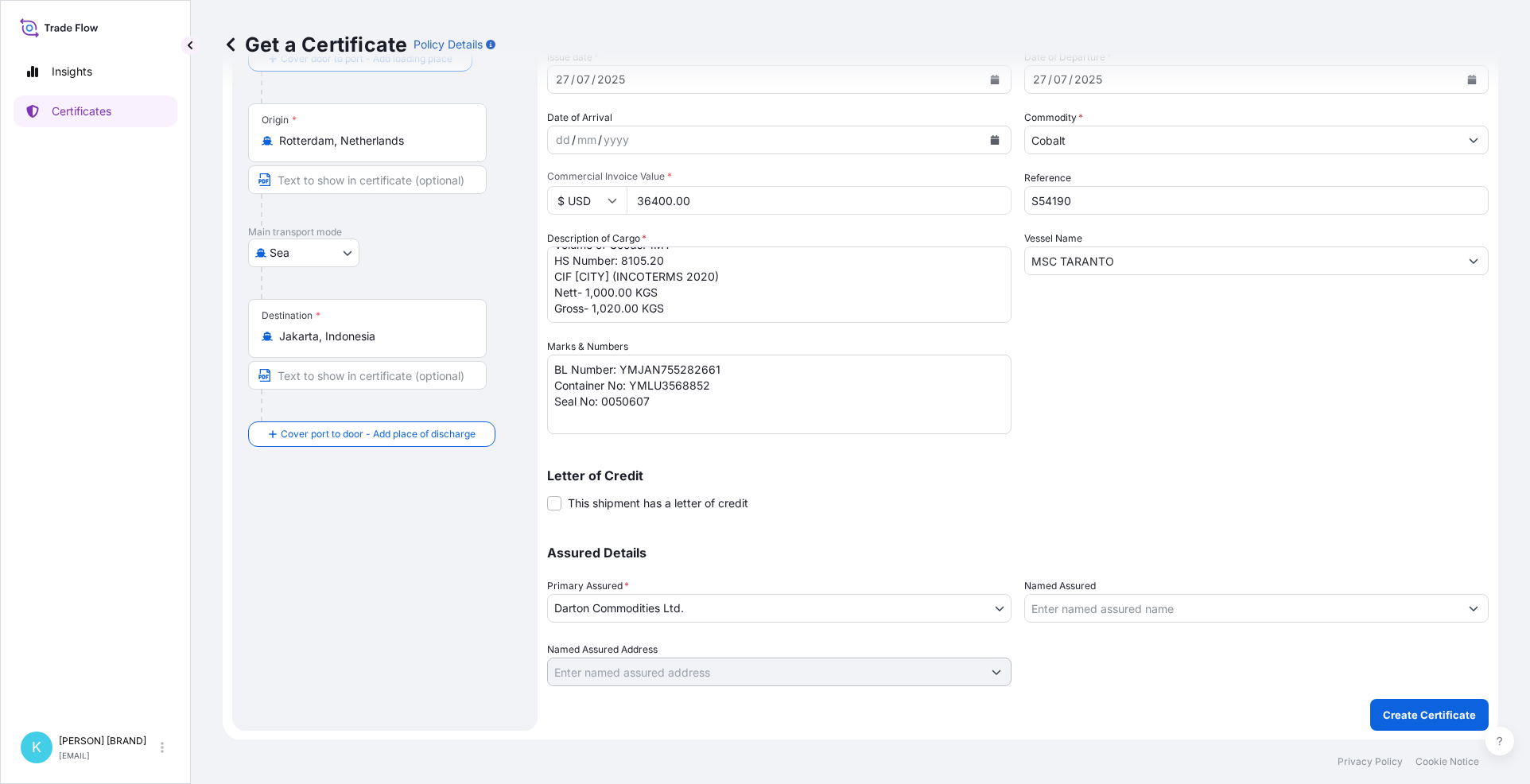 click at bounding box center [1256, 664] 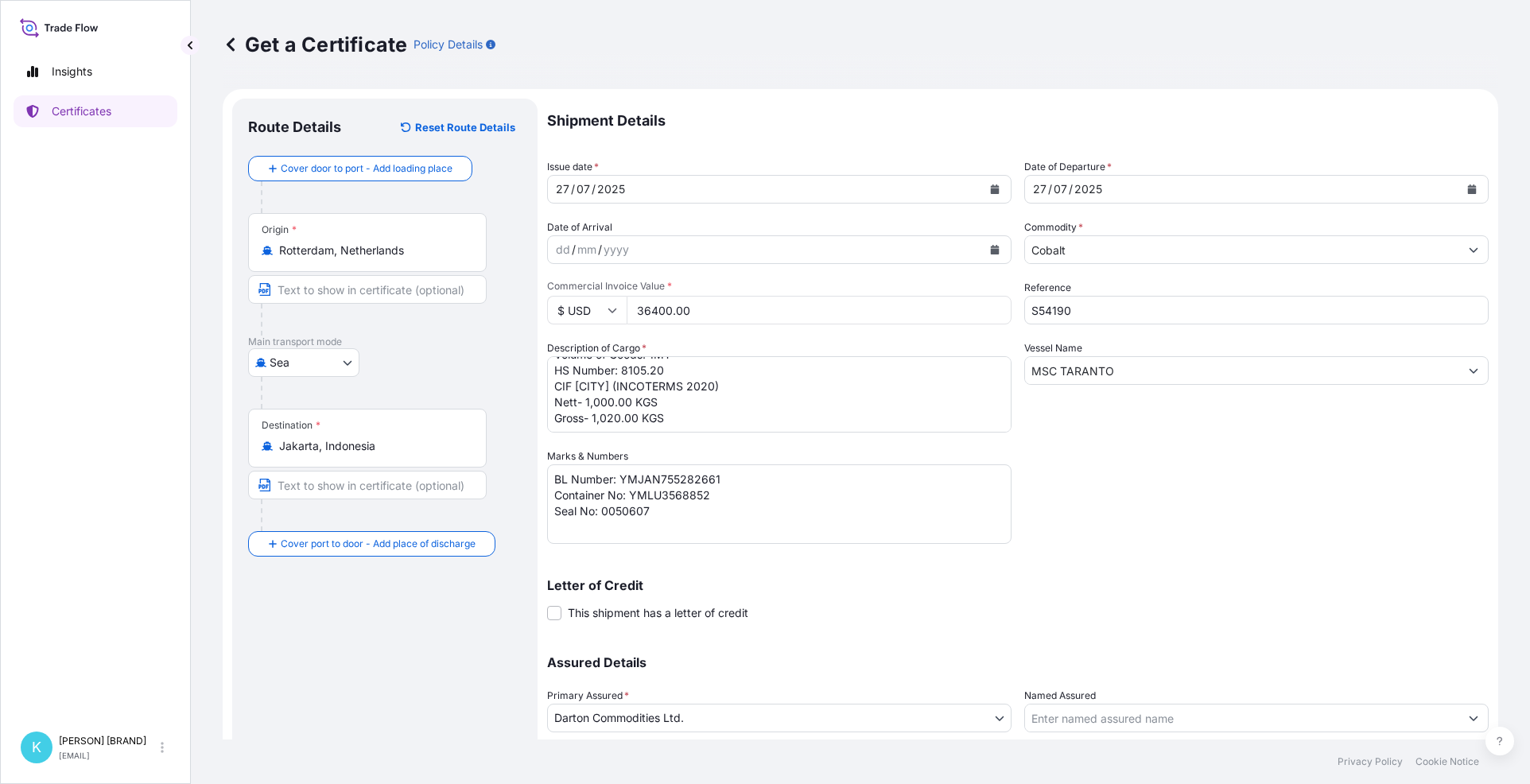 scroll, scrollTop: 0, scrollLeft: 0, axis: both 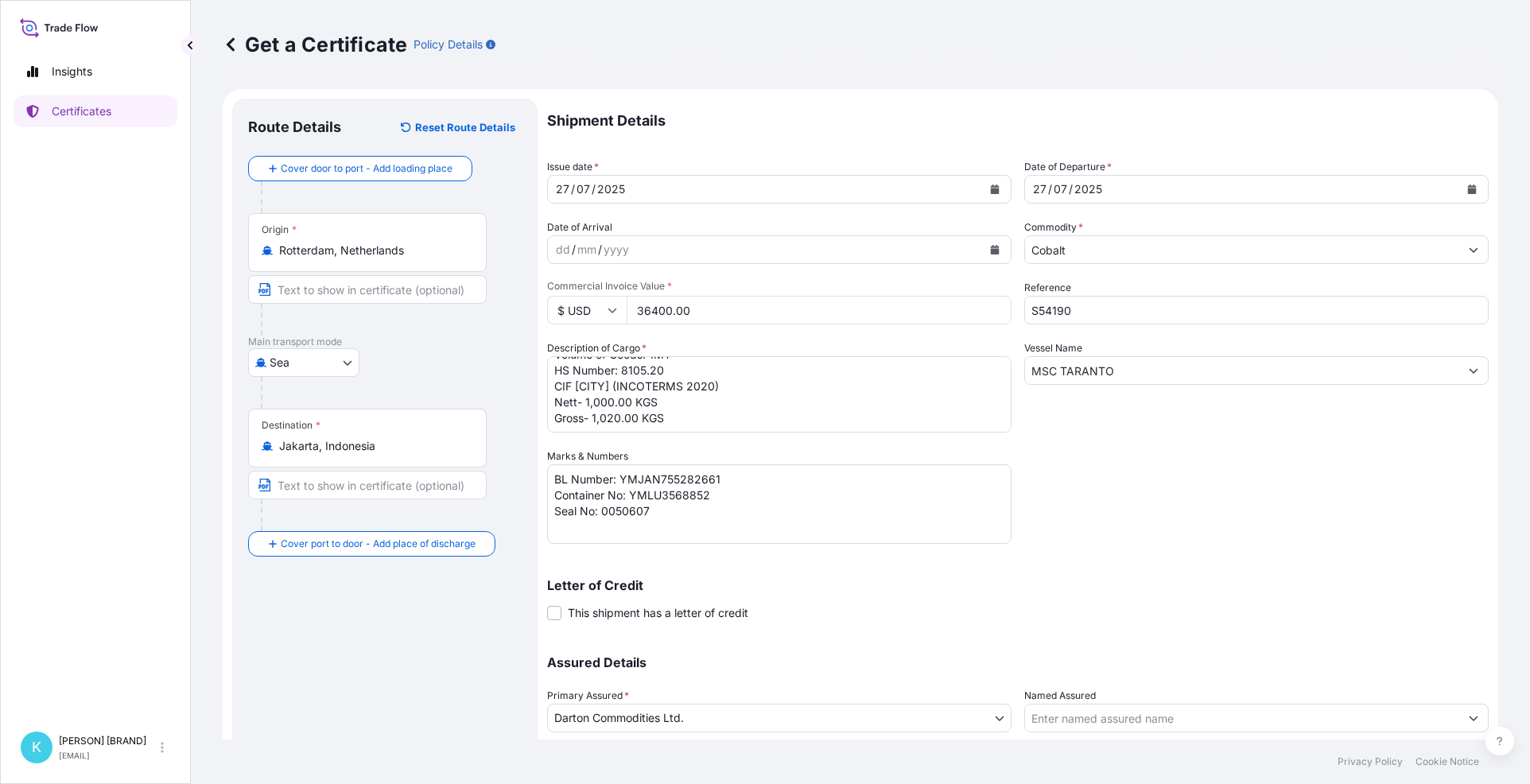 click on "Shipment Details Issue date * 27 / 07 / 2025 Date of Departure * 27 / 07 / 2025 Date of Arrival dd / mm / yyyy Commodity * Cobalt Packing Category Commercial Invoice Value    * $ USD 36400.00 Reference S54190 Description of Cargo * 1 Pallet= 4 Drums
1MT Electrolytic Cobalt Metal in round form of Vale Long Harbour production.
Origin: [COUNTRY].
Quality: 99.9 CO PCT MIN
Volume of Goods: 1MT
HS Number: 8105.20
CIF [CITY] (INCOTERMS 2020)
Nett- 1,000.00 KGS
Gross- 1,020.00 KGS Vessel Name MSC TARANTO Marks & Numbers BL Number: YMLU3568852
Container No: YMLU3568852
Seal No: 0050607 Letter of Credit This shipment has a letter of credit Letter of credit * Letter of credit may not exceed 12000 characters Assured Details Primary Assured * Darton Commodities Ltd. Darton Commodities Ltd. Named Assured Named Assured Address" at bounding box center (1018, 447) 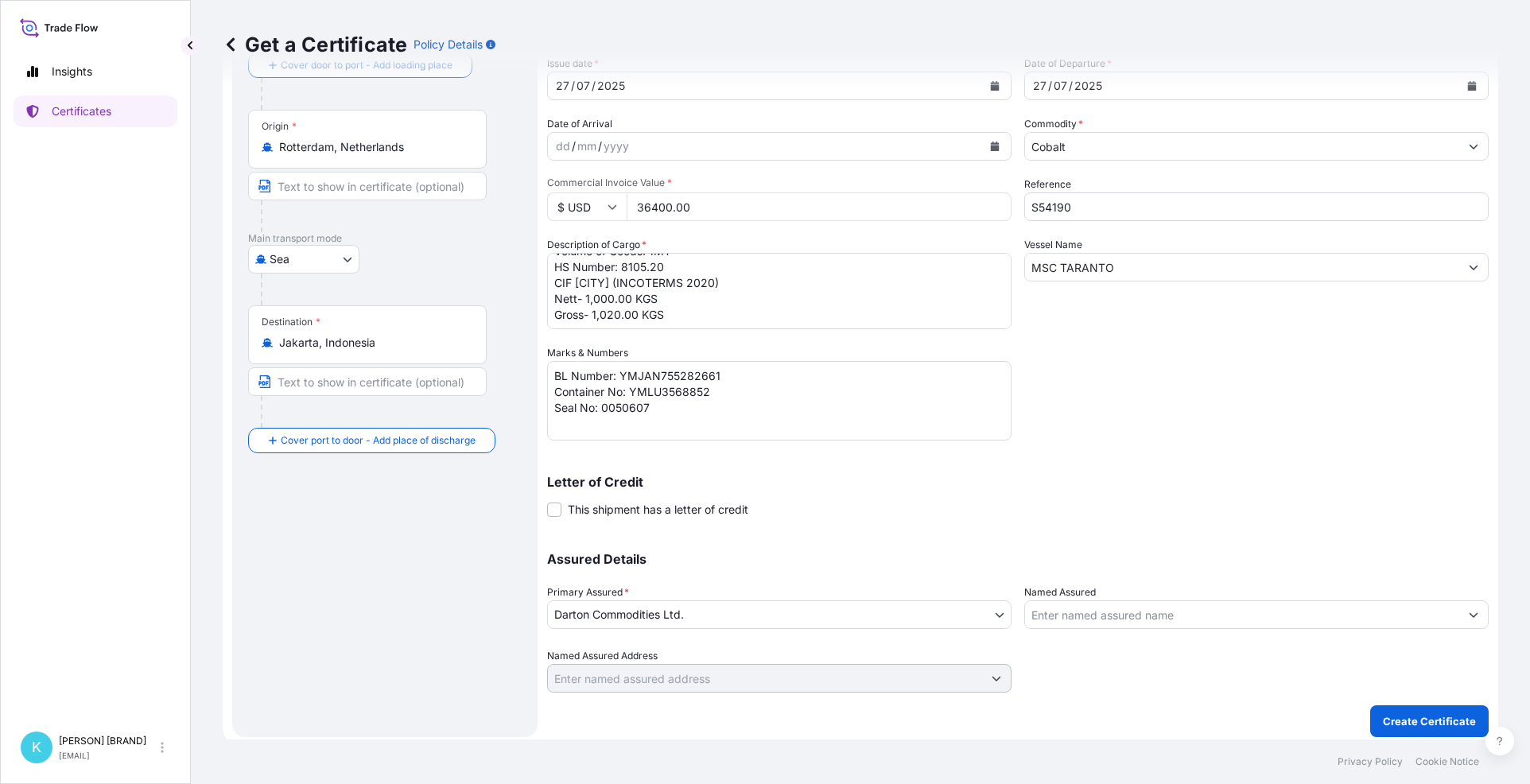 scroll, scrollTop: 110, scrollLeft: 0, axis: vertical 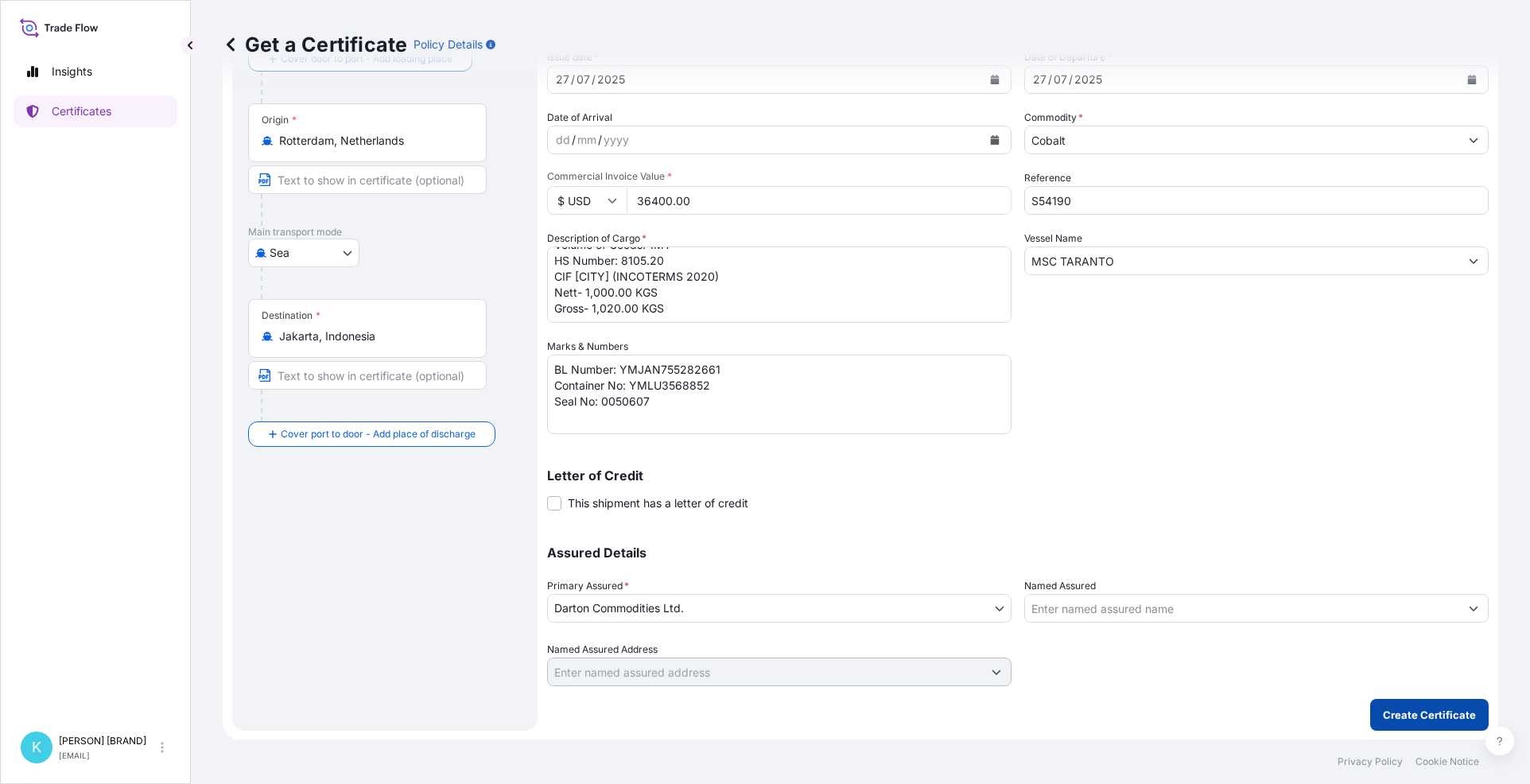 click on "Create Certificate" at bounding box center (1429, 715) 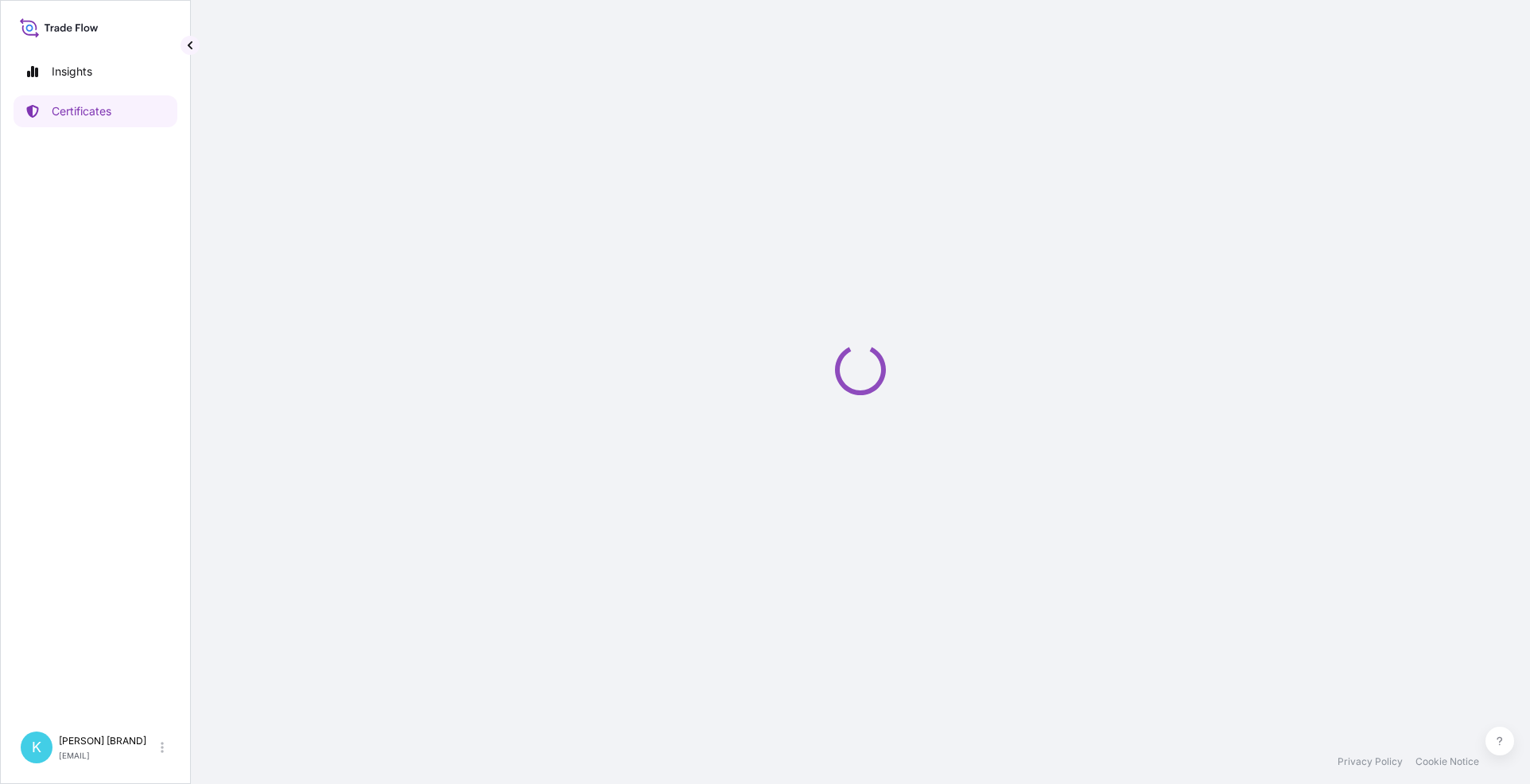 scroll, scrollTop: 0, scrollLeft: 0, axis: both 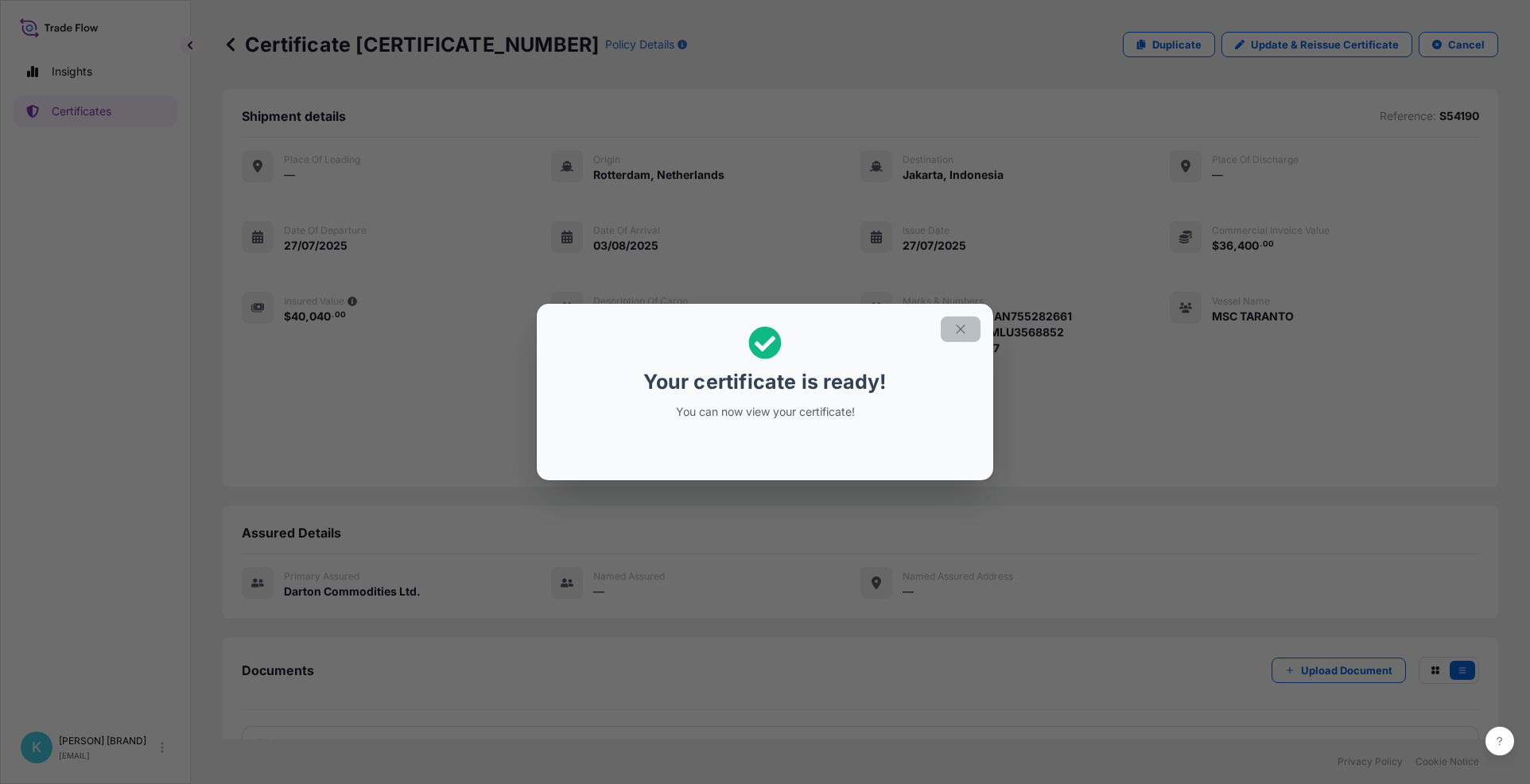 click 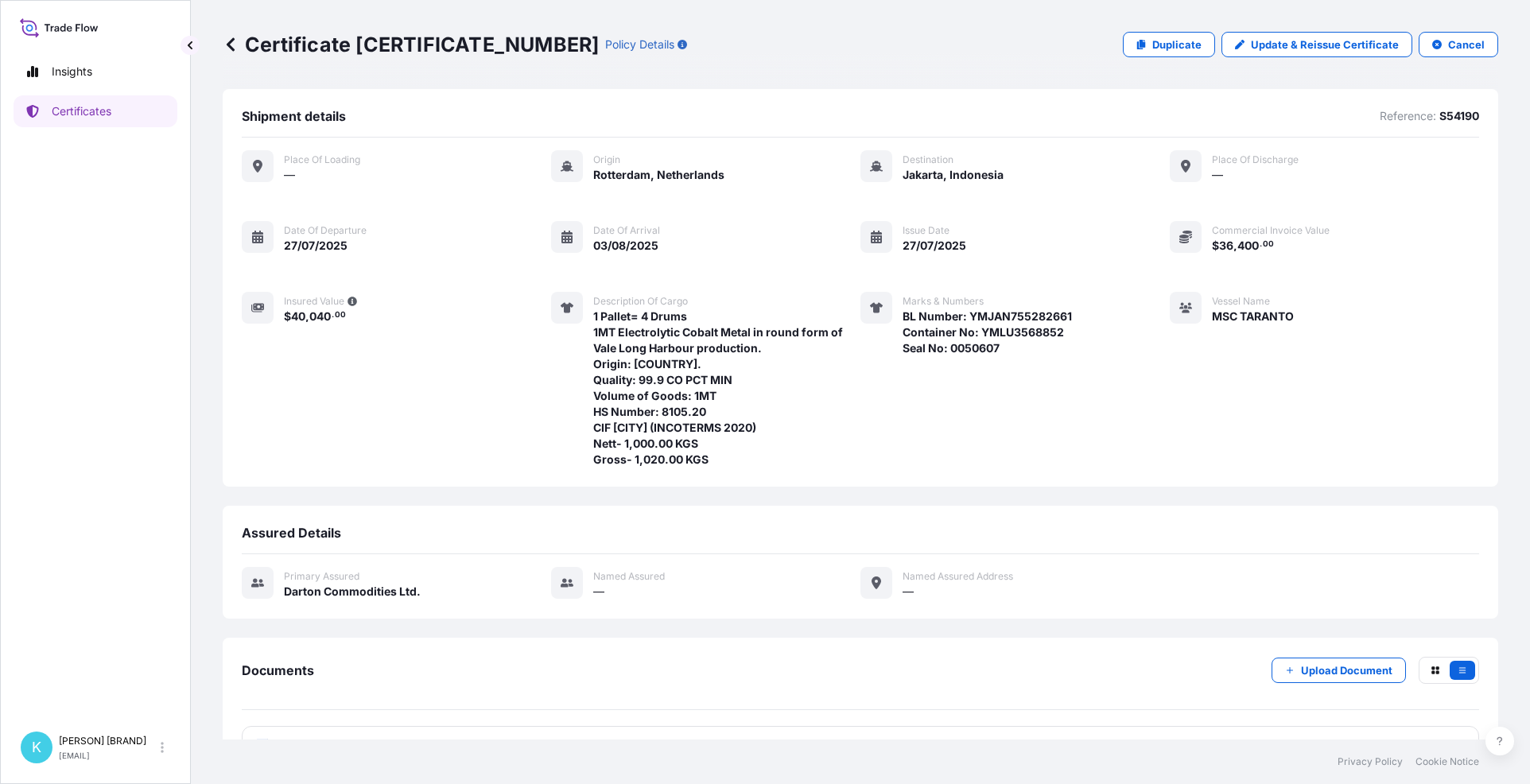 scroll, scrollTop: 43, scrollLeft: 0, axis: vertical 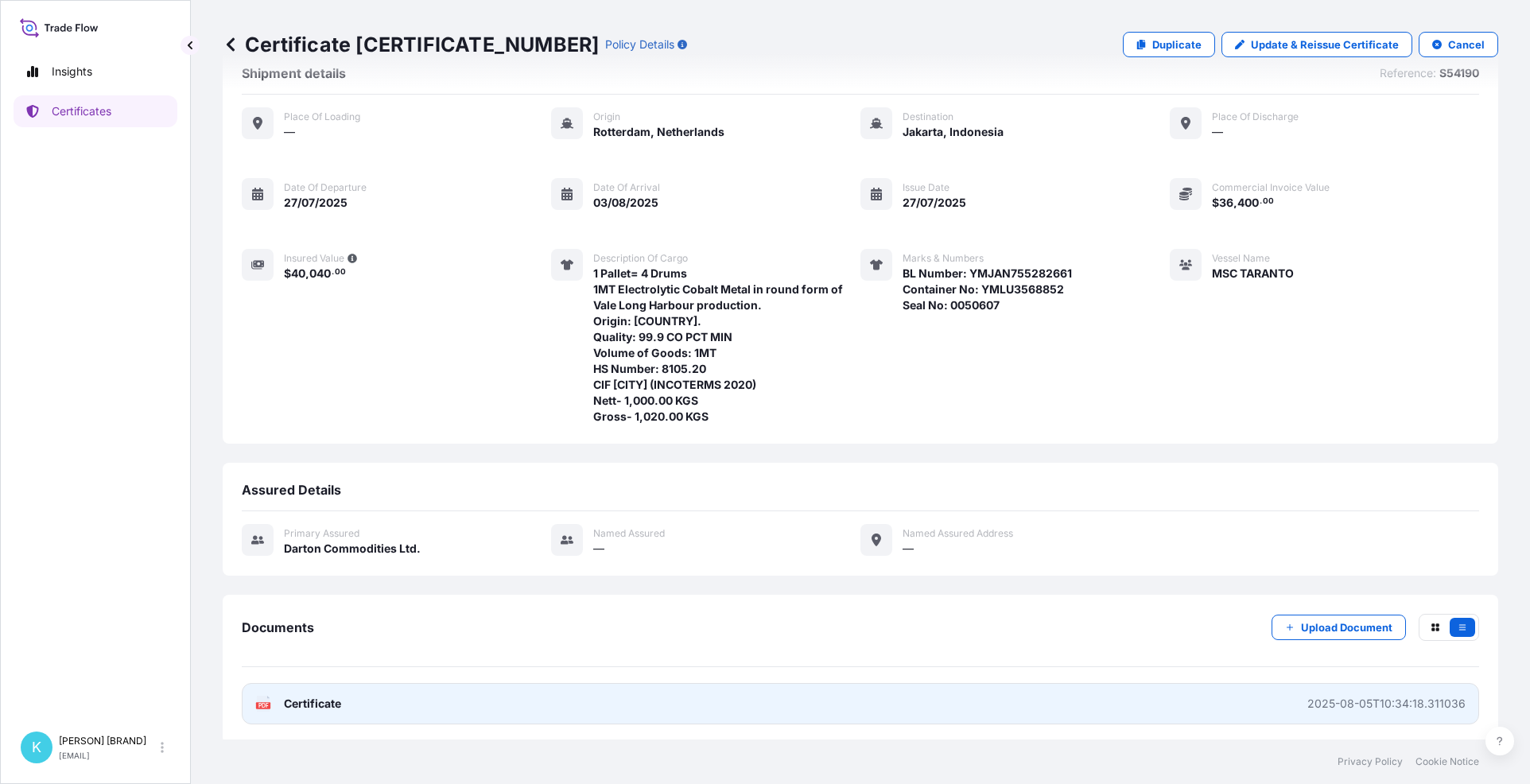 click on "Certificate" at bounding box center (313, 704) 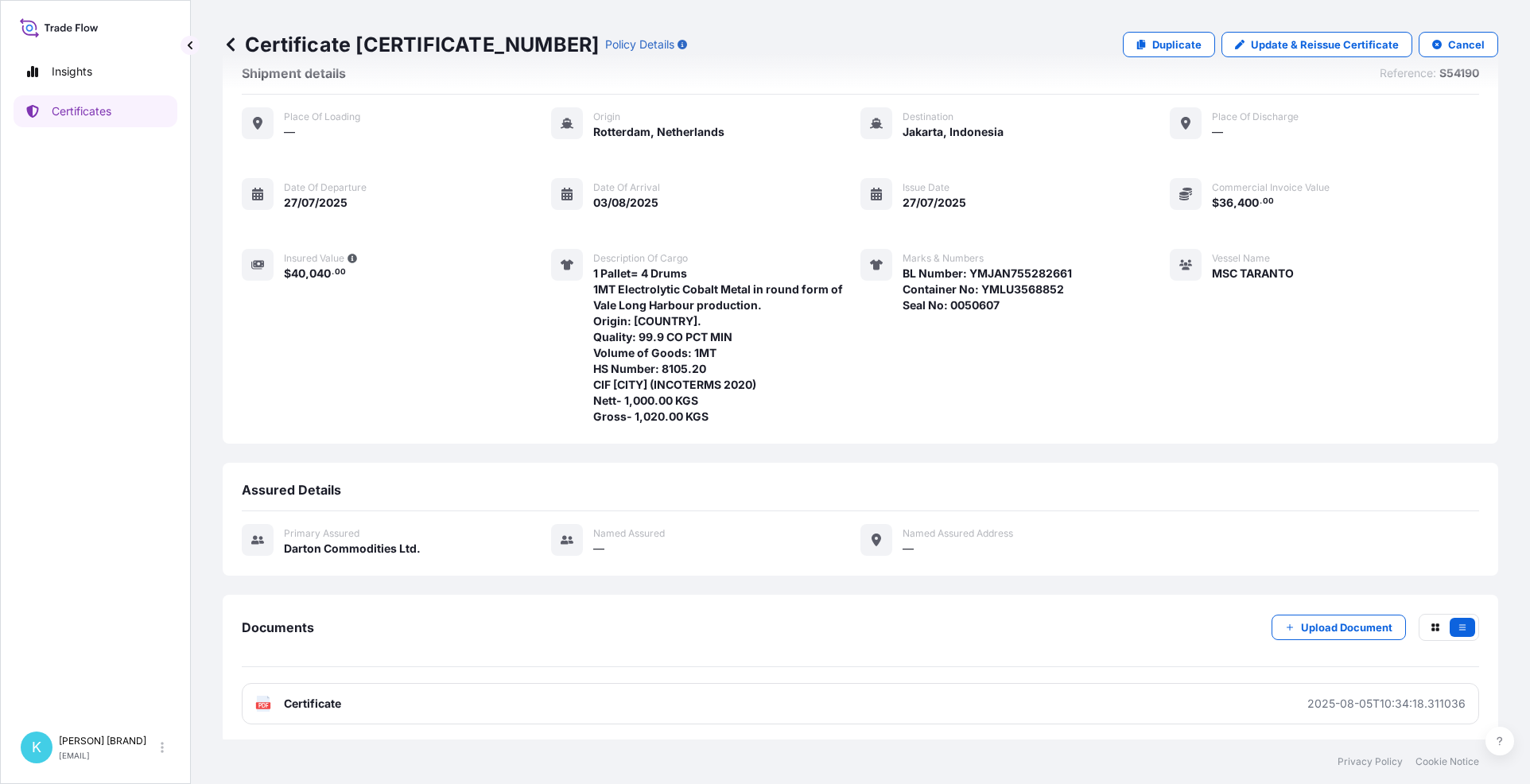 click on "Certificate 31487-1-1 Policy Details Duplicate Update & Reissue Certificate Cancel Shipment details Reference: S54190 Place of Loading — Origin Rotterdam, [CITY] Destination Jakarta, Indonesia Place of discharge — Date of departure 27/07/2025 Date of arrival 03/08/2025 Issue Date 27/07/2025 Commercial Invoice Value $ 36 , 400 . 00 Insured Value $ 40 , 040 . 00 Description of cargo 1 Pallet= 4 Drums
1MT Electrolytic Cobalt Metal in round form of Vale Long Harbour production.
Origin: [COUNTRY].
Quality: 99.9 CO PCT MIN
Volume of Goods: 1MT
HS Number: 8105.20
CIF JAKARTA (INCOTERMS 2020)
Nett- 1,000.00 KGS
Gross- 1,020.00 KGS Marks & Numbers BL Number: YMJAN755282661
Container No: YMLU3568852
Seal No: 0050607 Vessel Name MSC TARANTO Assured Details Primary assured Darton Commodities Ltd. Named Assured — Named Assured Address — Documents Upload Document PDF Certificate 2025-08-05T10:34:18.311036" at bounding box center [860, 370] 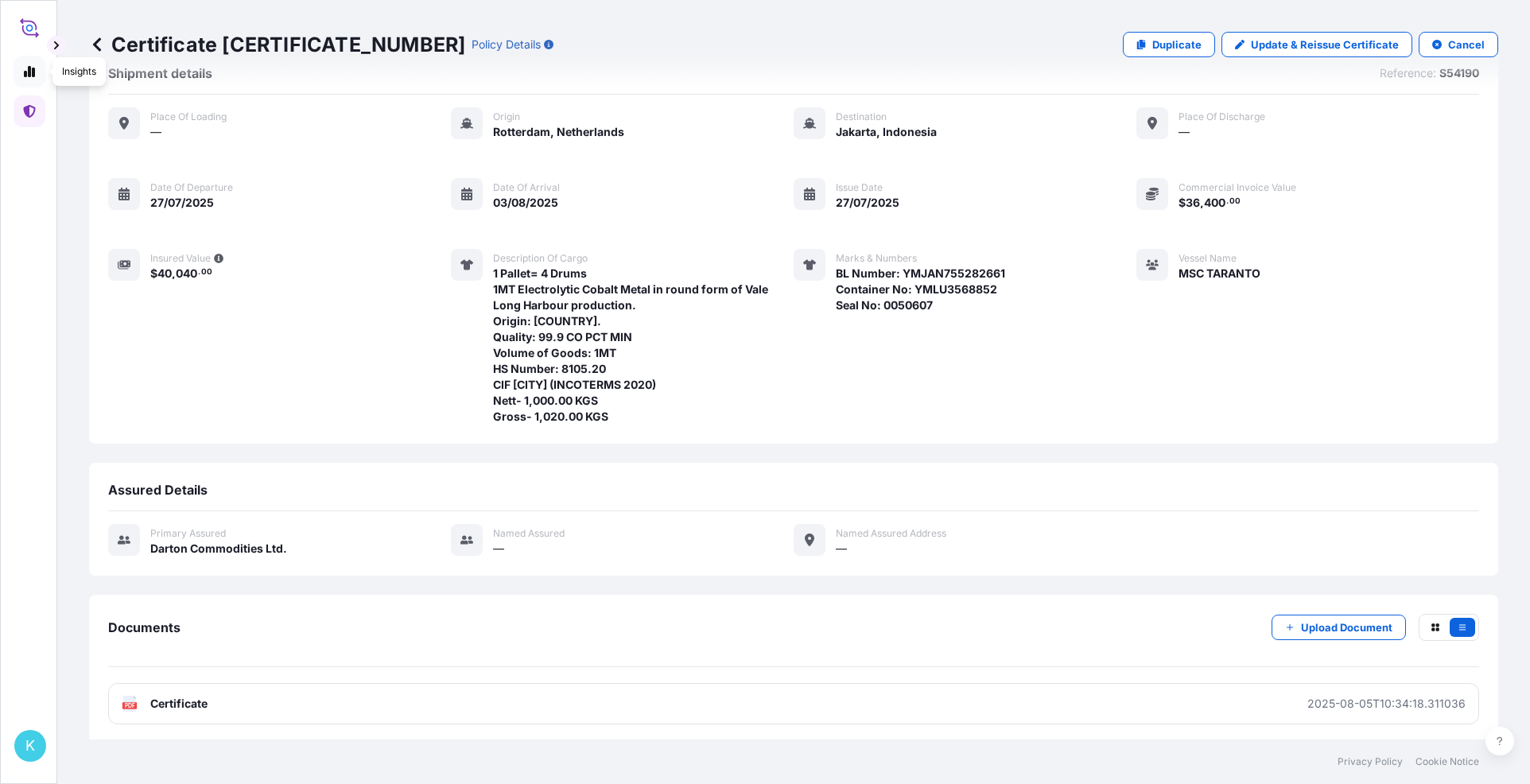 click at bounding box center (29, 72) 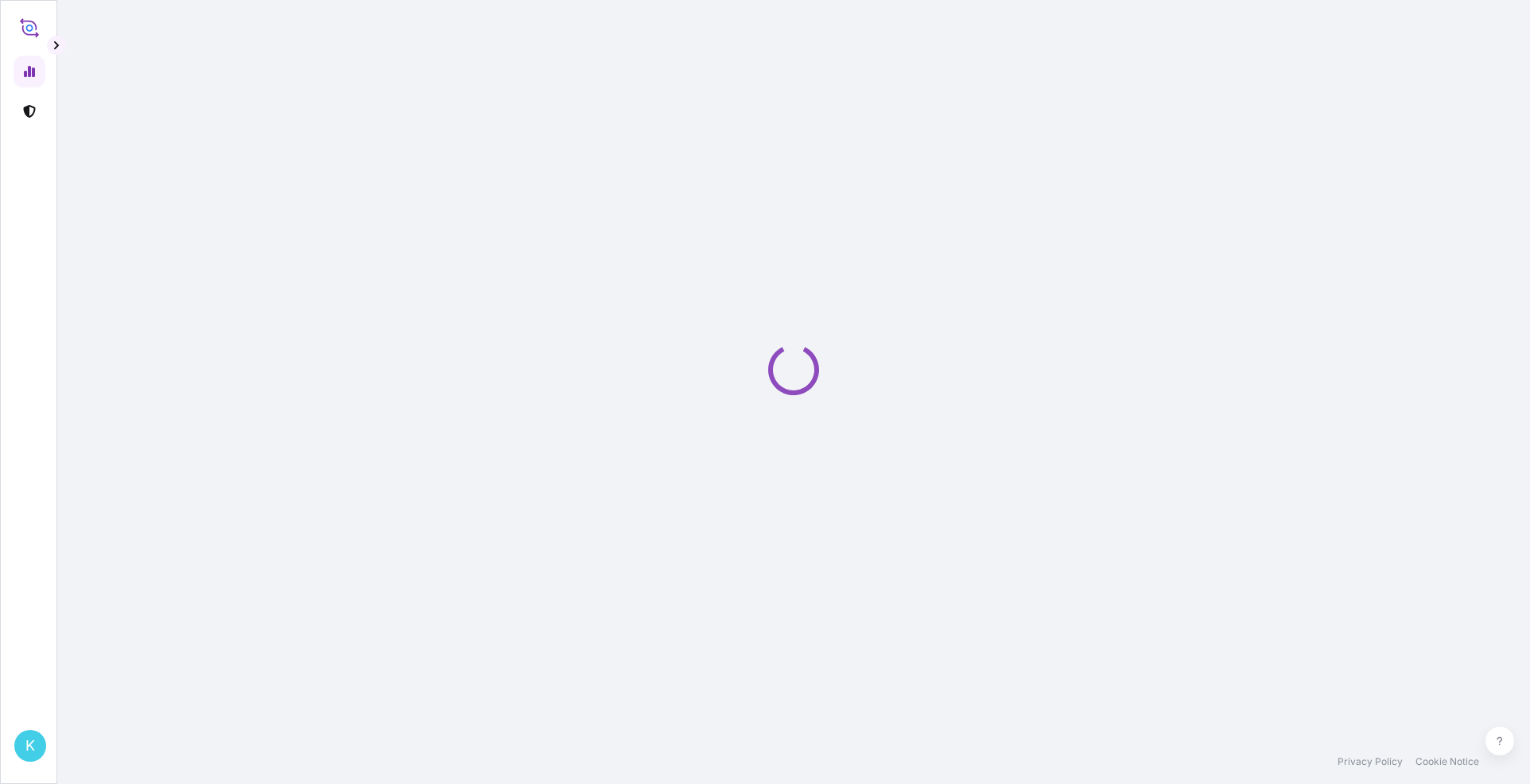 scroll, scrollTop: 0, scrollLeft: 0, axis: both 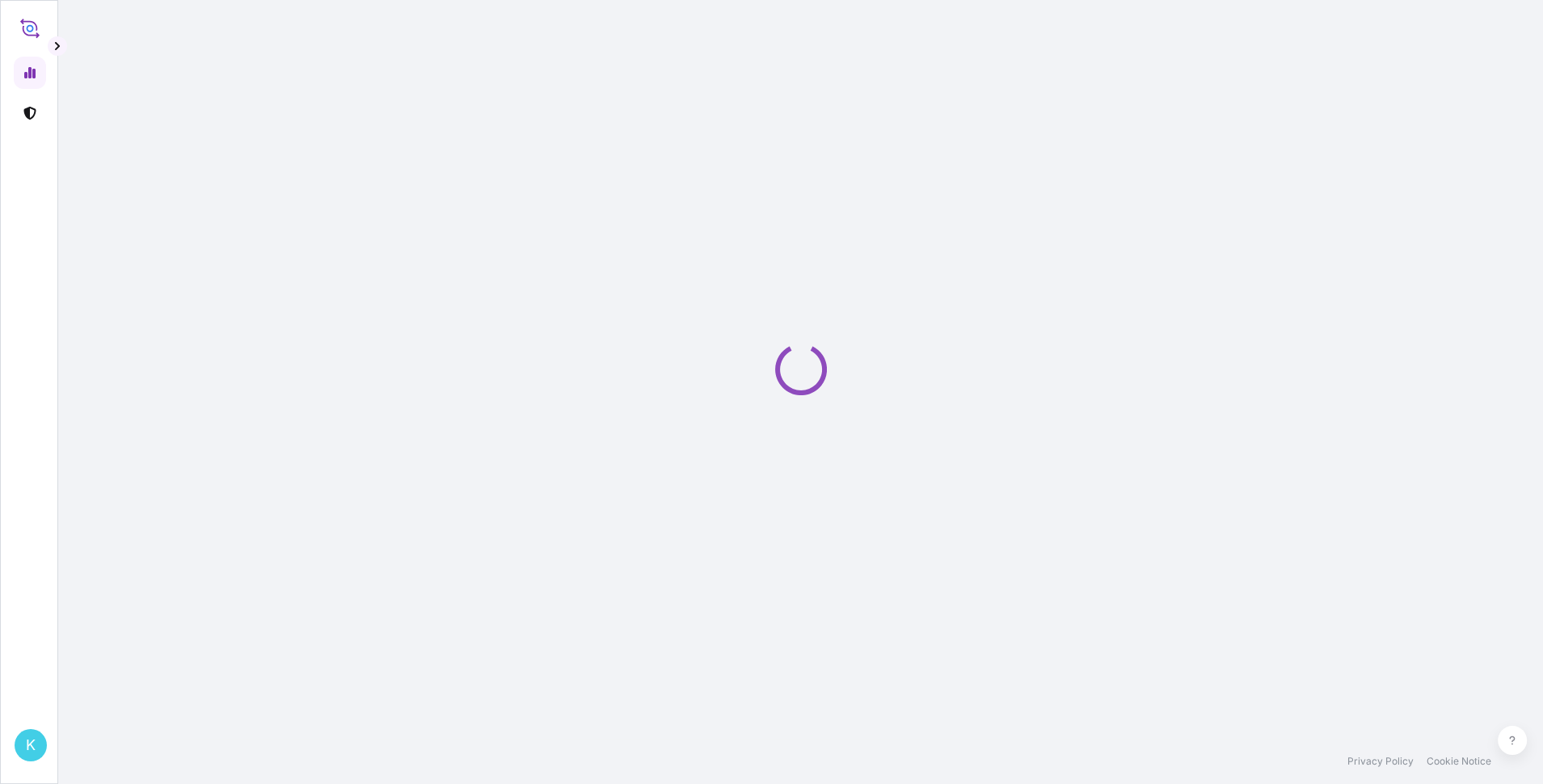 select on "2025" 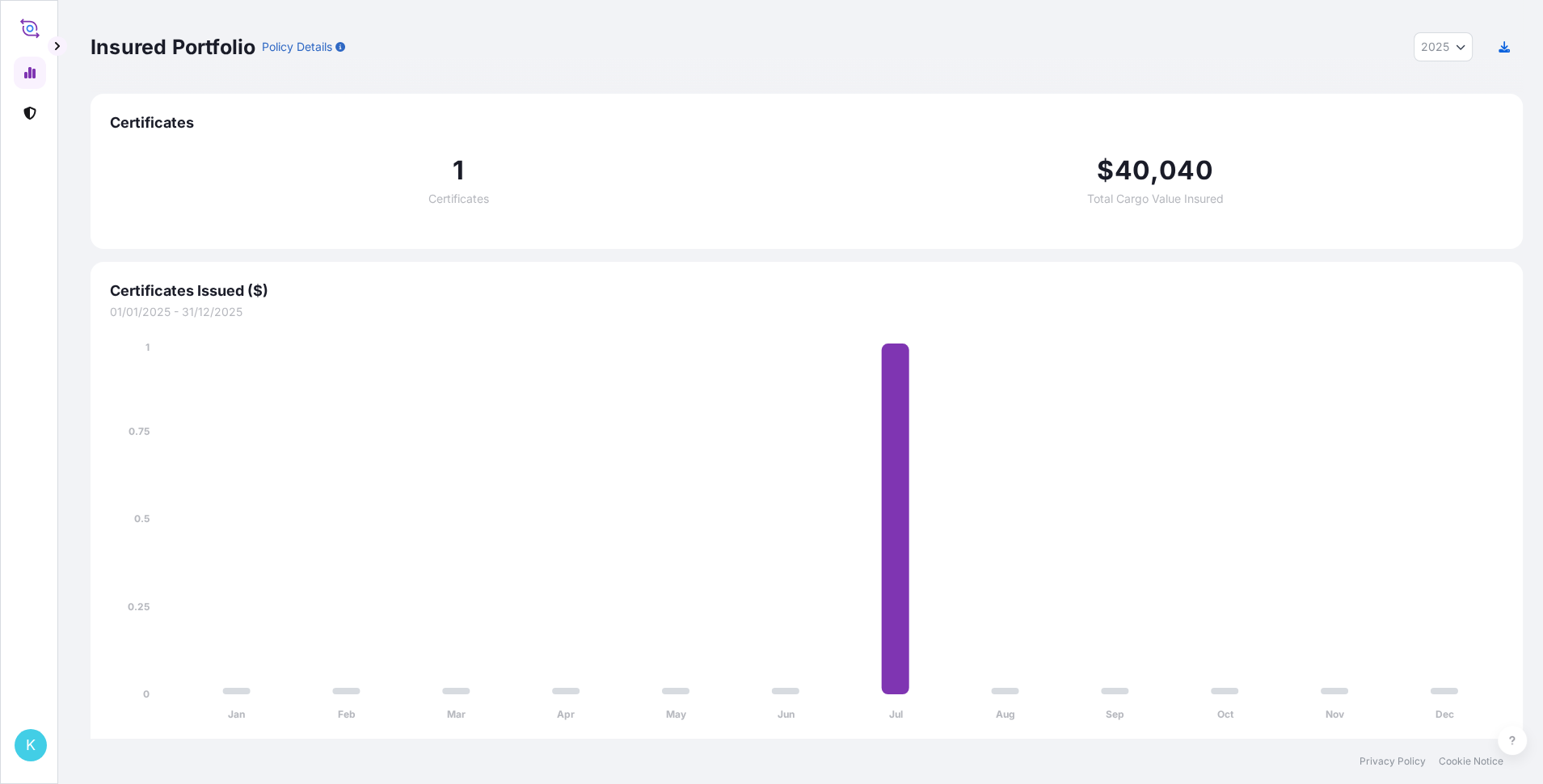 click 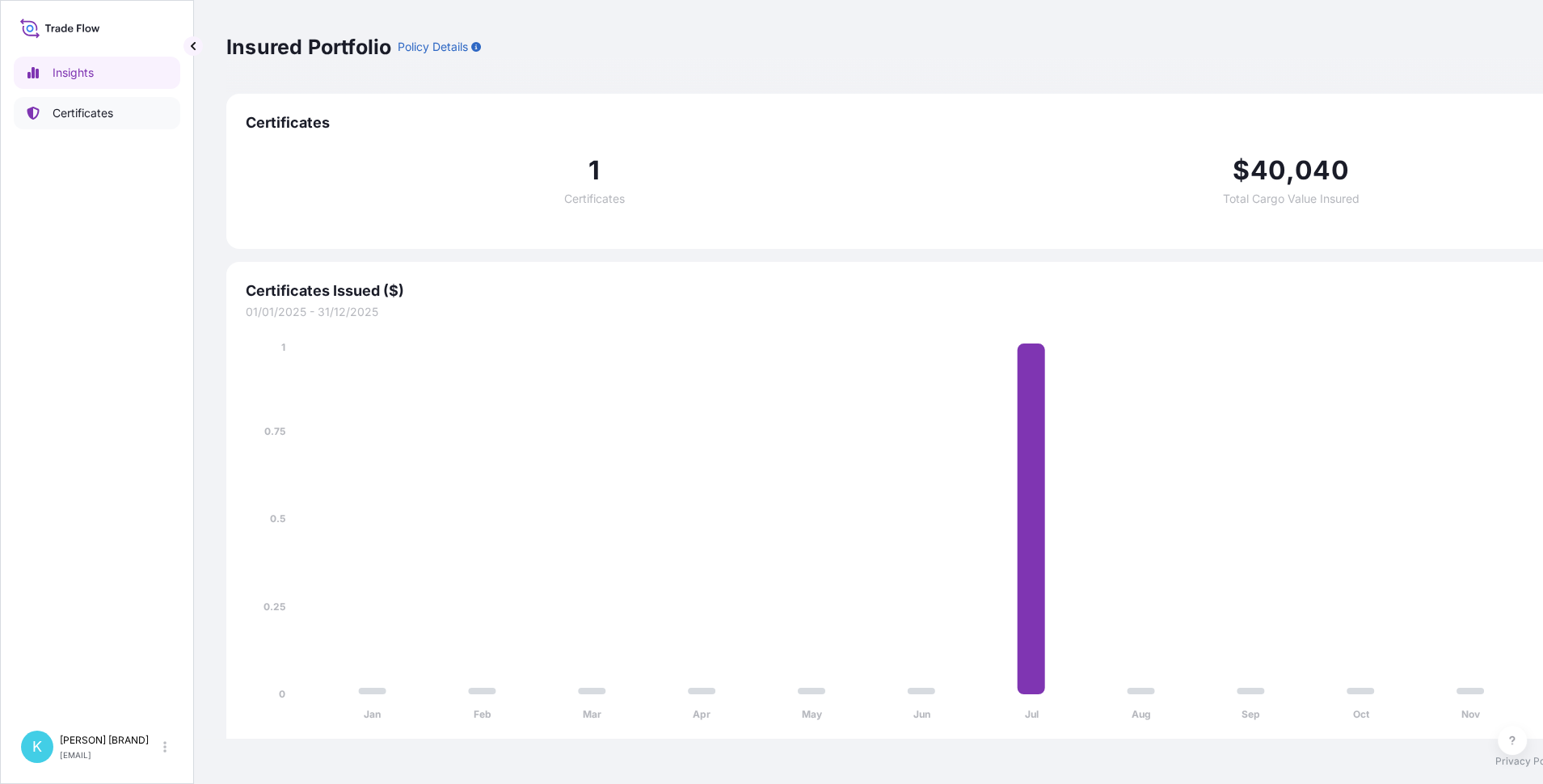 click on "Certificates" at bounding box center [82, 113] 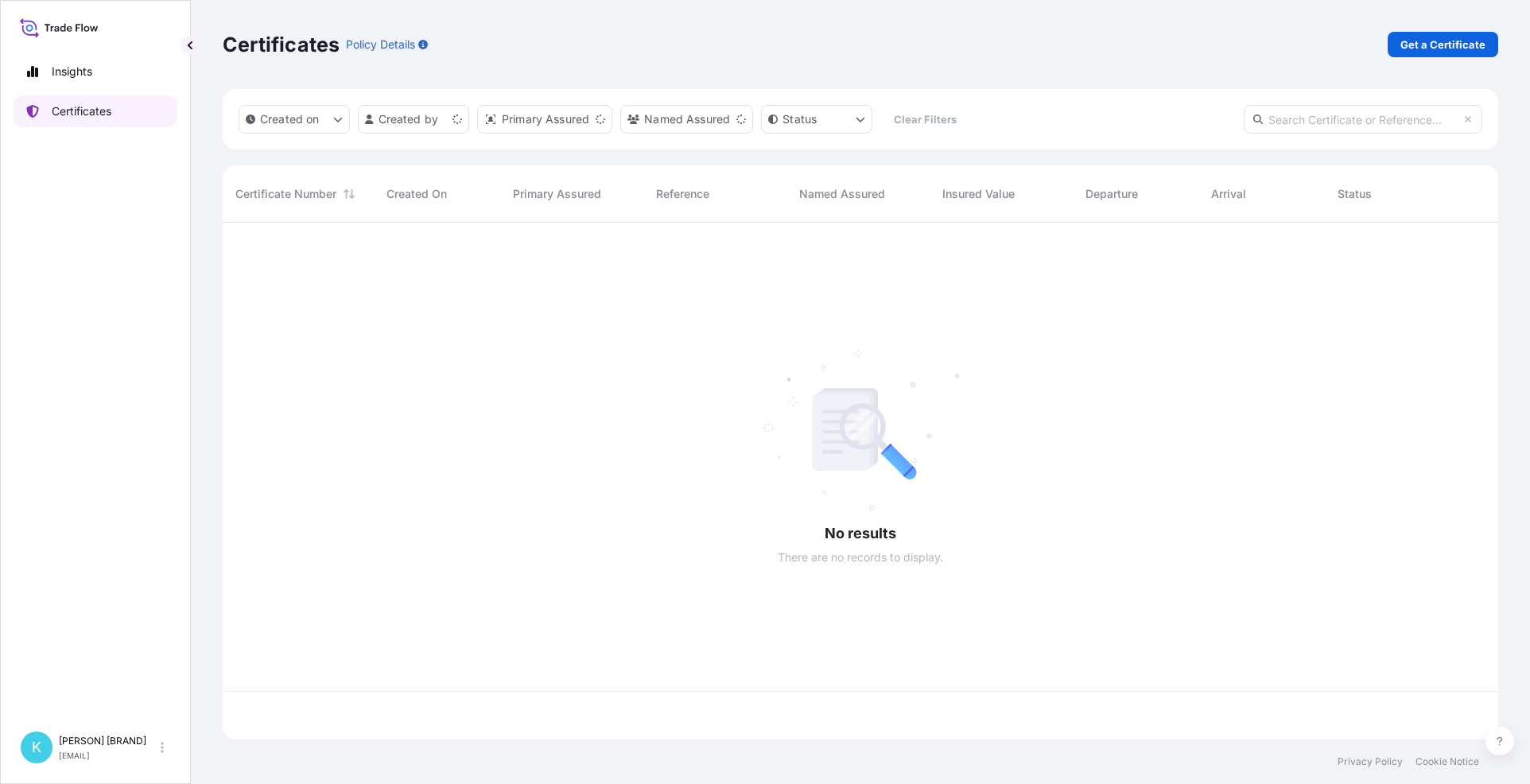 scroll, scrollTop: 13, scrollLeft: 13, axis: both 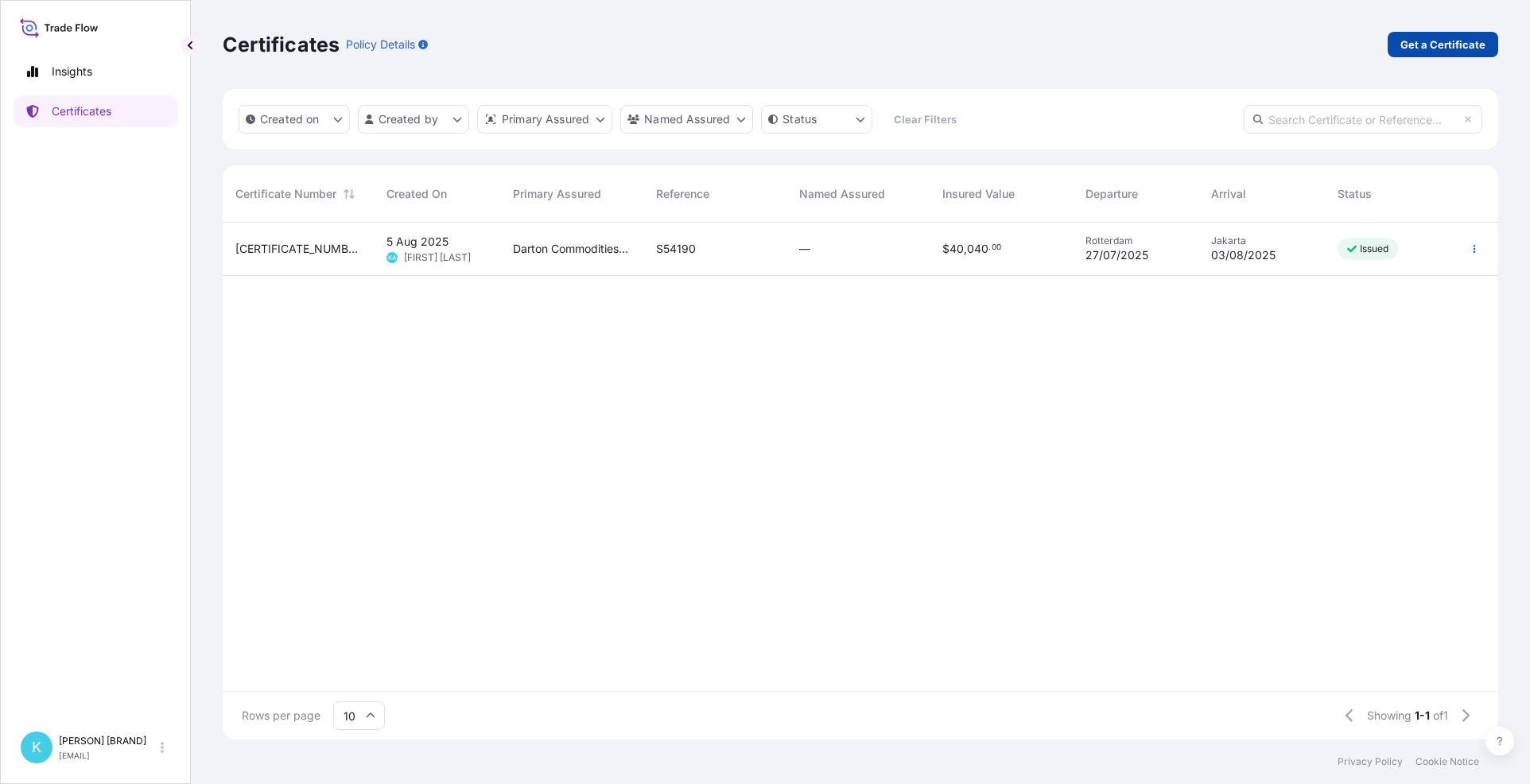click on "Get a Certificate" at bounding box center (1443, 45) 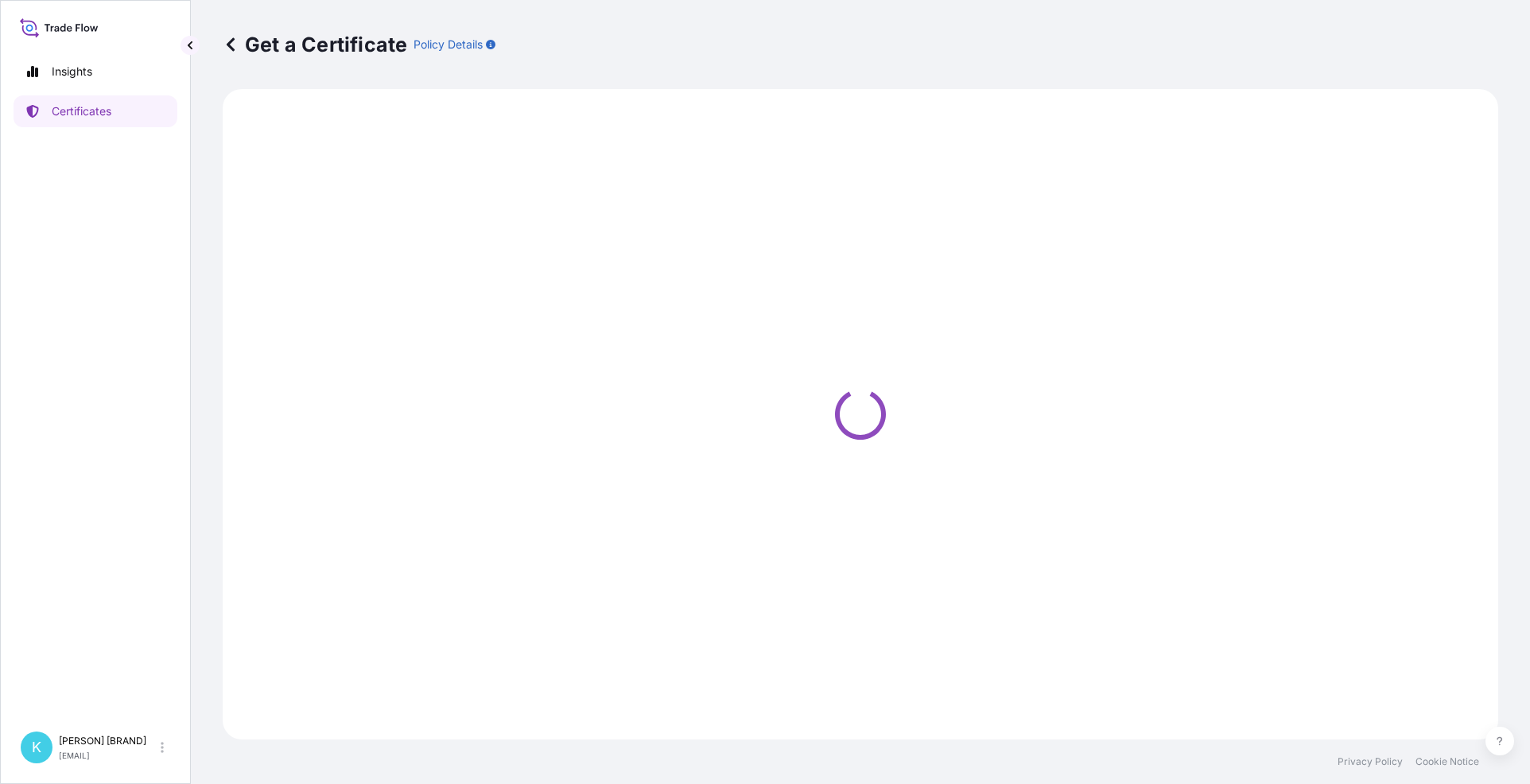 select on "Sea" 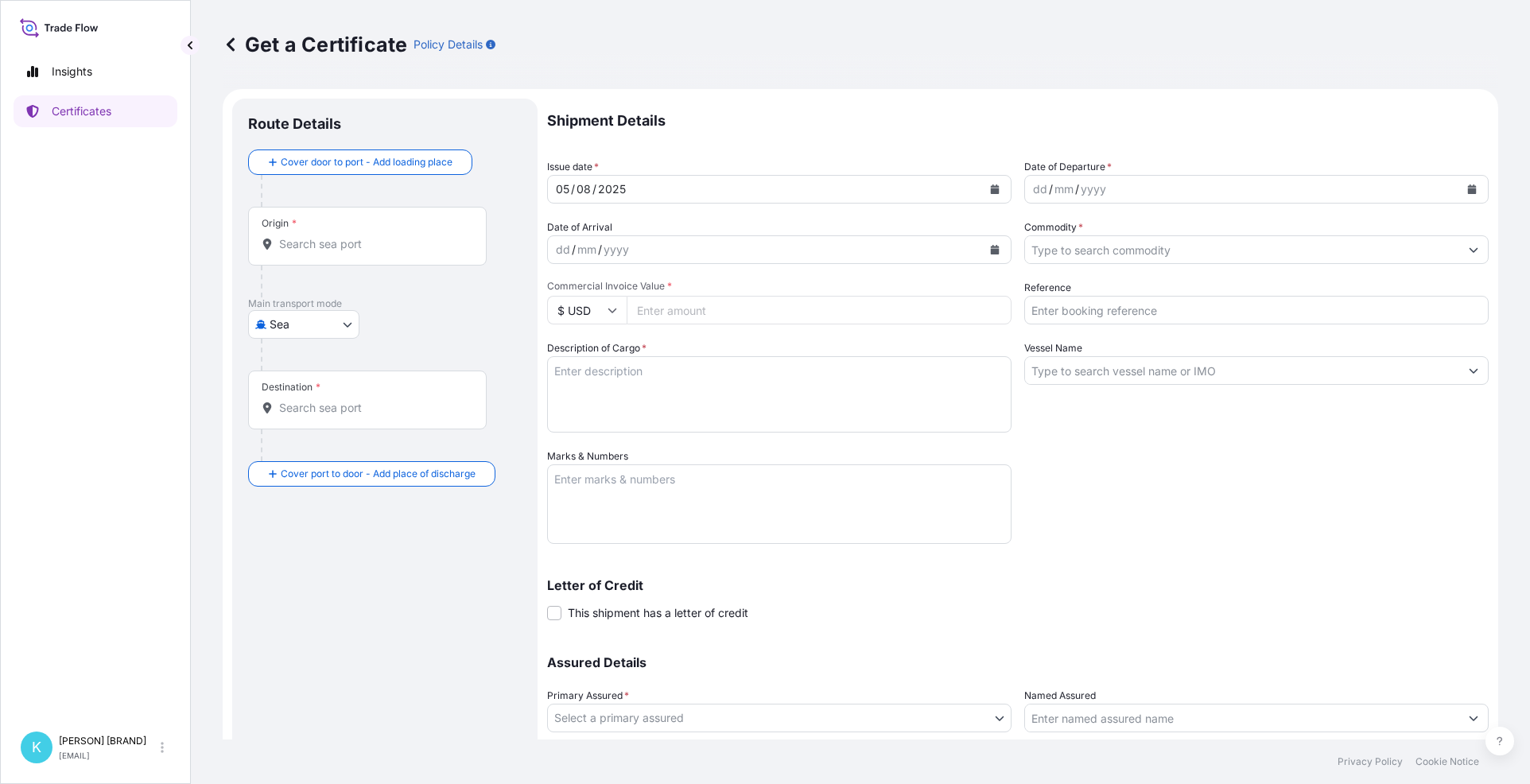 click on "Origin *" at bounding box center (367, 236) 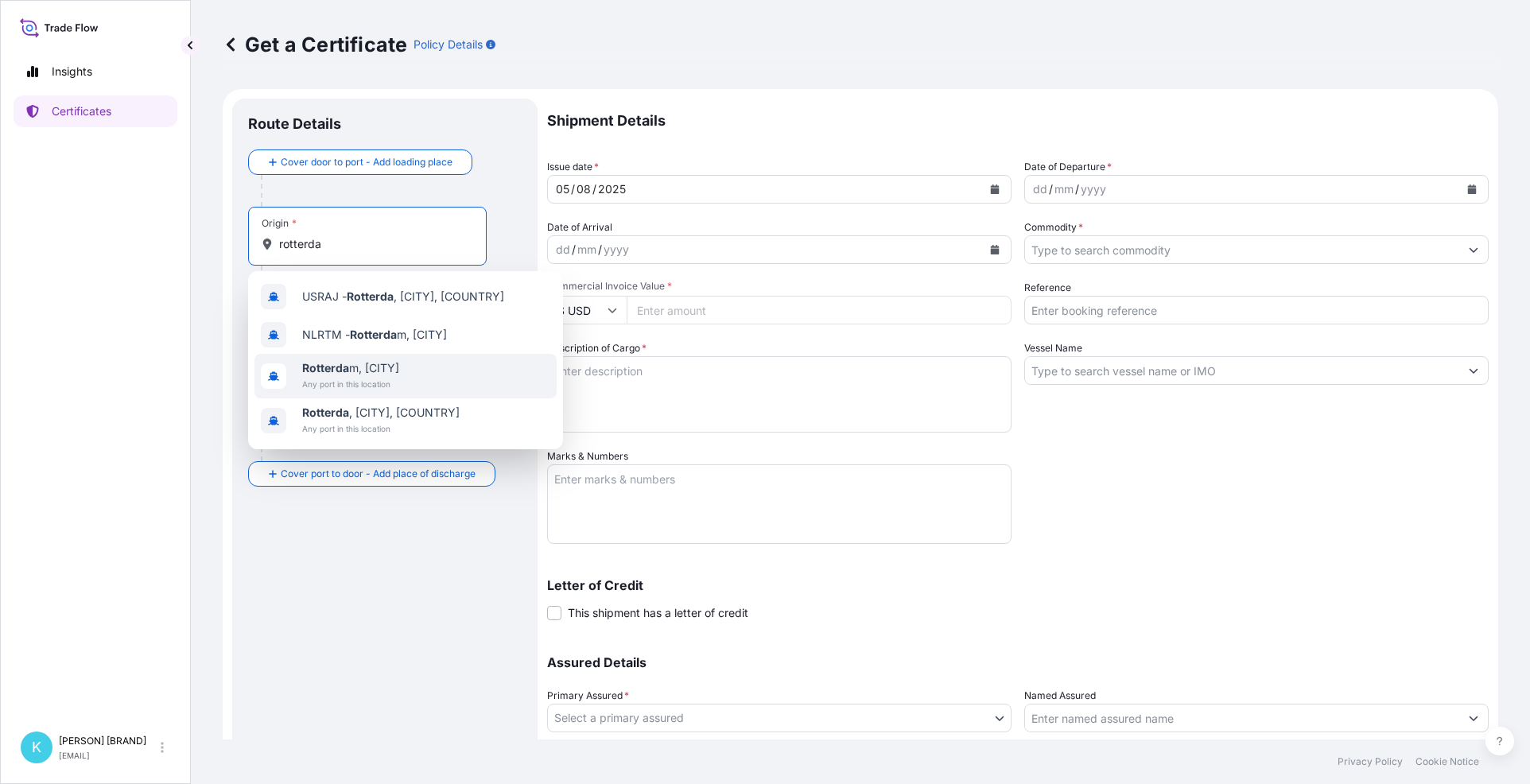 click on "Any port in this location" at bounding box center (351, 384) 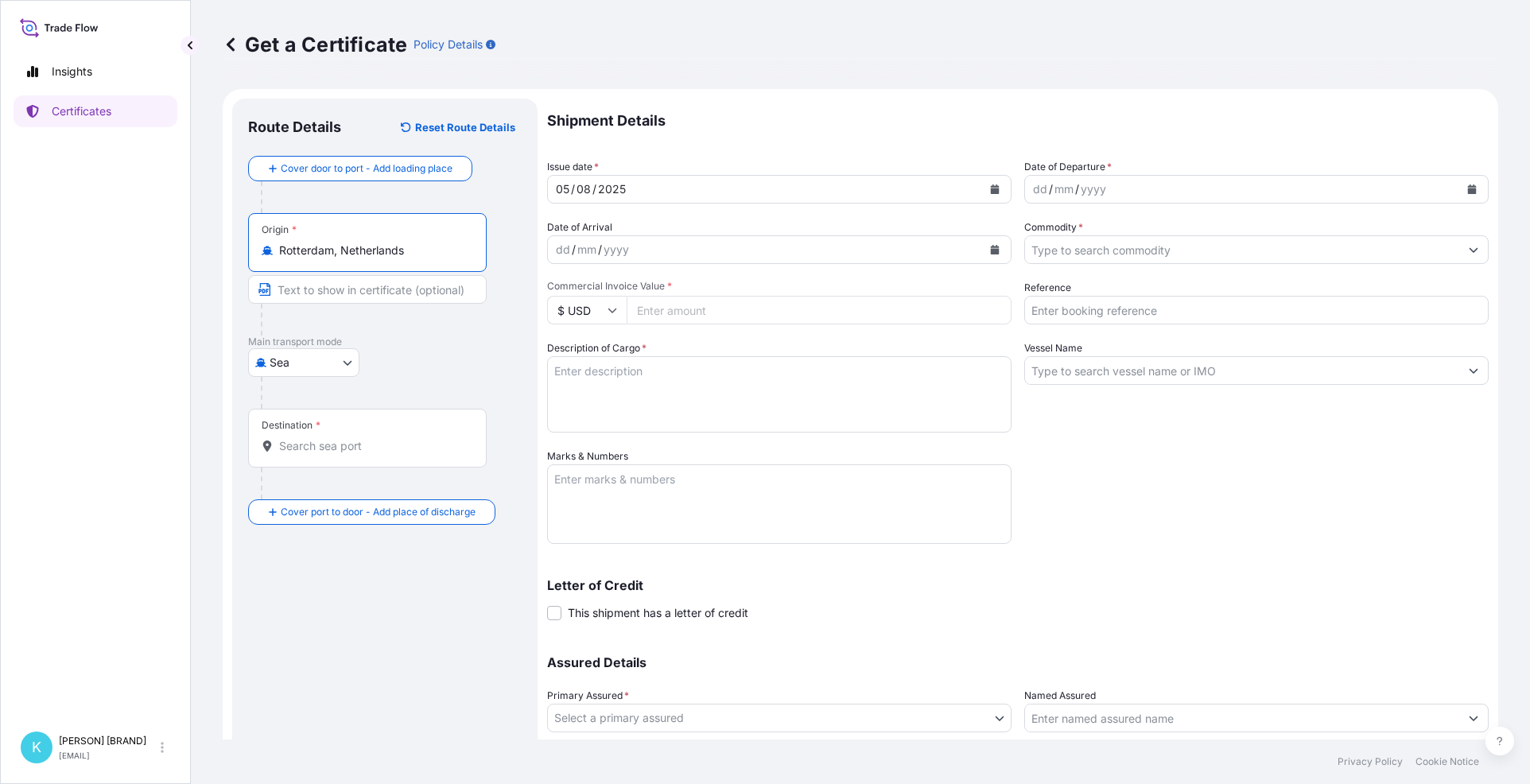 type on "Rotterdam, Netherlands" 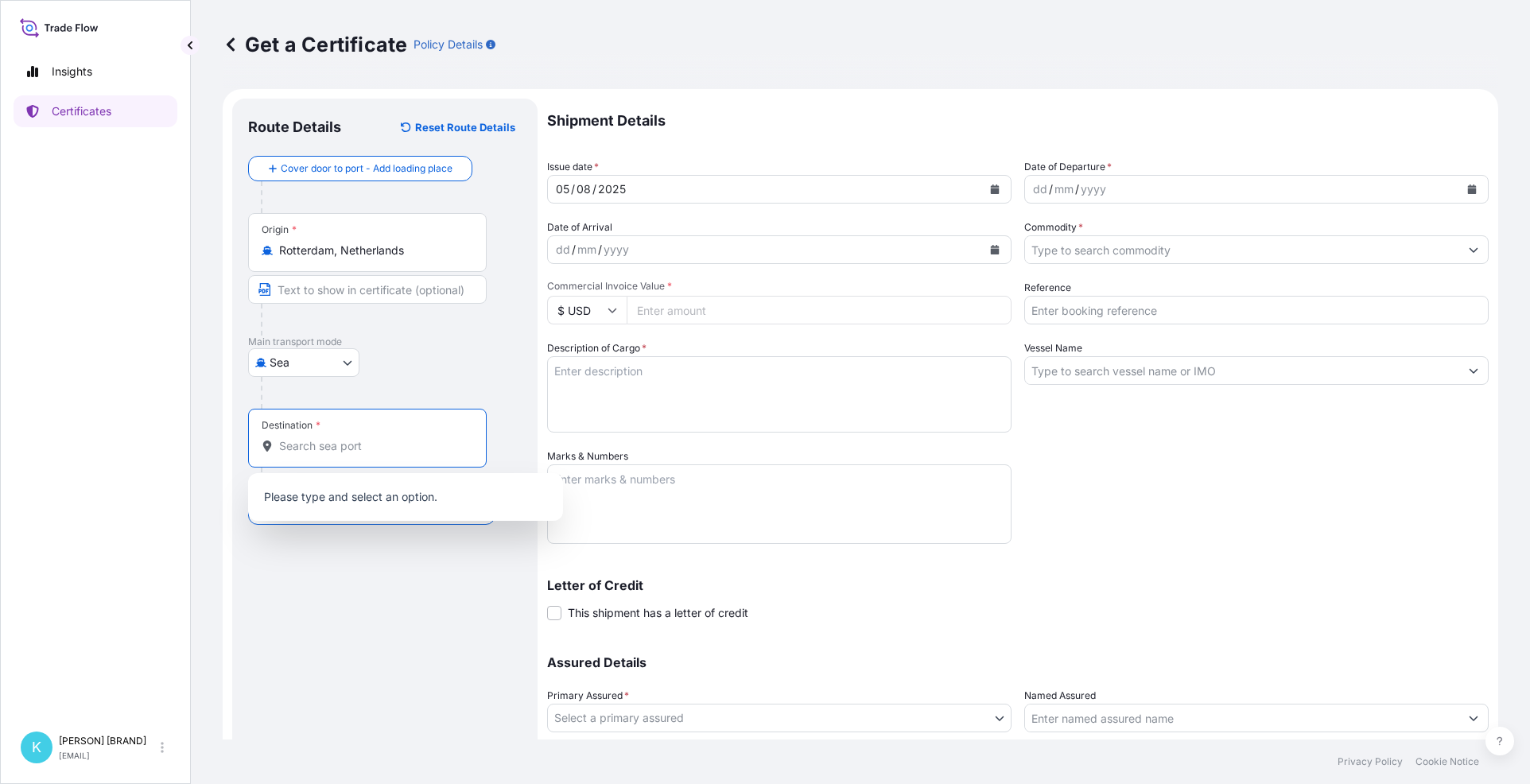 click on "Destination *" at bounding box center (373, 446) 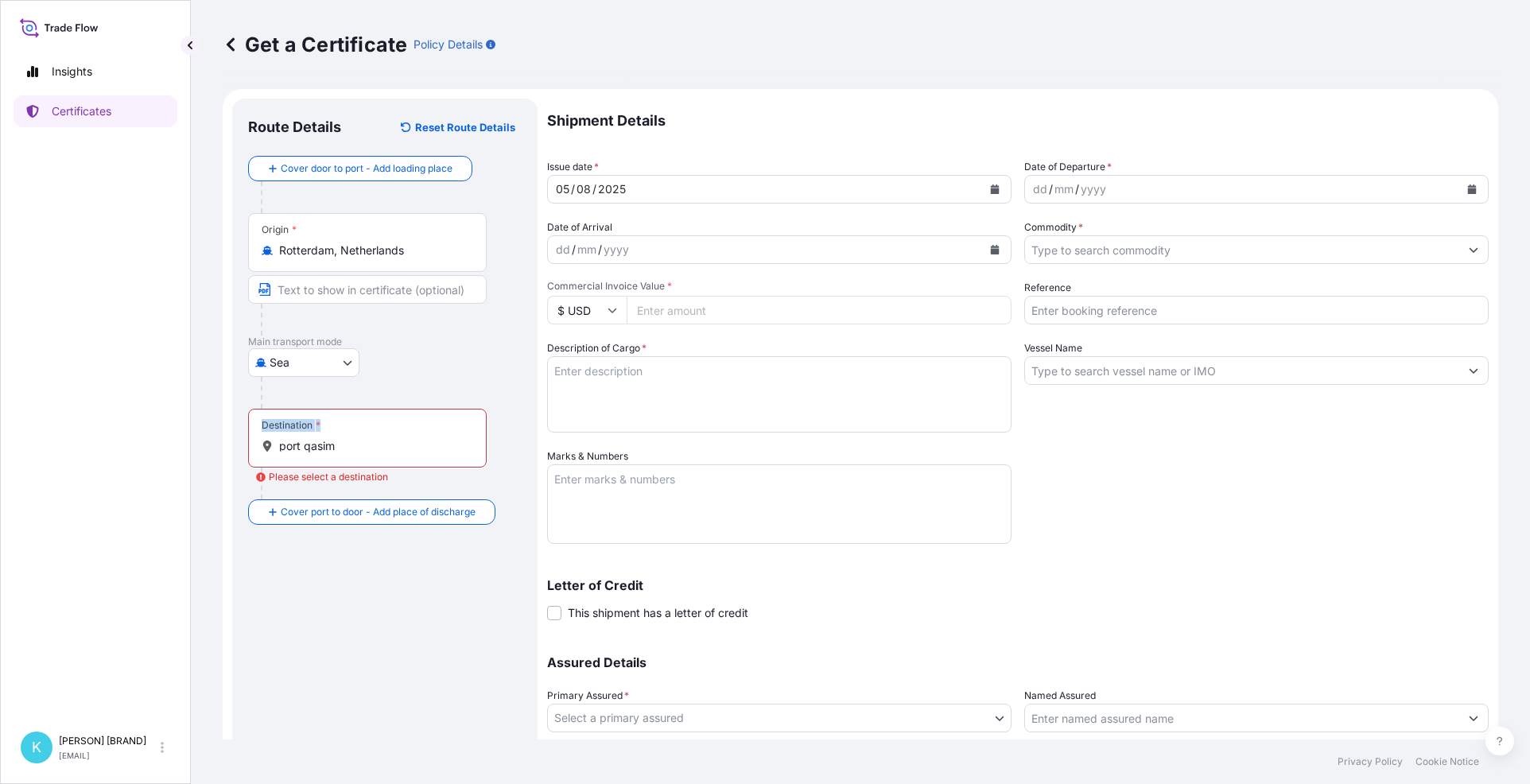 drag, startPoint x: 353, startPoint y: 453, endPoint x: 239, endPoint y: 449, distance: 114.07015 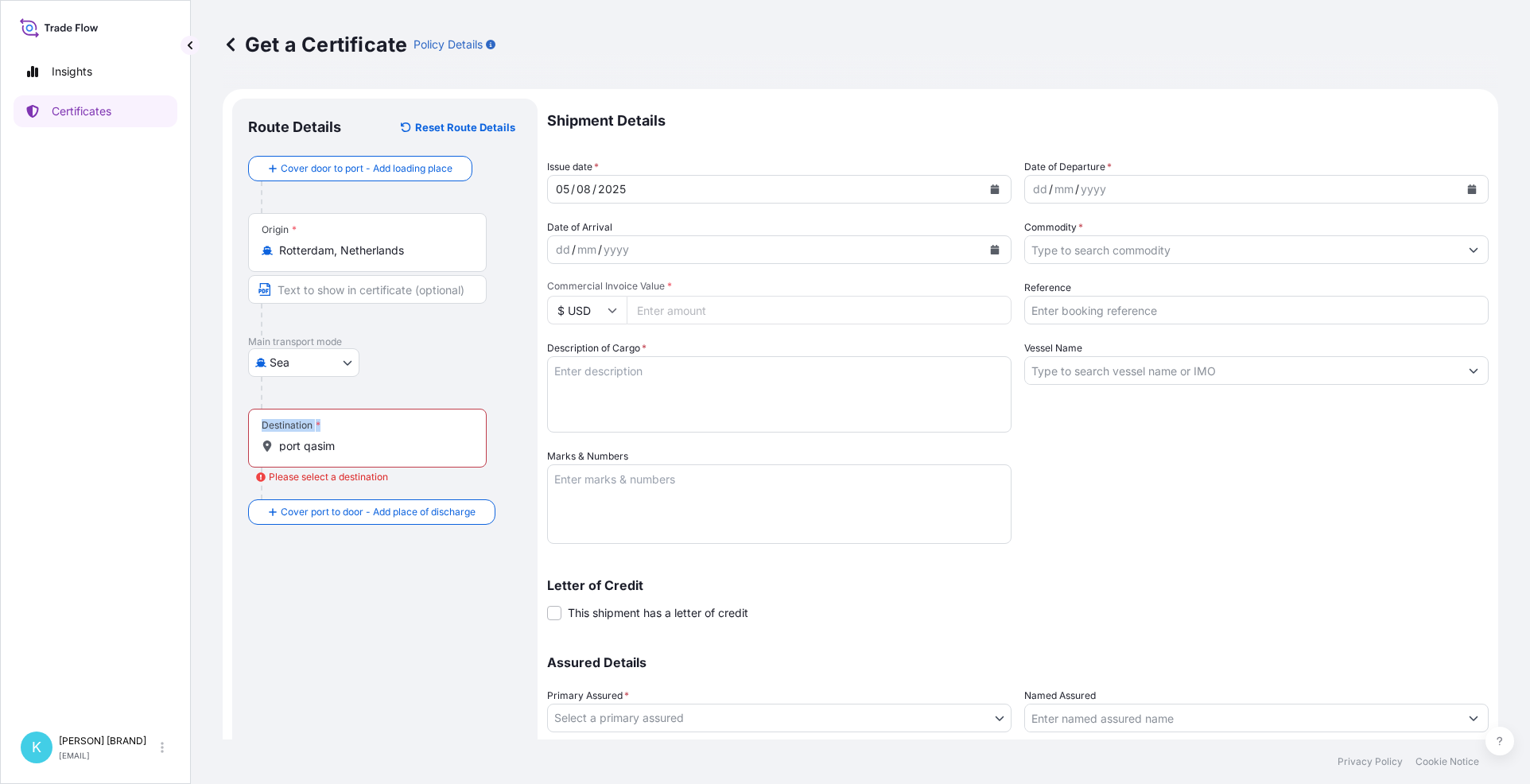 click on "Route Details Reset Route Details   Cover door to port - Add loading place Place of loading Road / Inland Road / Inland Origin * Rotterdam, [COUNTRY] Main transport mode Sea Air Sea Road Destination * port [PERSON] Please select a destination Cover port to door - Add place of discharge Road / Inland Road / Inland Place of Discharge" at bounding box center (385, 469) 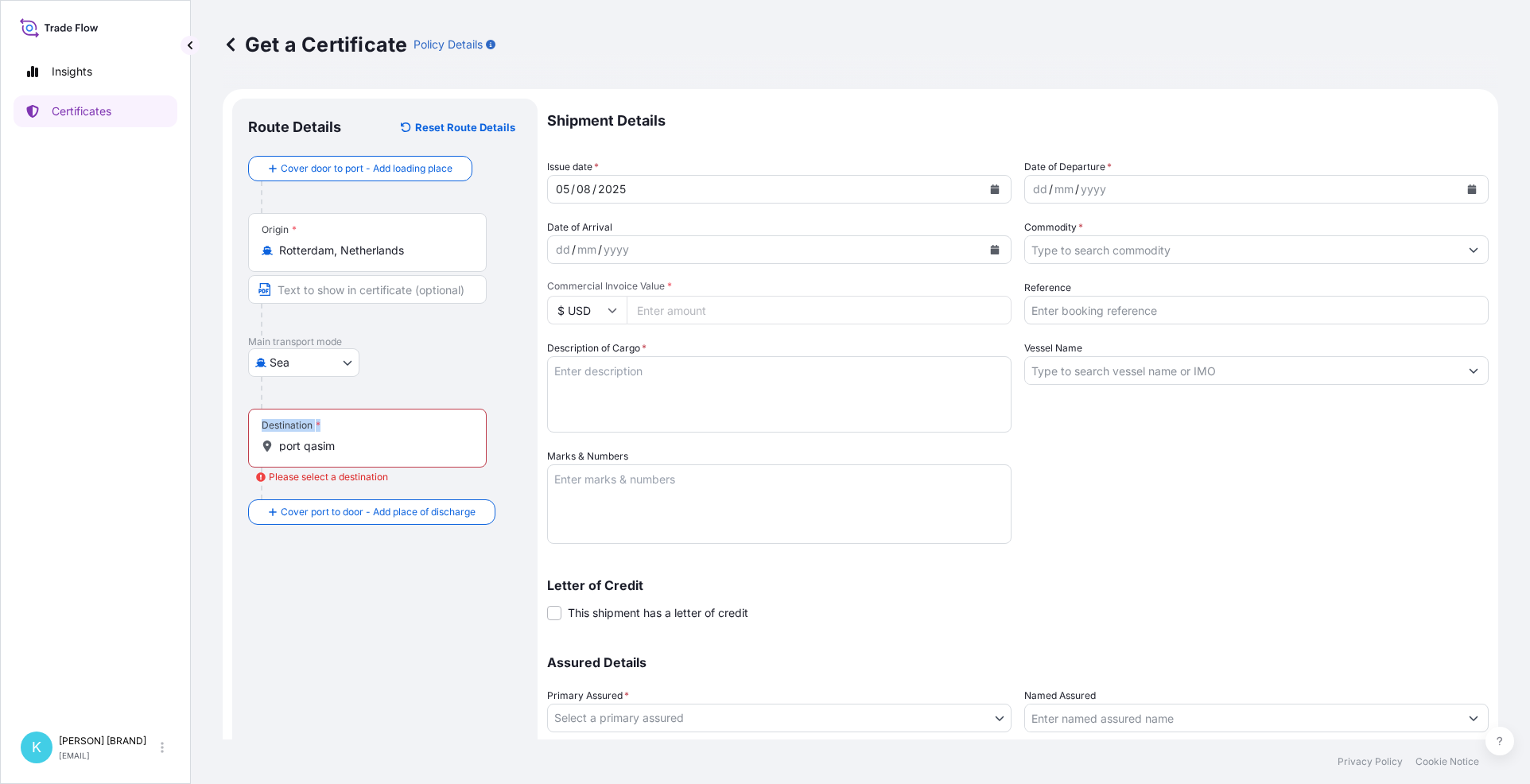 drag, startPoint x: 239, startPoint y: 449, endPoint x: 366, endPoint y: 448, distance: 127.0039 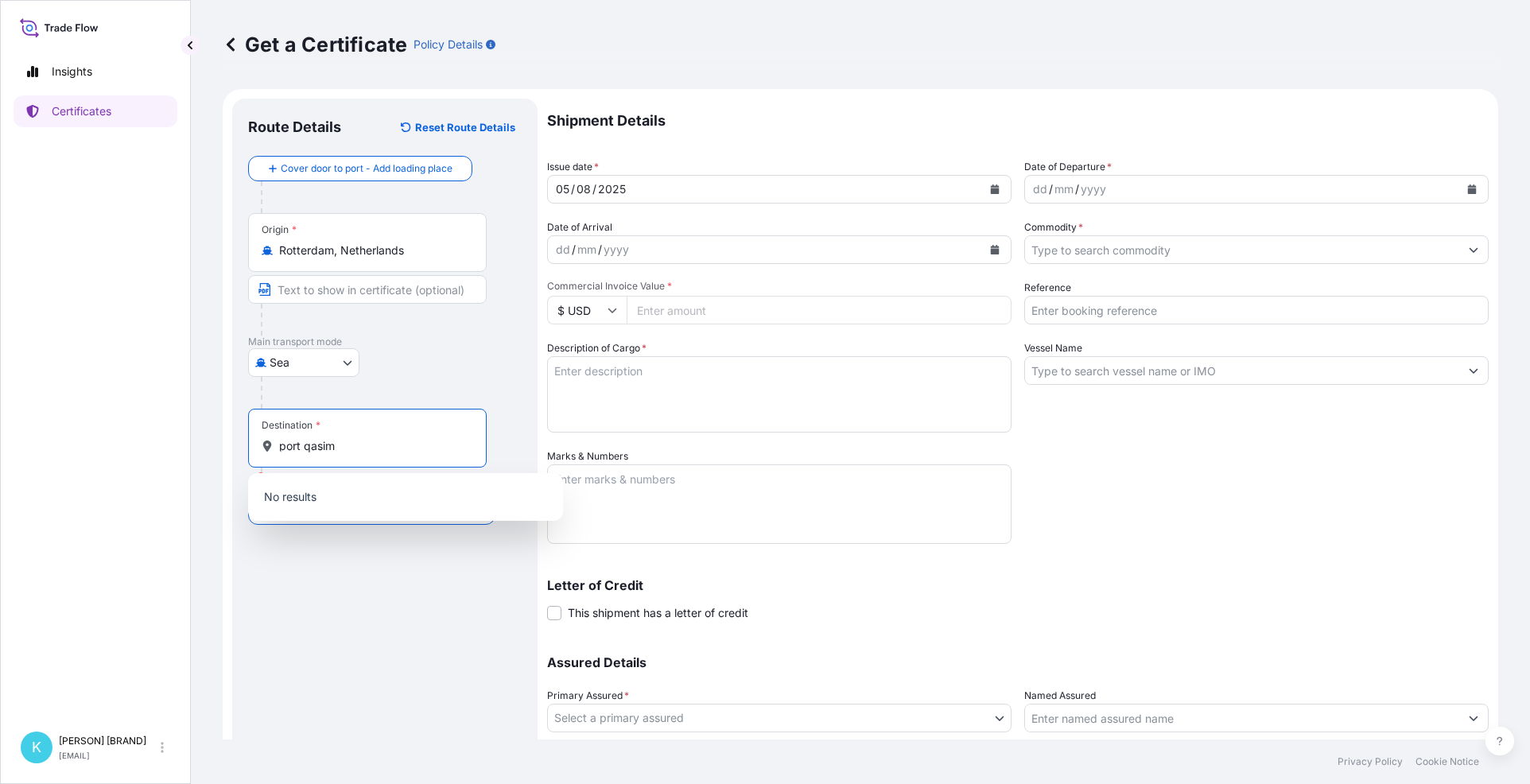 drag, startPoint x: 340, startPoint y: 443, endPoint x: 259, endPoint y: 437, distance: 81.22192 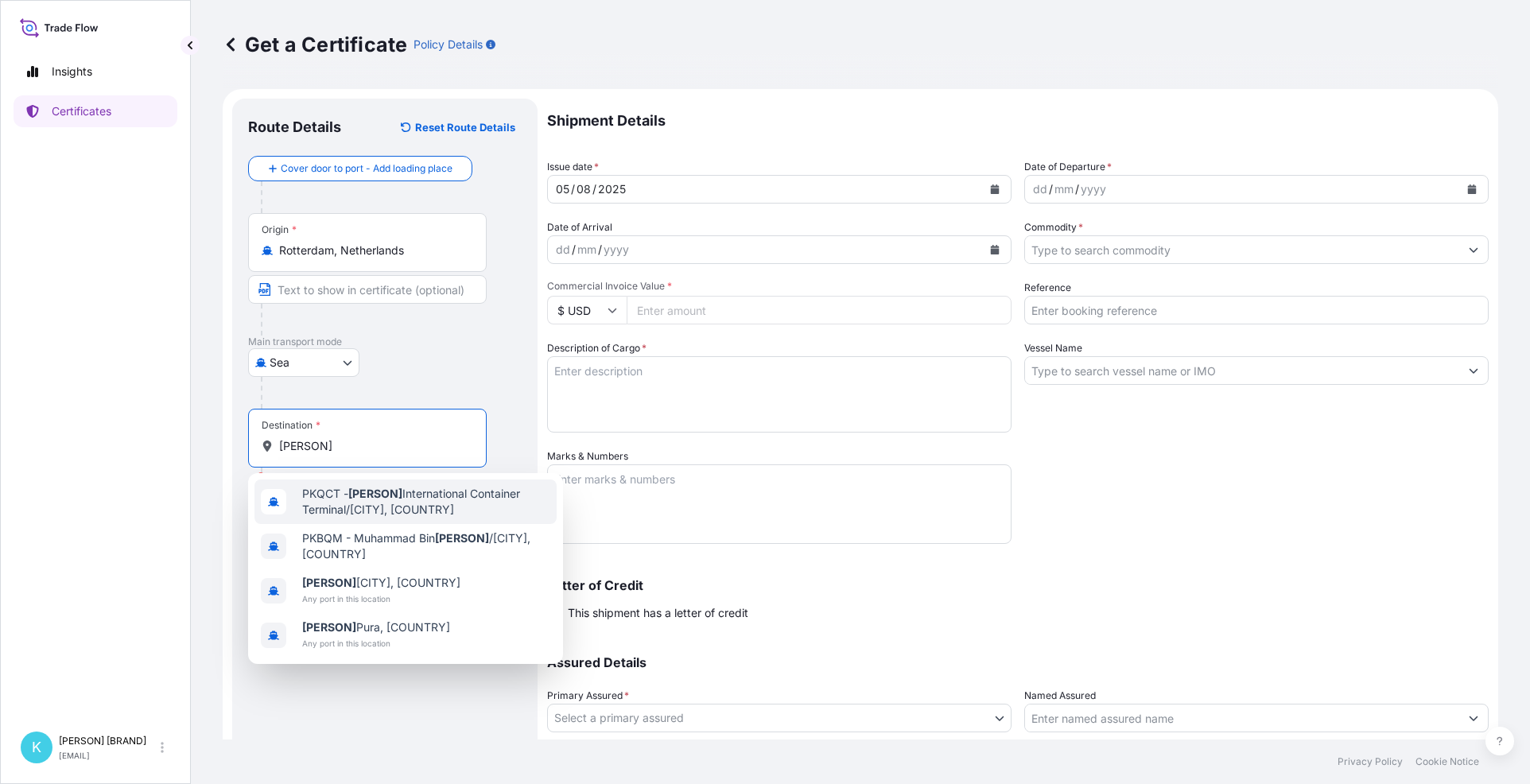 drag, startPoint x: 285, startPoint y: 447, endPoint x: 374, endPoint y: 410, distance: 96.38465 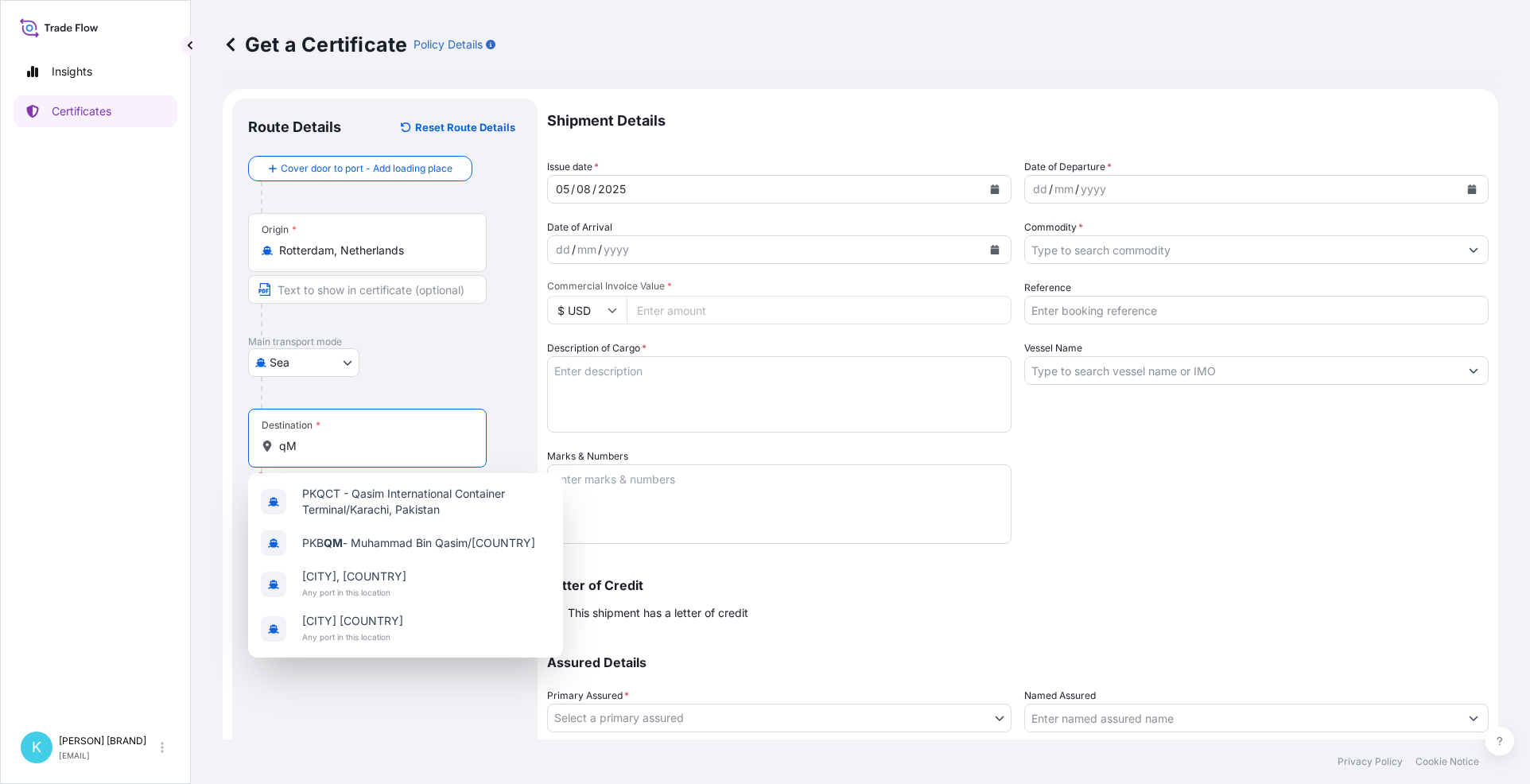 type on "q" 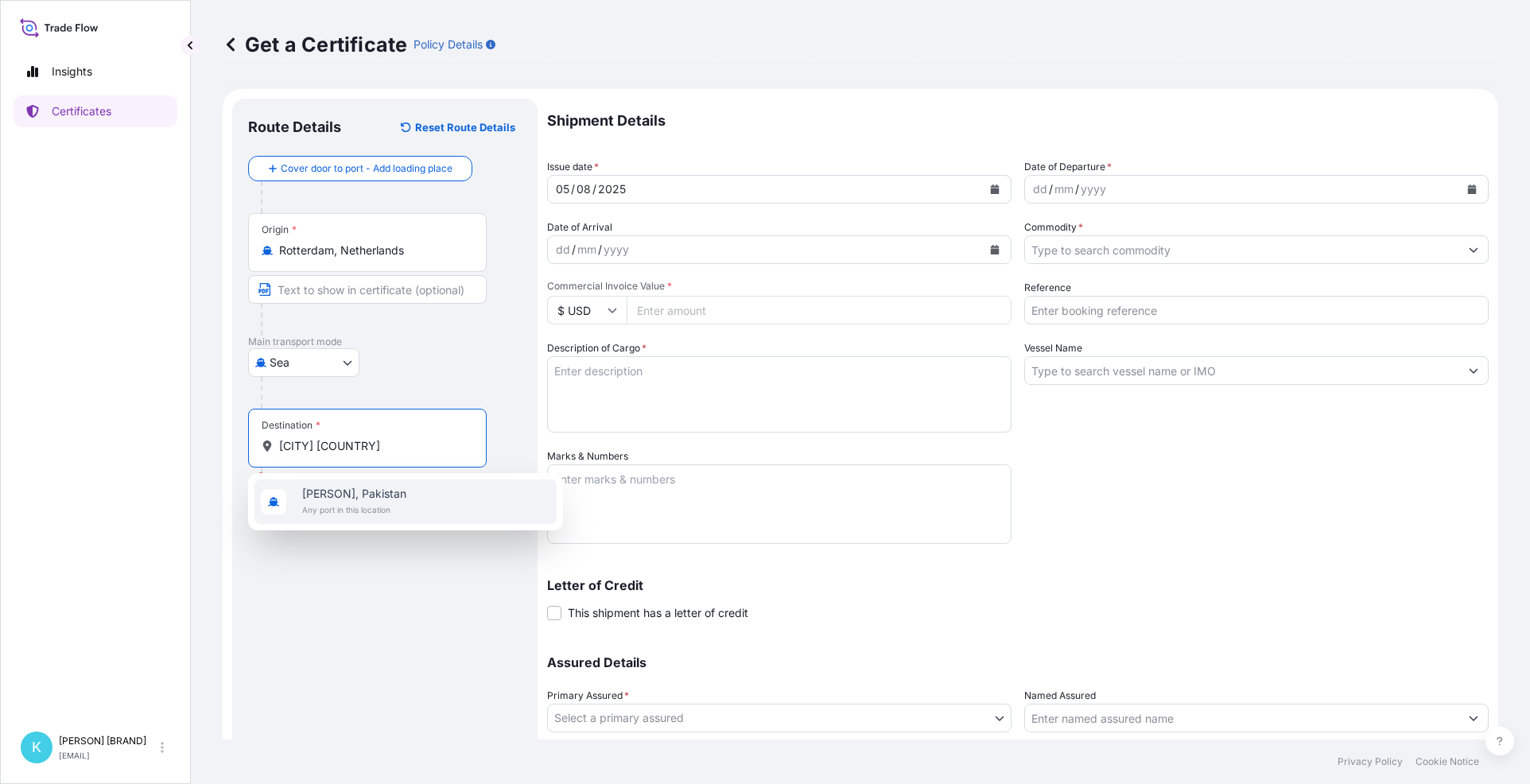 click on "Any port in this location" at bounding box center (354, 510) 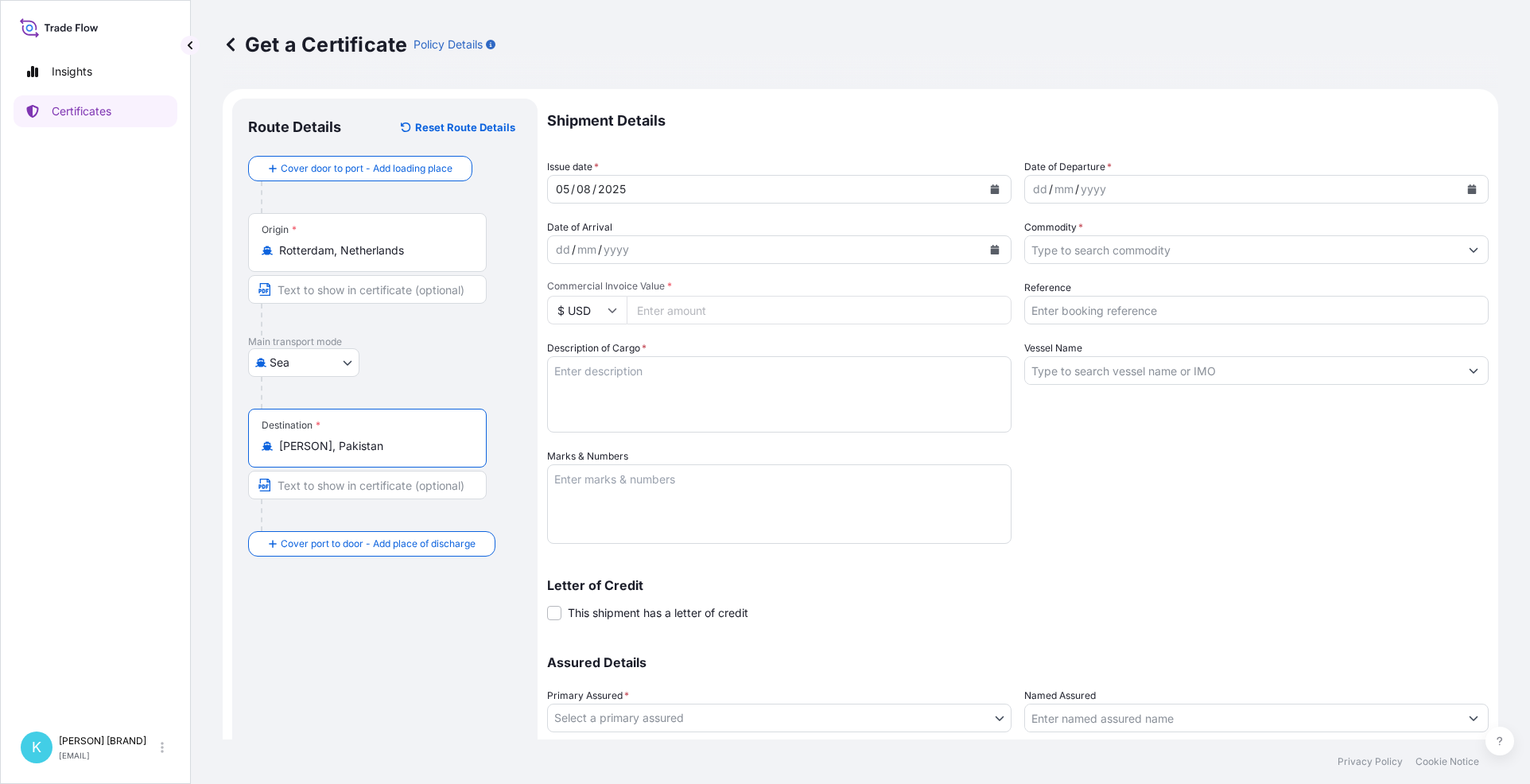 type on "[PERSON], Pakistan" 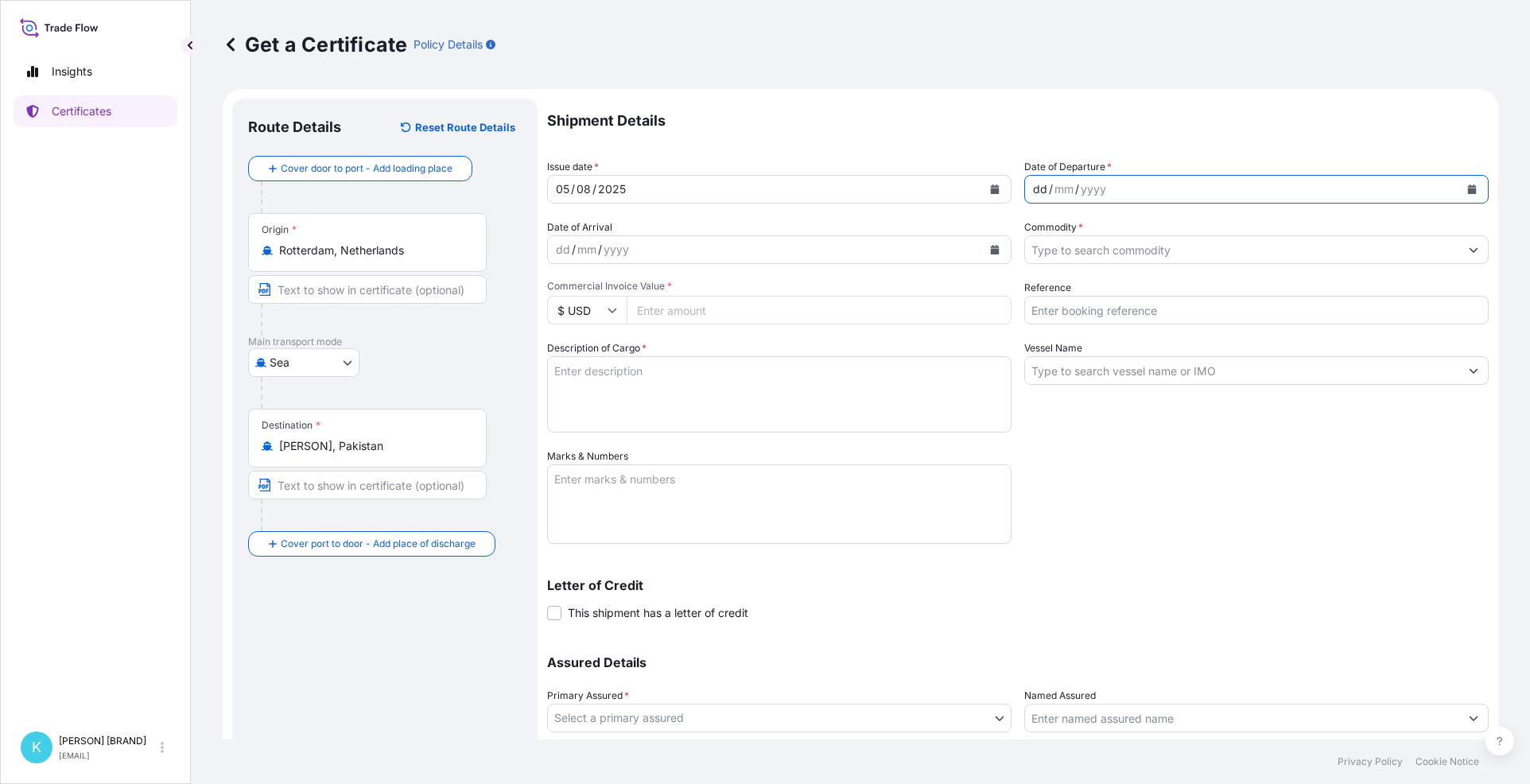 click on "dd / mm / yyyy" at bounding box center [1242, 189] 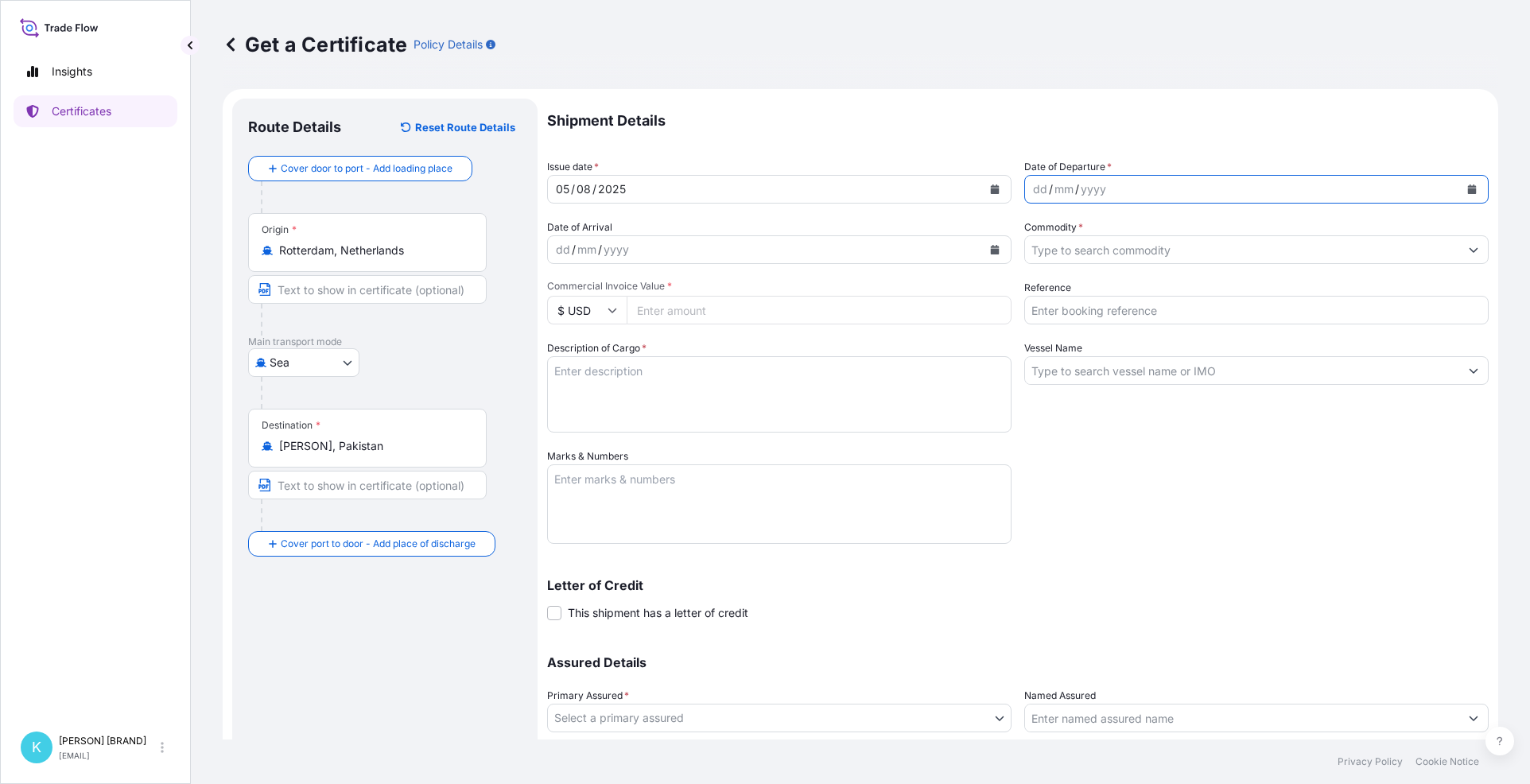click 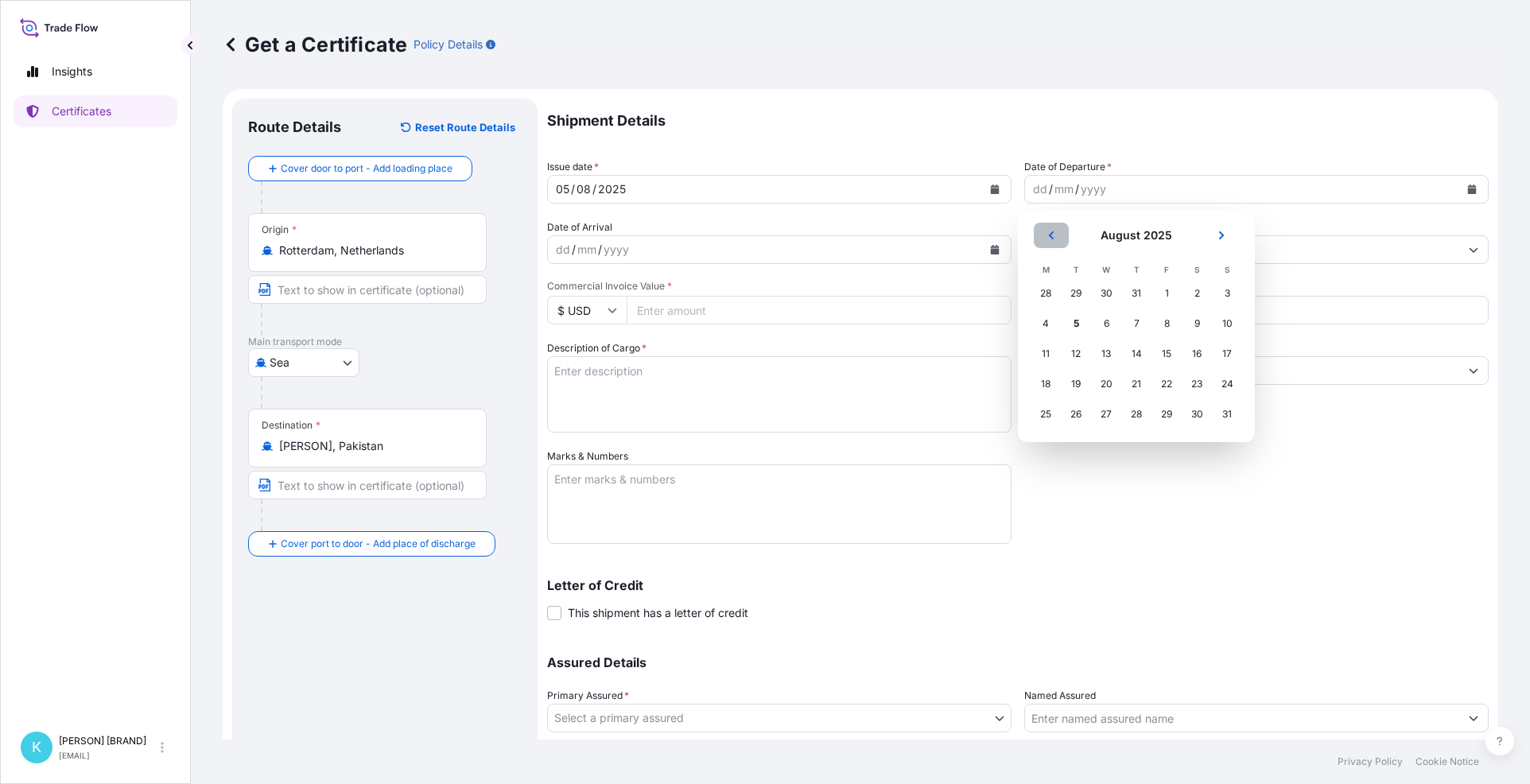 click at bounding box center [1051, 235] 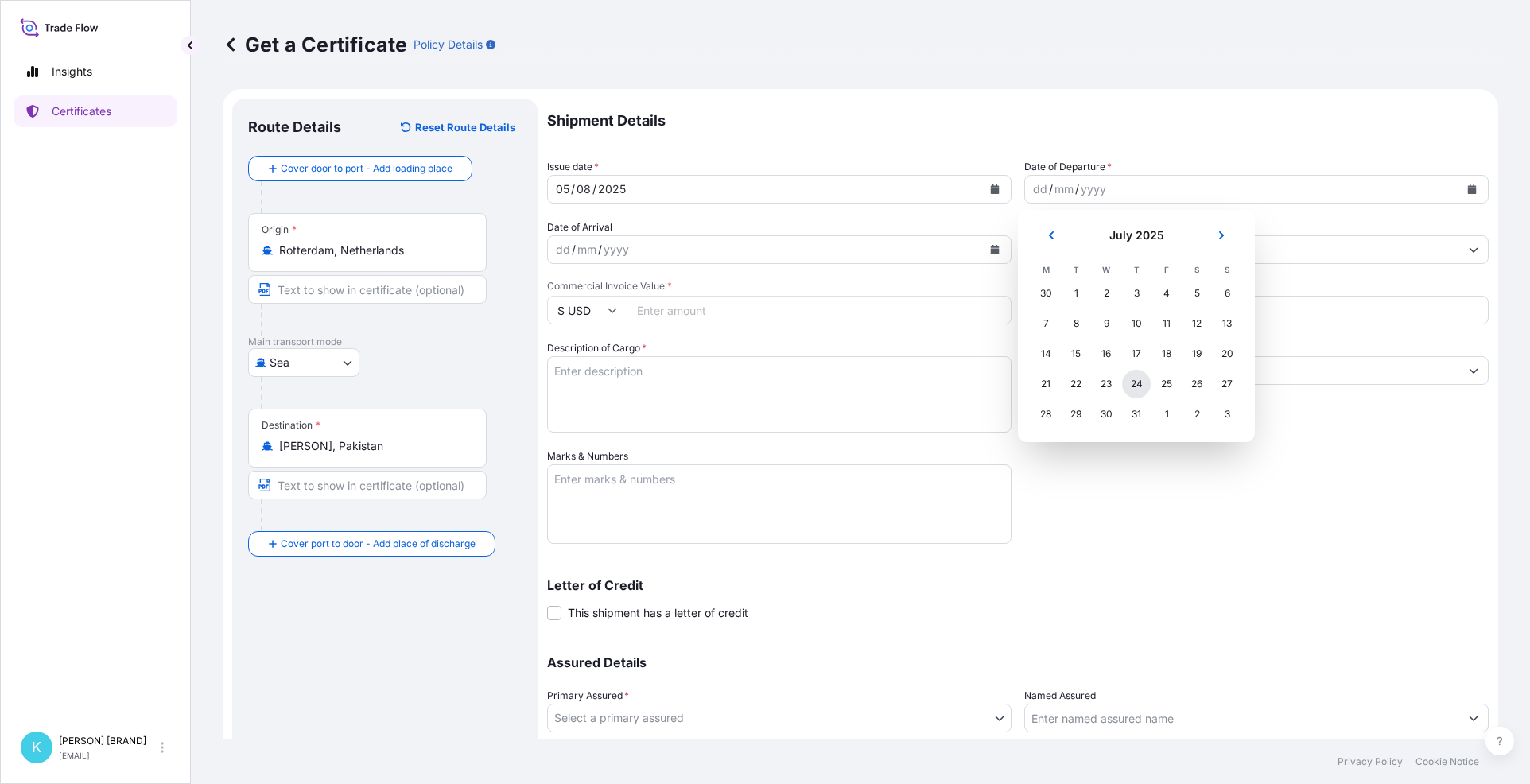 click on "24" at bounding box center (1136, 384) 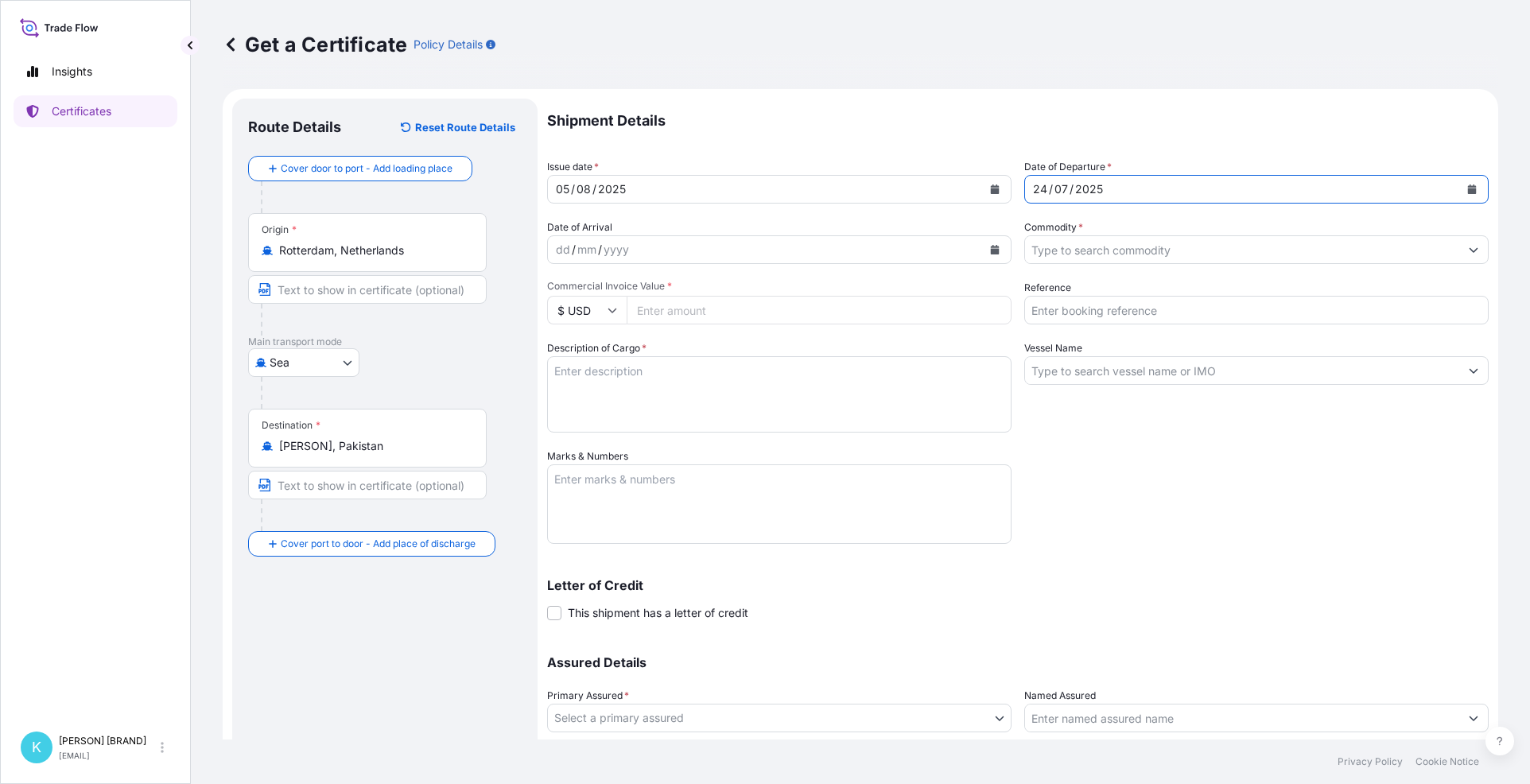 click on "yyyy" at bounding box center [616, 250] 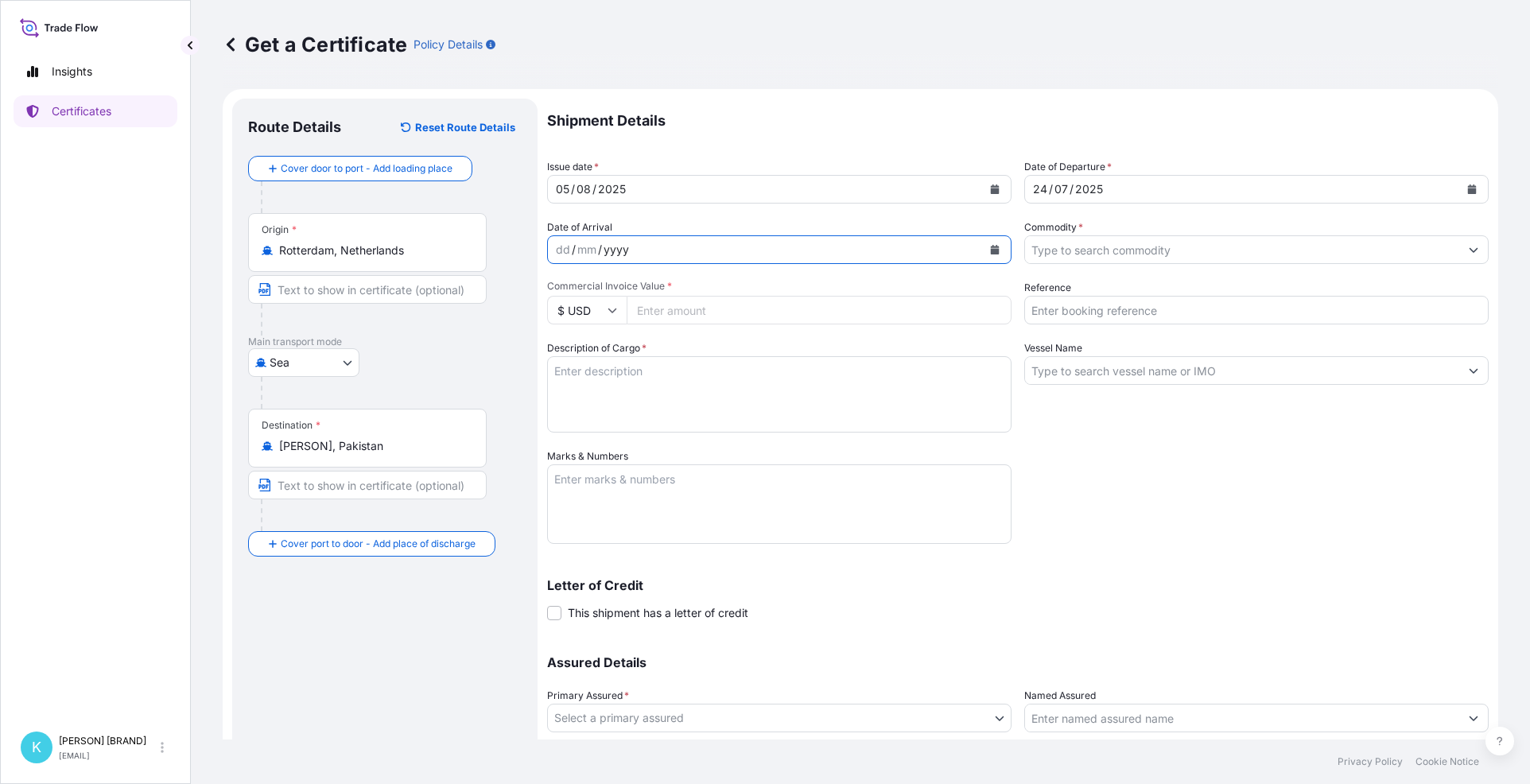 click 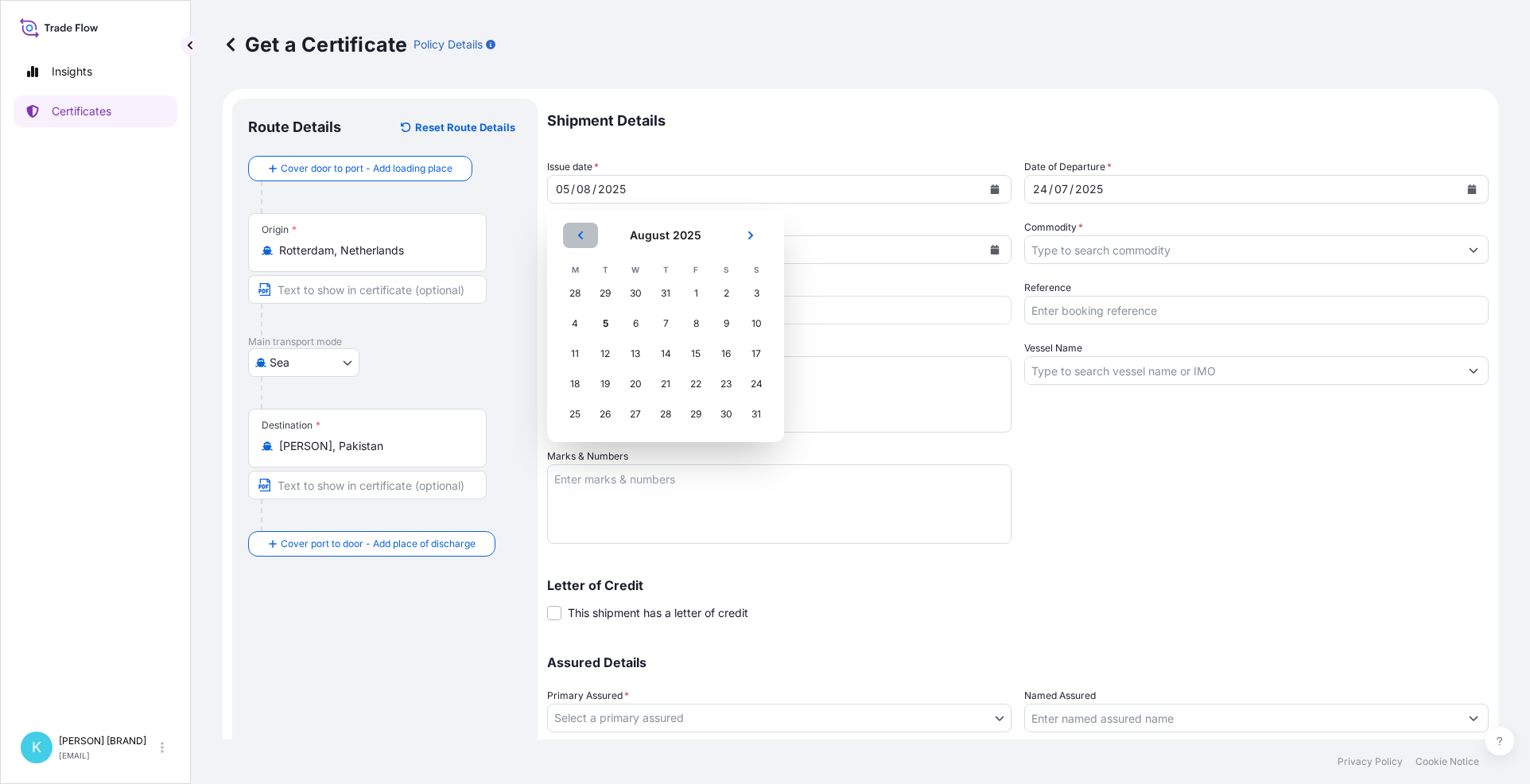 click at bounding box center (581, 235) 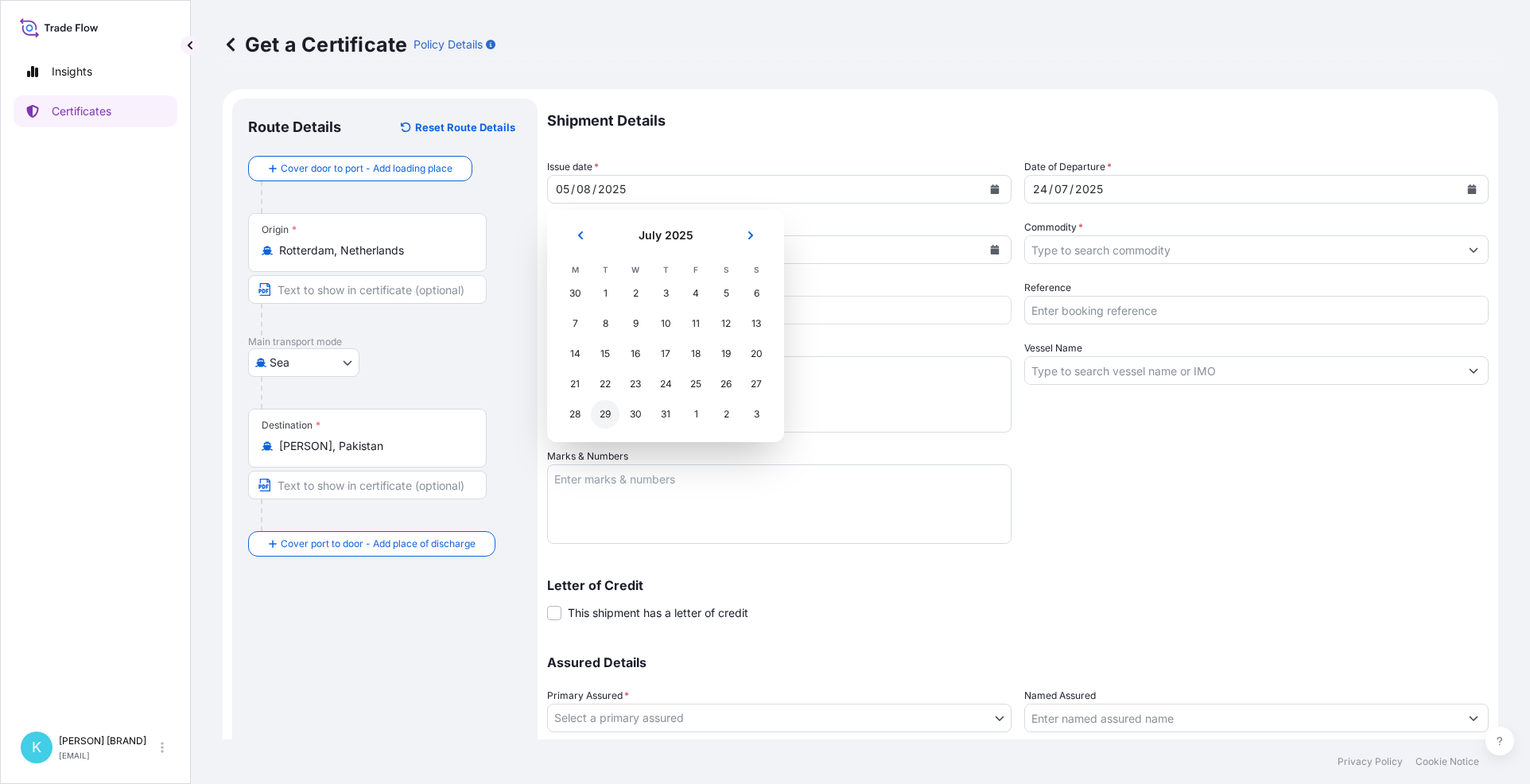 click on "29" at bounding box center (605, 414) 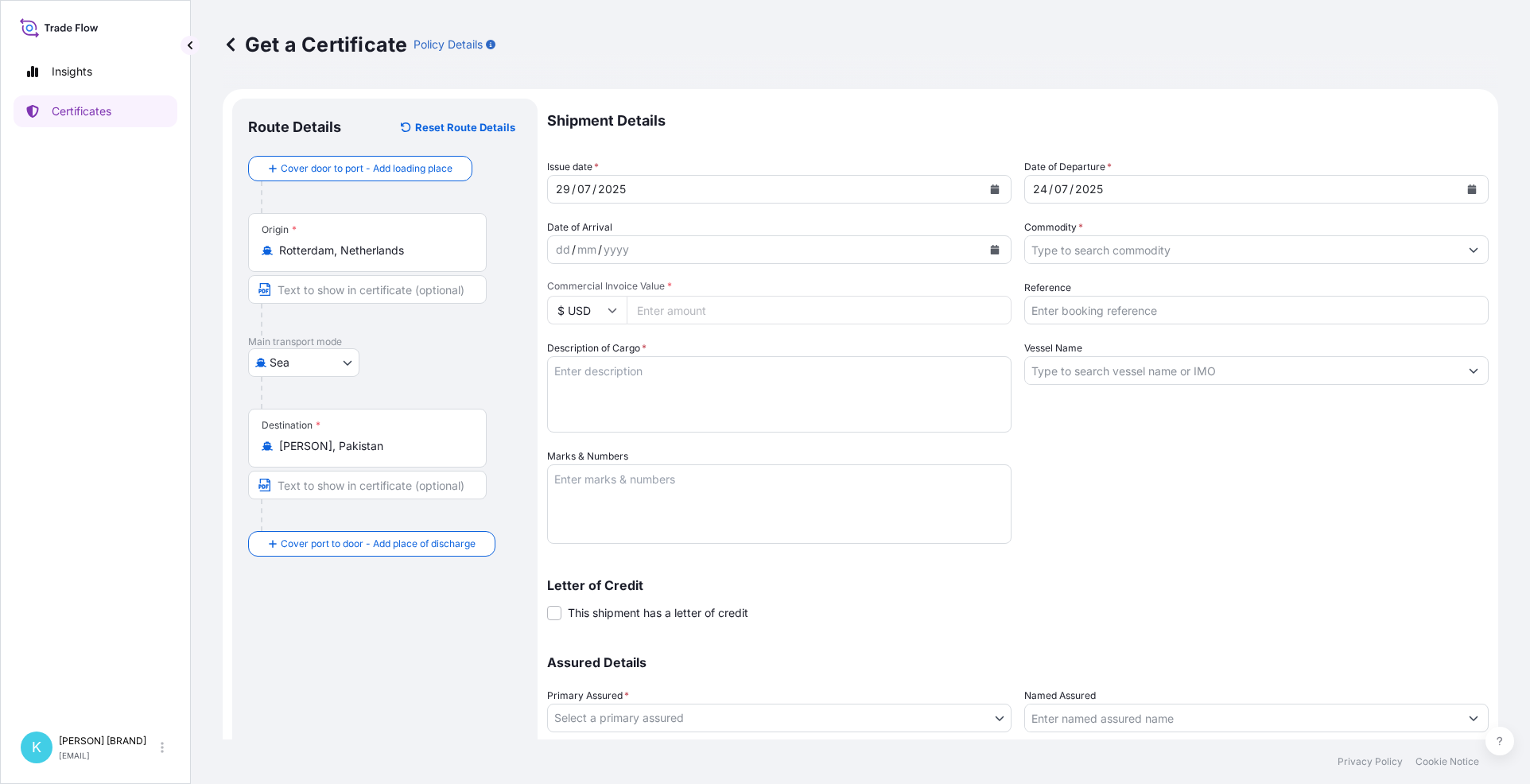 click on "Commercial Invoice Value    *" at bounding box center [819, 310] 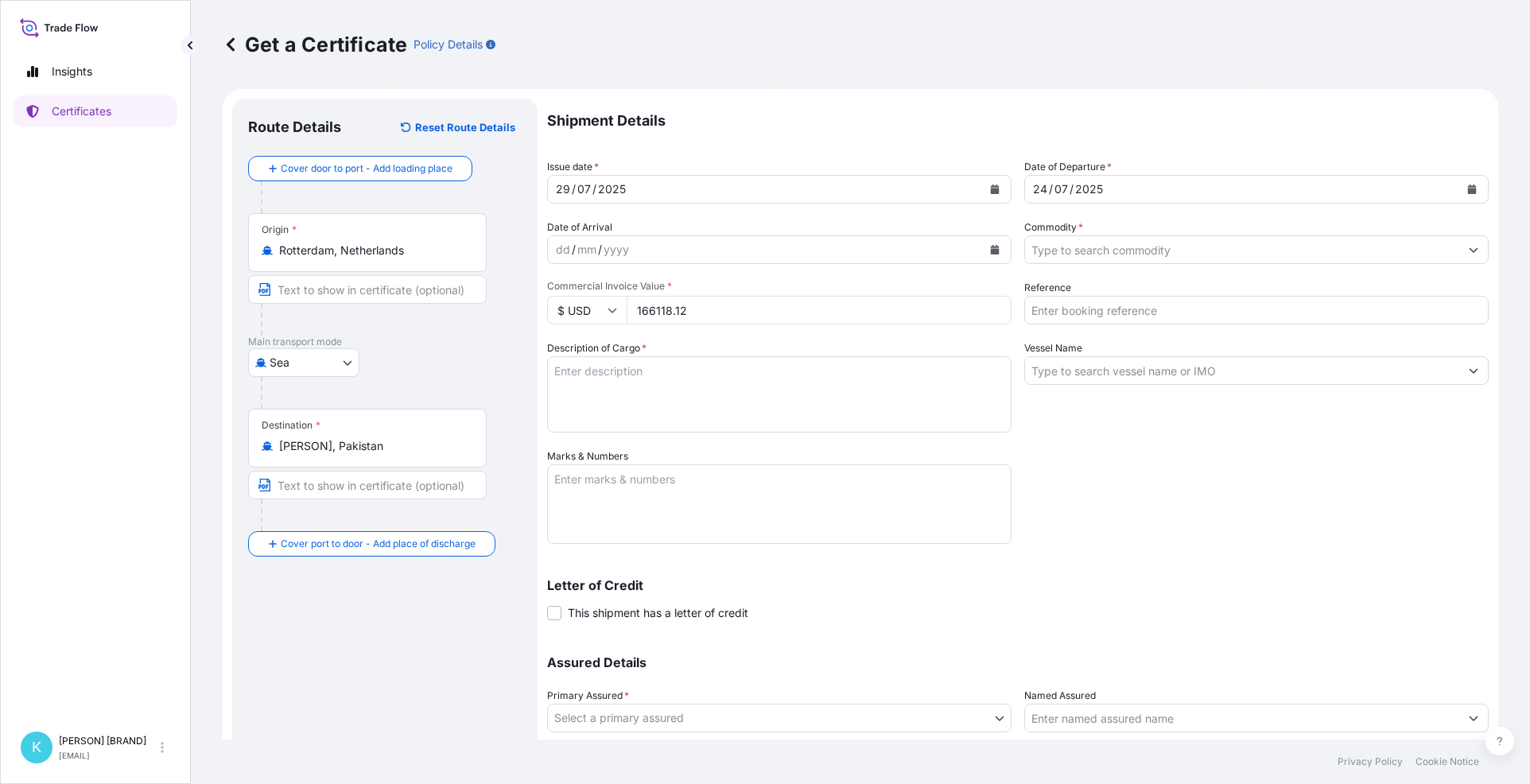 type on "166118.12" 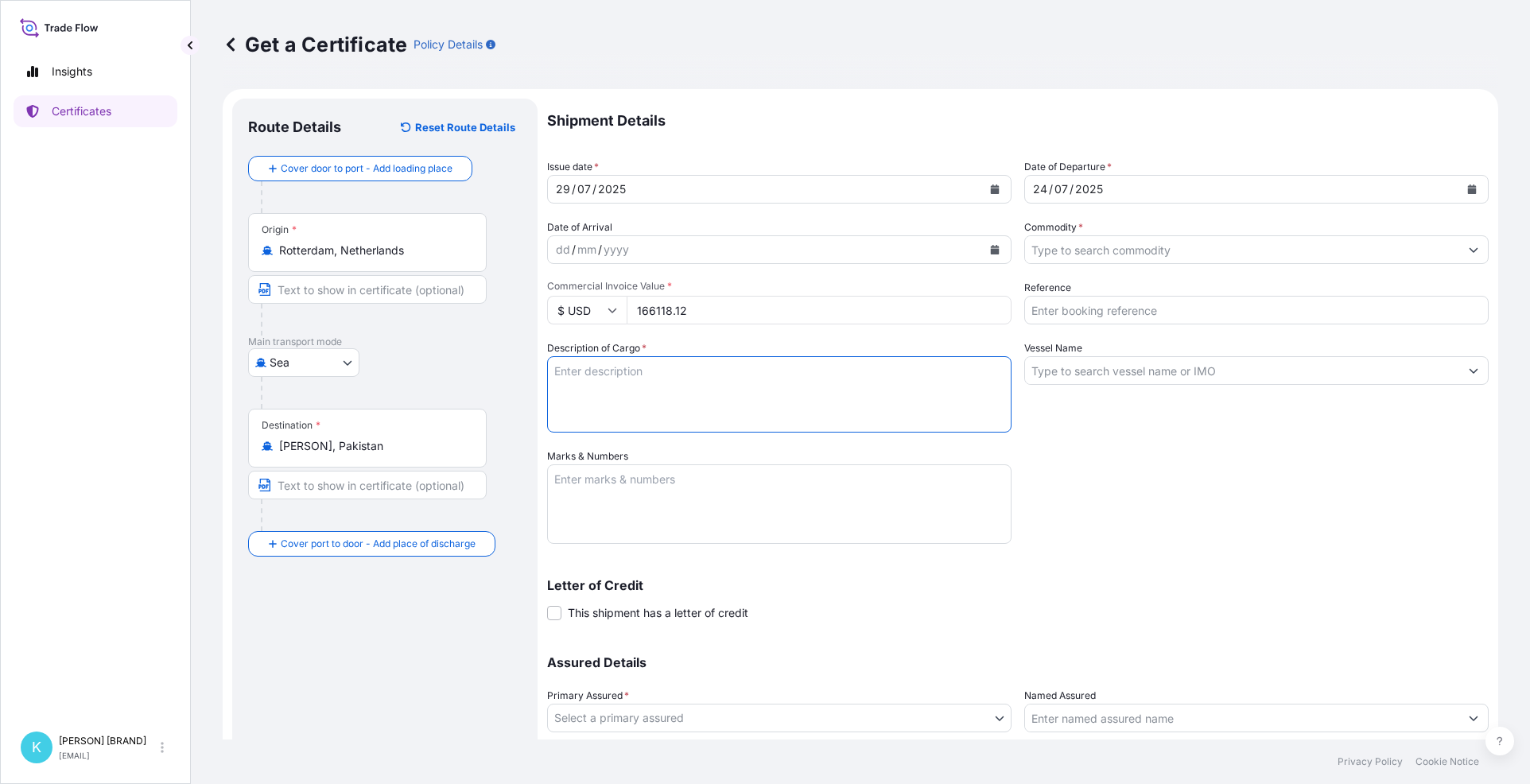 click on "Description of Cargo *" at bounding box center (779, 394) 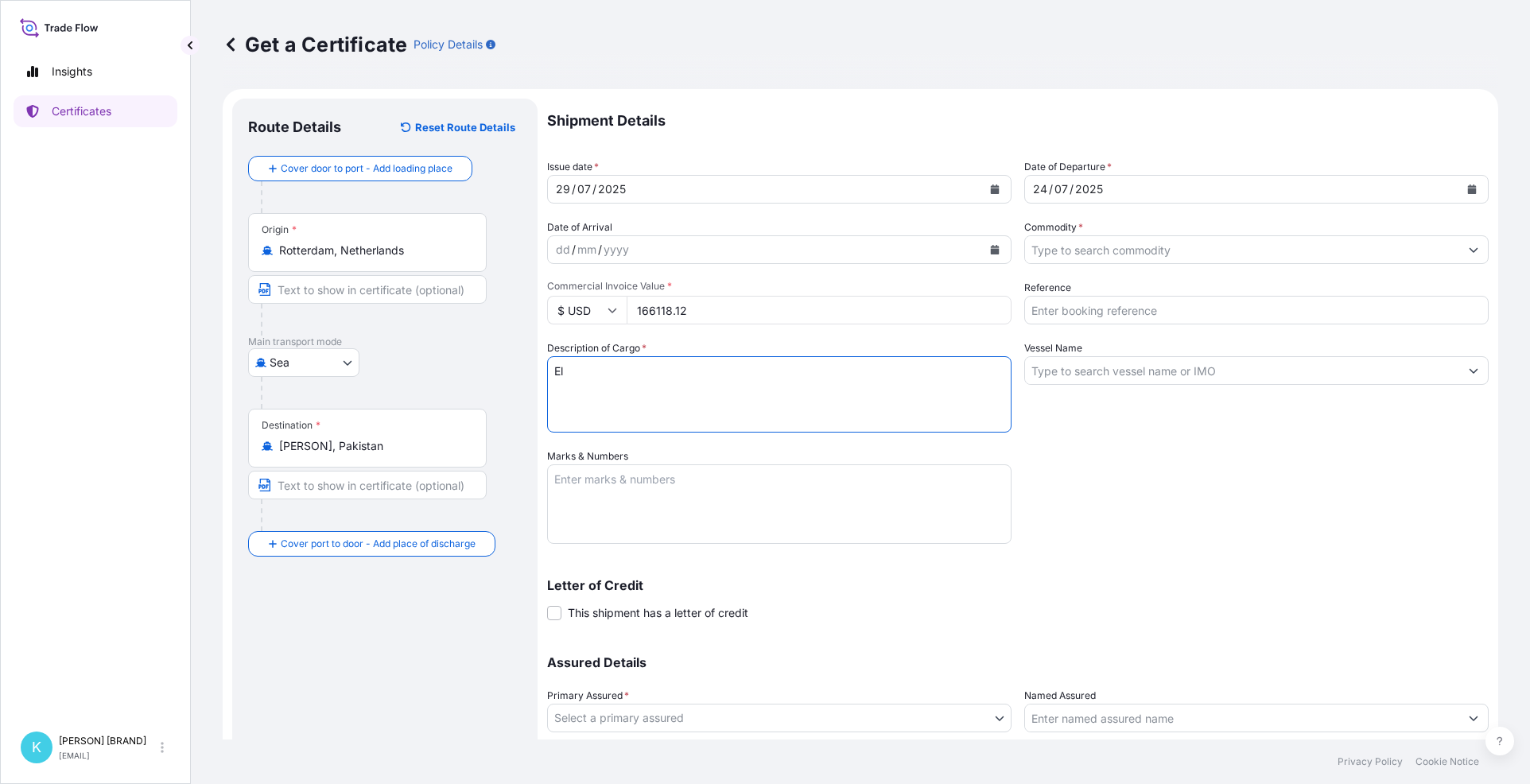 type on "E" 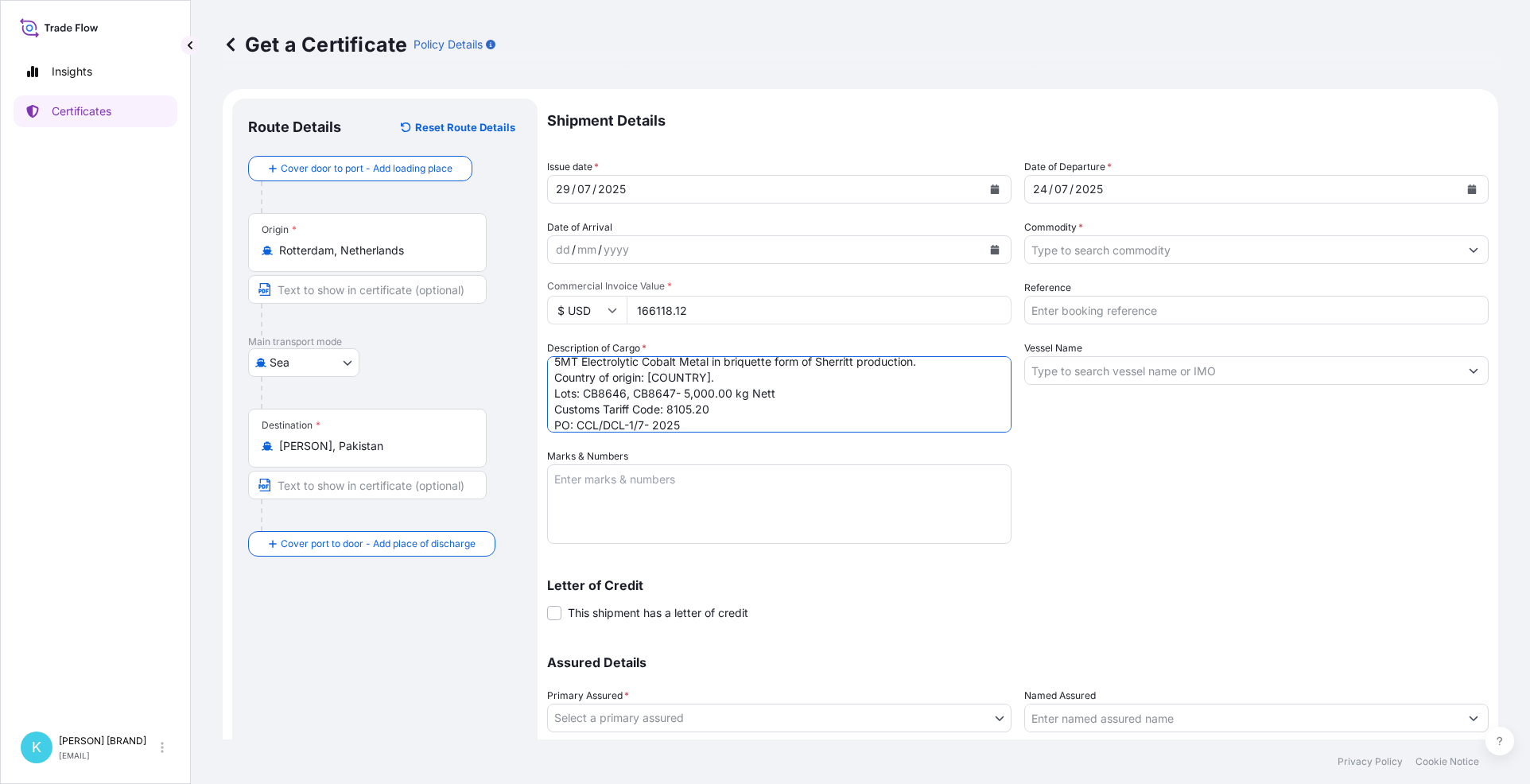 scroll, scrollTop: 25, scrollLeft: 0, axis: vertical 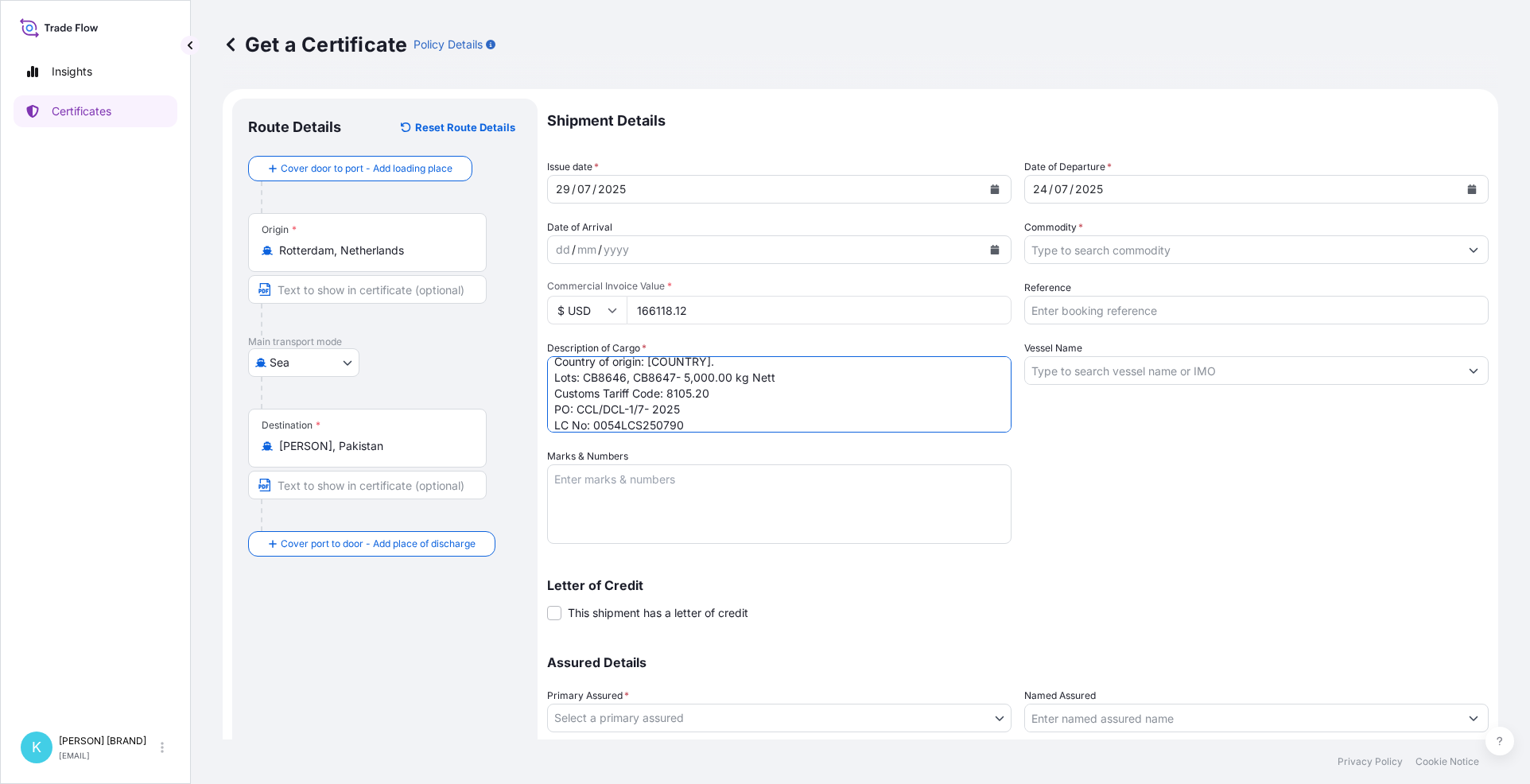type on "5MT Electrolytic Cobalt Metal in briquette form of Sherritt production.
Country of origin: [COUNTRY].
Lots: CB8646, CB8647- 5,000.00 kg Nett
Customs Tariff Code: 8105.20
PO: CCL/DCL-1/7- 2025
LC No: 0054LCS250790" 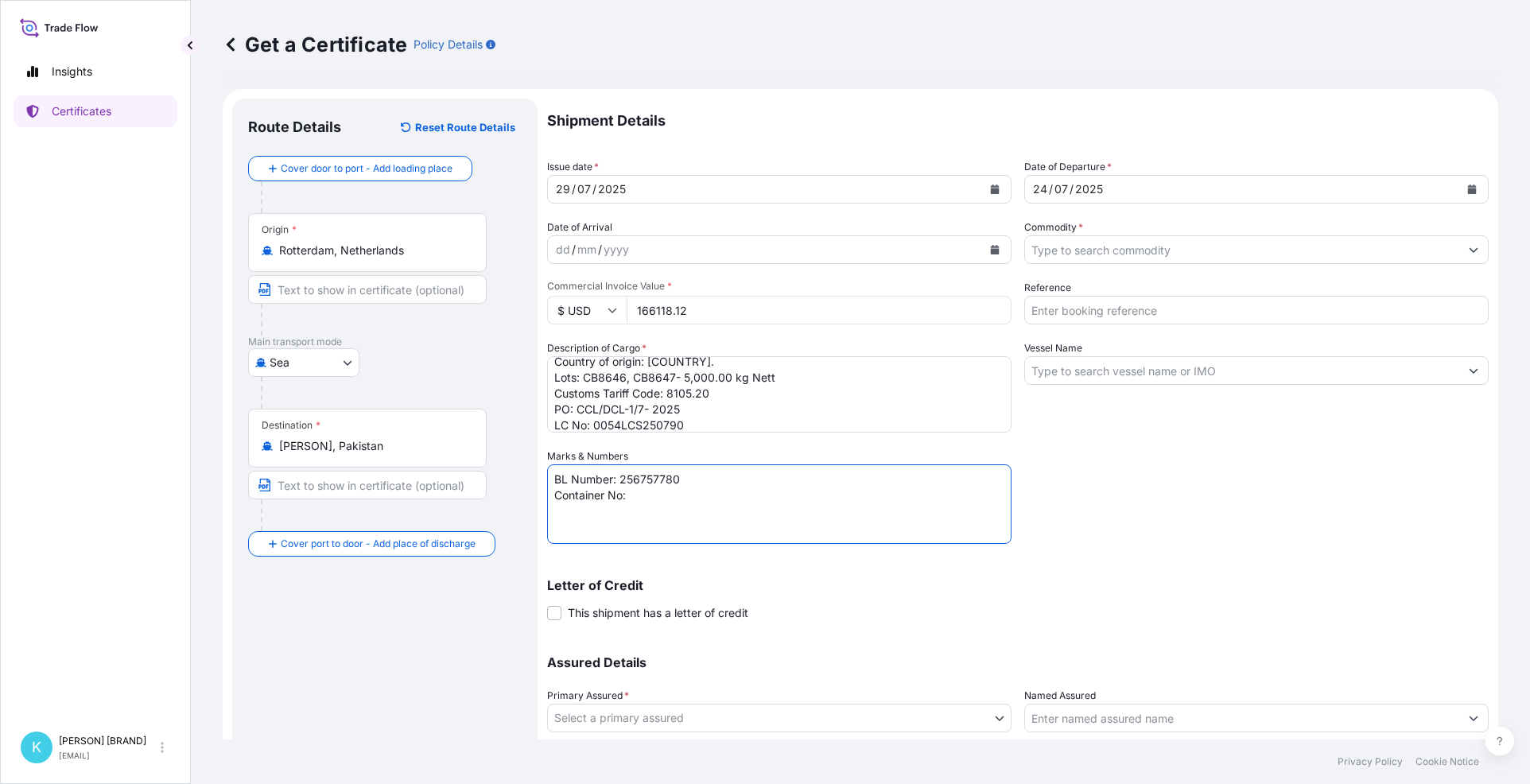 type on "BL Number: 256757780
Container No:" 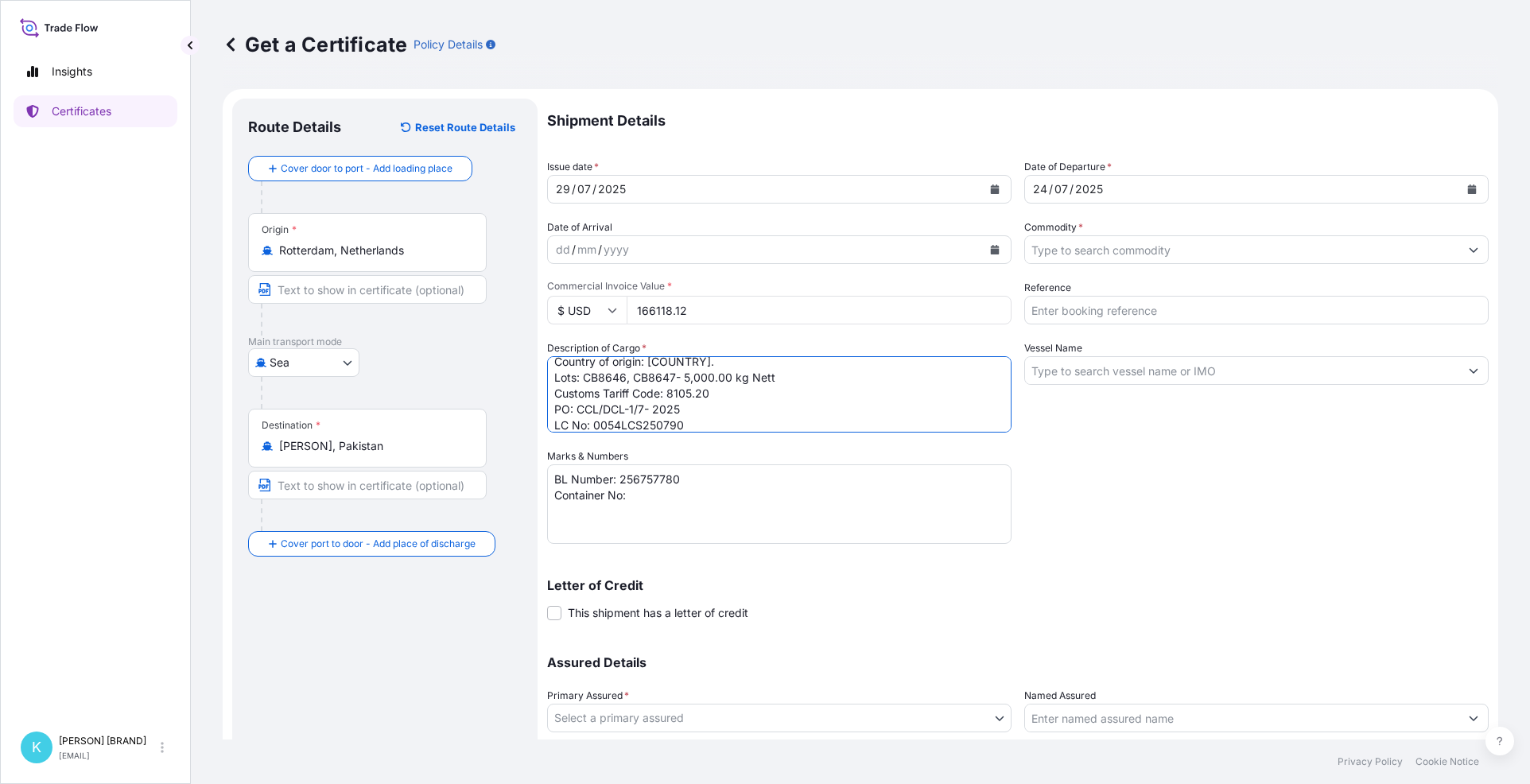 click on "5MT Electrolytic Cobalt Metal in briquette form of Sherritt production.
Country of origin: [COUNTRY].
Lots: CB8646, CB8647- 5,000.00 kg Nett
Customs Tariff Code: 8105.20
PO: CCL/DCL-1/7- 2025
LC No: 0054LCS250790" at bounding box center (779, 394) 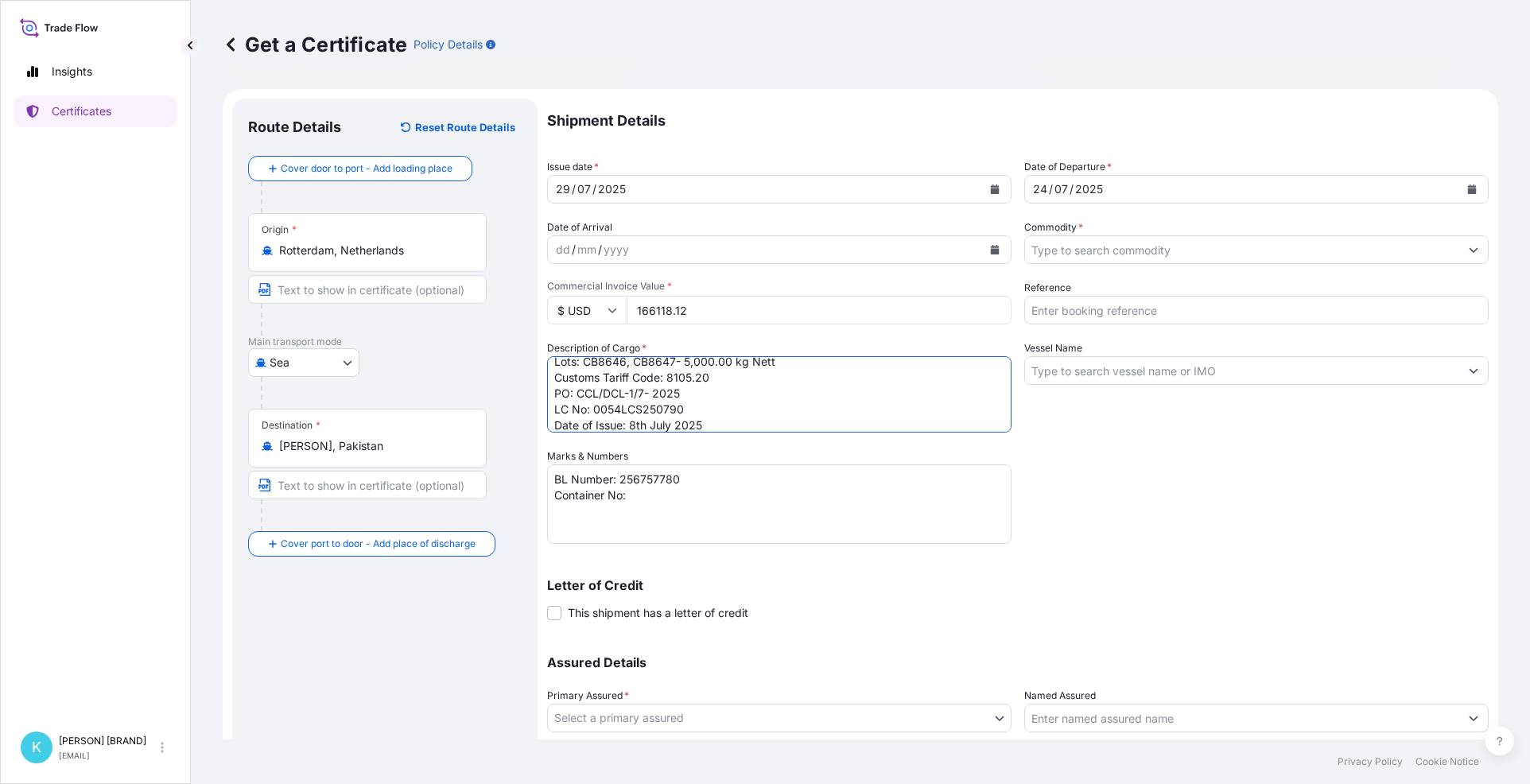 scroll, scrollTop: 57, scrollLeft: 0, axis: vertical 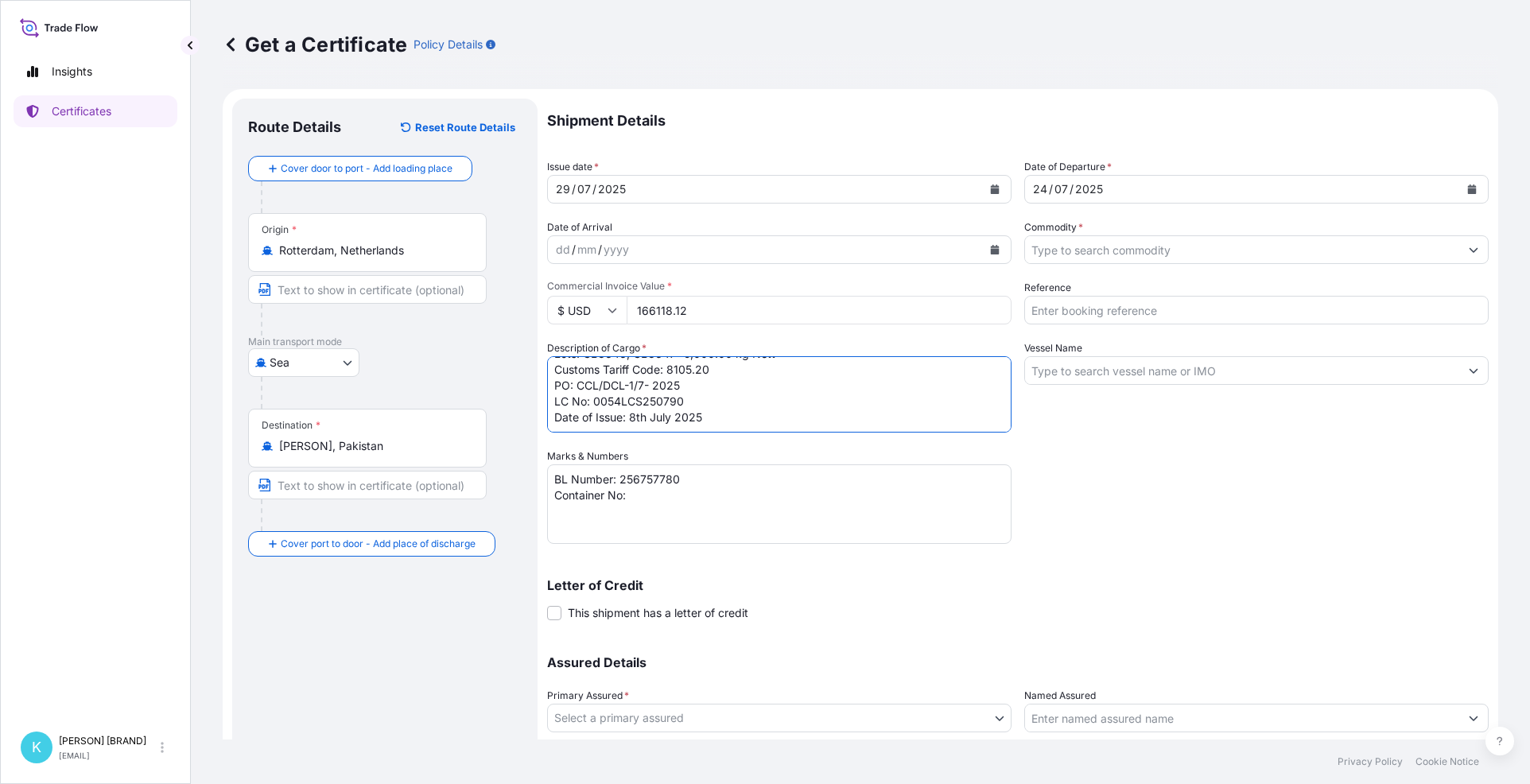 click on "5MT Electrolytic Cobalt Metal in briquette form of Sherritt production.
Country of origin: [COUNTRY].
Lots: CB8646, CB8647- 5,000.00 kg Nett
Customs Tariff Code: 8105.20
PO: CCL/DCL-1/7- 2025
LC No: 0054LCS250790
Date of Issue: 8th July 2025" at bounding box center (779, 394) 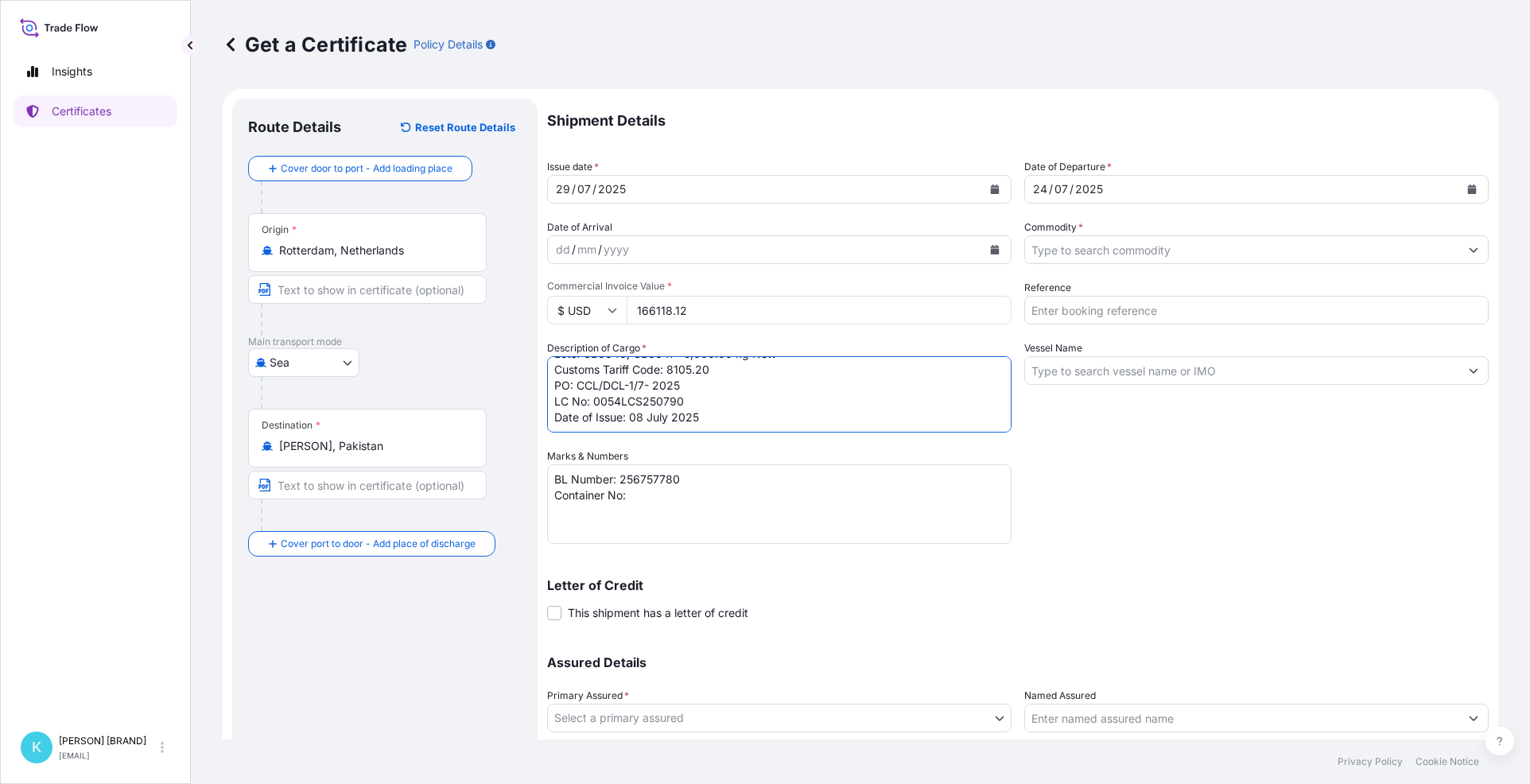 click on "5MT Electrolytic Cobalt Metal in briquette form of Sherritt production.
Country of origin: [COUNTRY].
Lots: CB8646, CB8647- 5,000.00 kg Nett
Customs Tariff Code: 8105.20
PO: CCL/DCL-1/7- 2025
LC No: 0054LCS250790
Date of Issue: 08 July 2025" at bounding box center (779, 394) 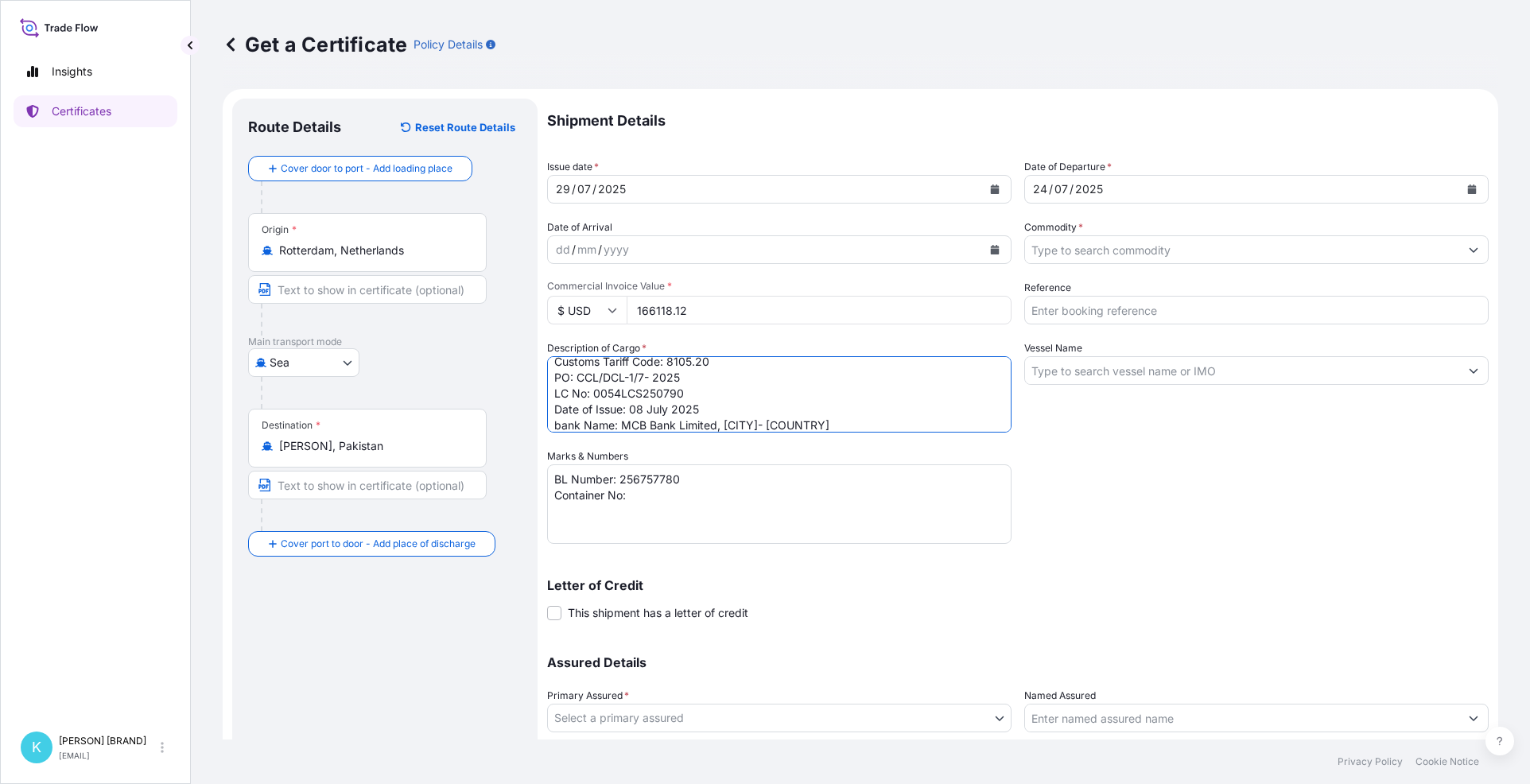 type on "5MT Electrolytic Cobalt Metal in briquette form of Sherritt production.
Country of origin: [COUNTRY].
Lots: CB8646, CB8647- 5,000.00 kg Nett
Customs Tariff Code: 8105.20
PO: CCL/DCL-1/7- 2025
LC No: 0054LCS250790
Date of Issue: 08 July 2025
bank Name: MCB Bank Limited, [CITY]- [COUNTRY]" 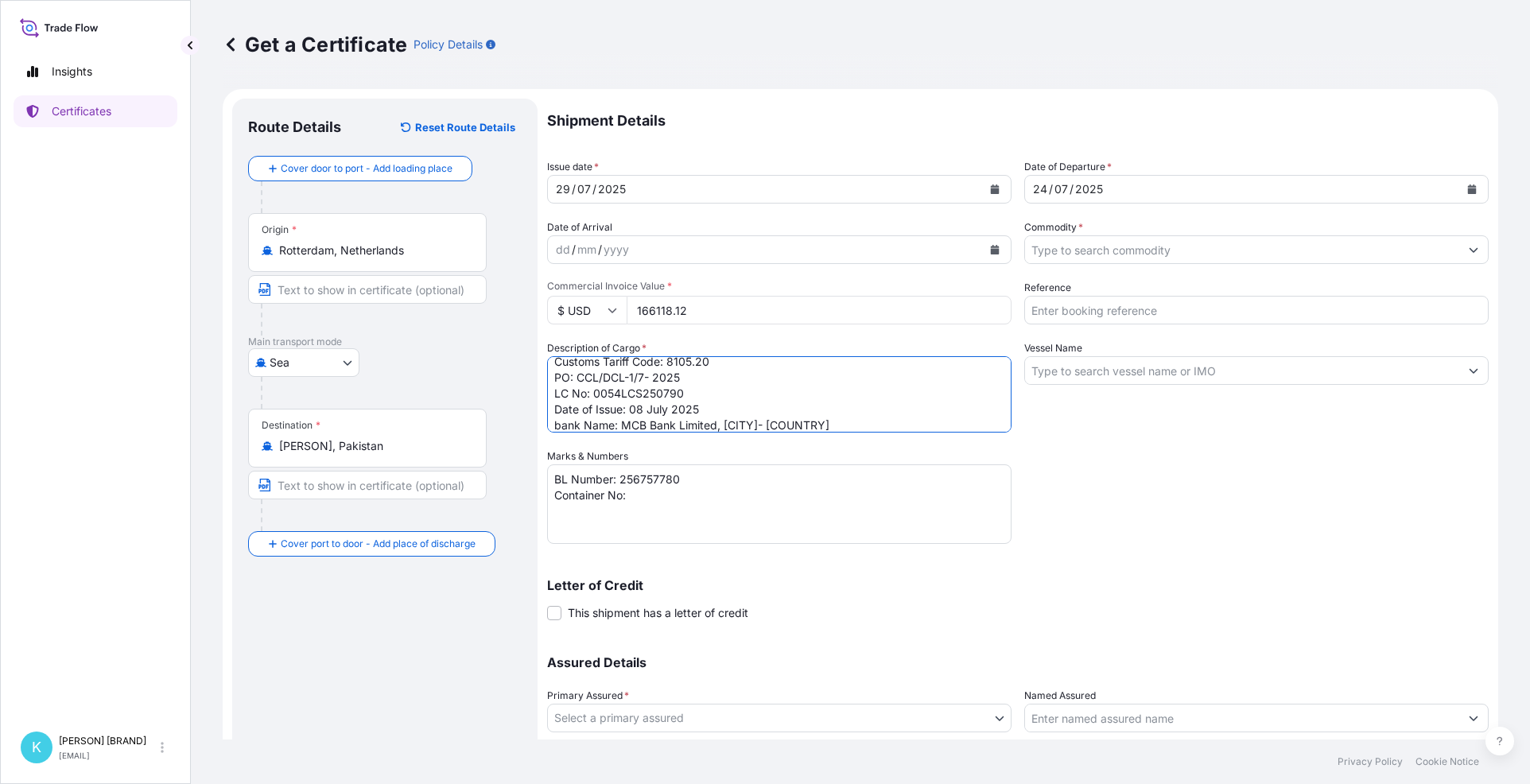 click on "Insights Certificates K Katie   Arrow karrow@dartoncommodities.co.uk Get a Certificate Policy Details Route Details Reset Route Details   Cover door to port - Add loading place Place of loading Road / Inland Road / Inland Origin * Rotterdam, [COUNTRY] Main transport mode Sea Air Sea Road Destination * Qasim, [COUNTRY] Cover port to door - Add place of discharge Road / Inland Road / Inland Place of Discharge Shipment Details Issue date * 29 / 07 / 2025 Date of Departure * 24 / 07 / 2025 Date of Arrival dd / mm / yyyy Commodity * Packing Category Commercial Invoice Value    * $ USD 166118.12 Reference Description of Cargo * 5MT Electrolytic Cobalt Metal in briquette form of Sherritt production.
Country of origin: [COUNTRY].
Lots: CB8646, CB8647- 5,000.00 kg Nett
Customs Tariff Code: 8105.20
PO: CCL/DCL-1/7- 2025
LC No: 0054LCS250790
Date of Issue: 08 July 2025
bank Name: MCB Bank Limited, [CITY]- [COUNTRY] Vessel Name Marks & Numbers BL Number: 256757780
Container No: Letter of Credit Letter of credit * *" at bounding box center (765, 392) 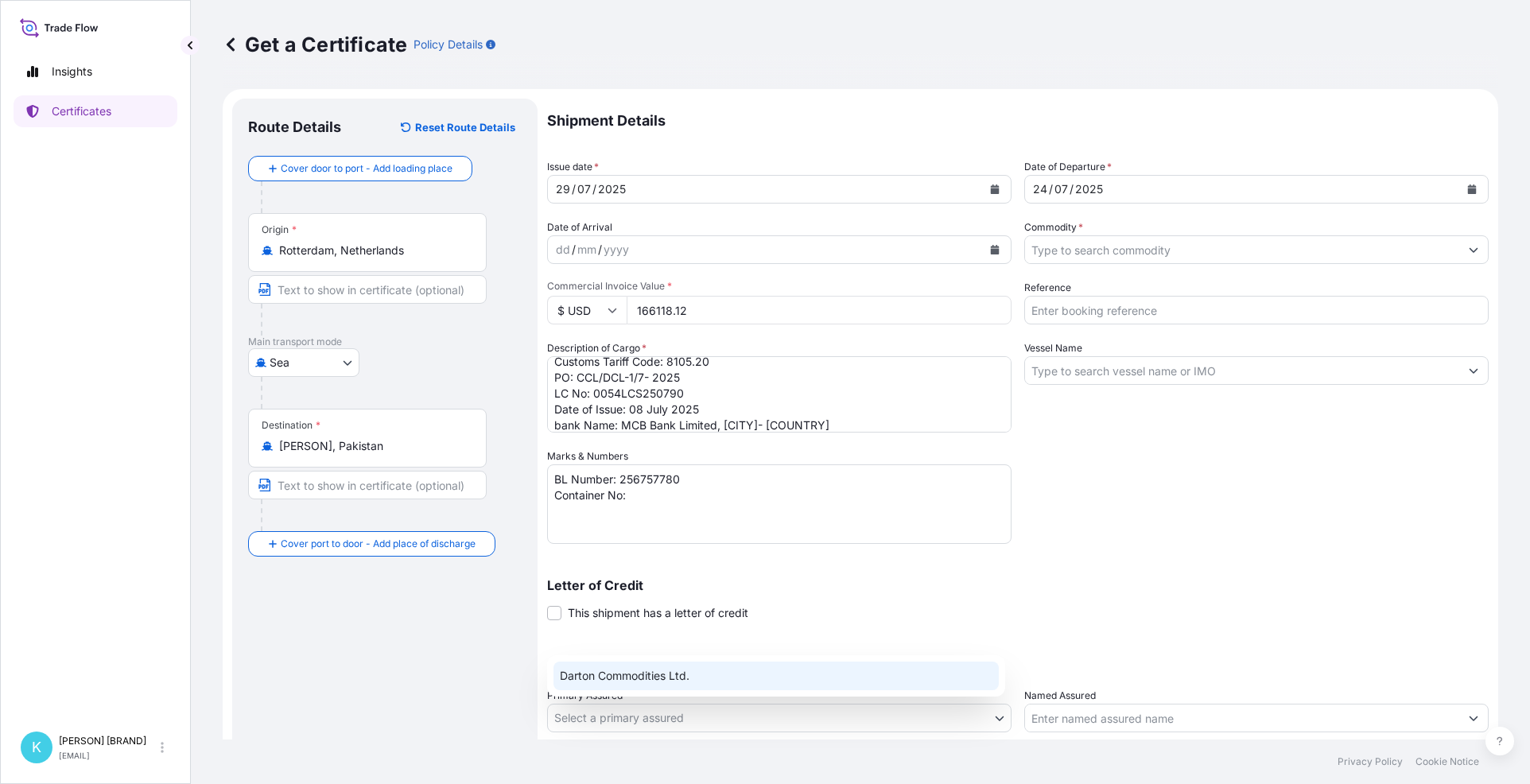 click on "Darton Commodities Ltd." at bounding box center (776, 676) 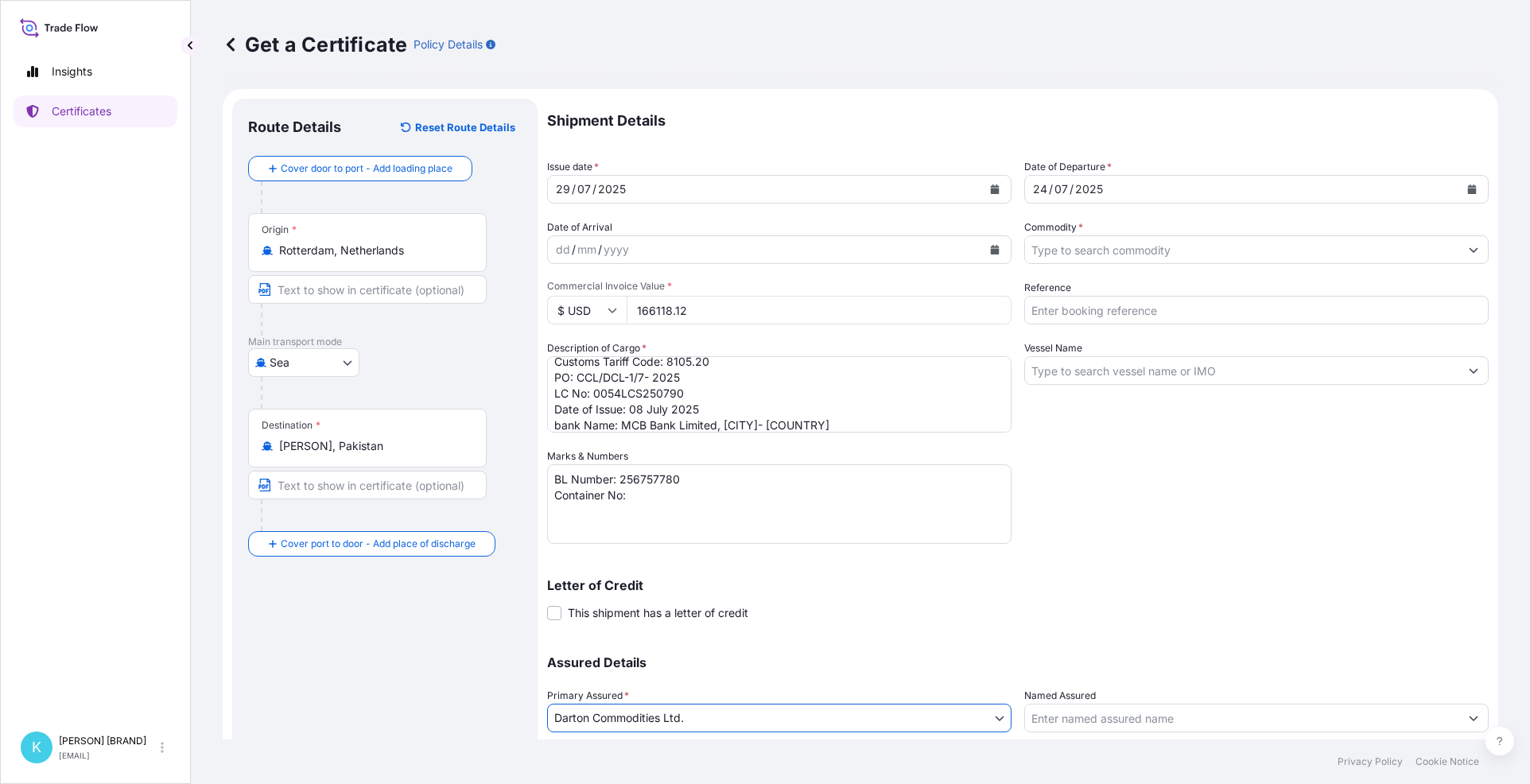 click on "Commodity *" at bounding box center (1242, 250) 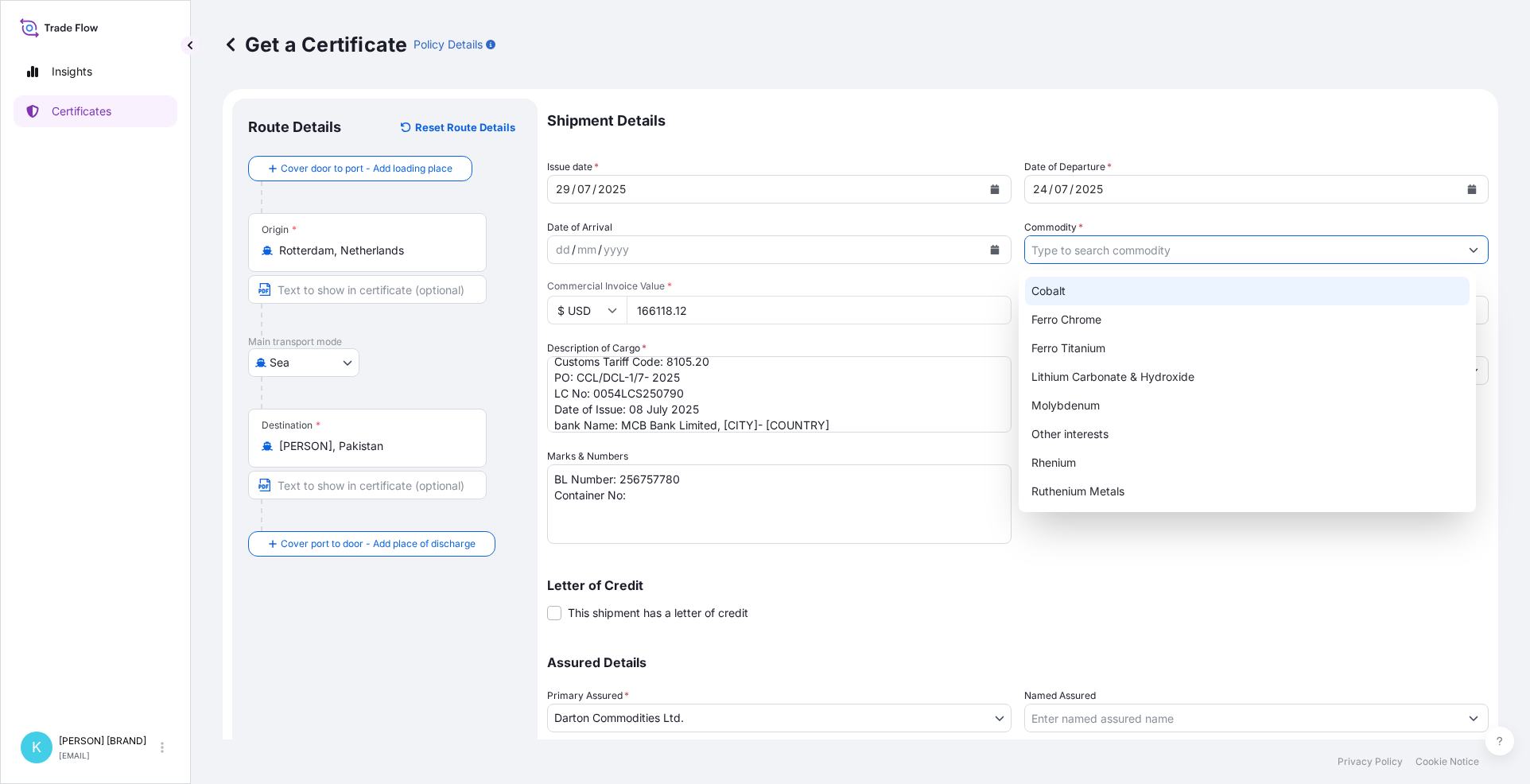 click on "Cobalt" at bounding box center (1247, 291) 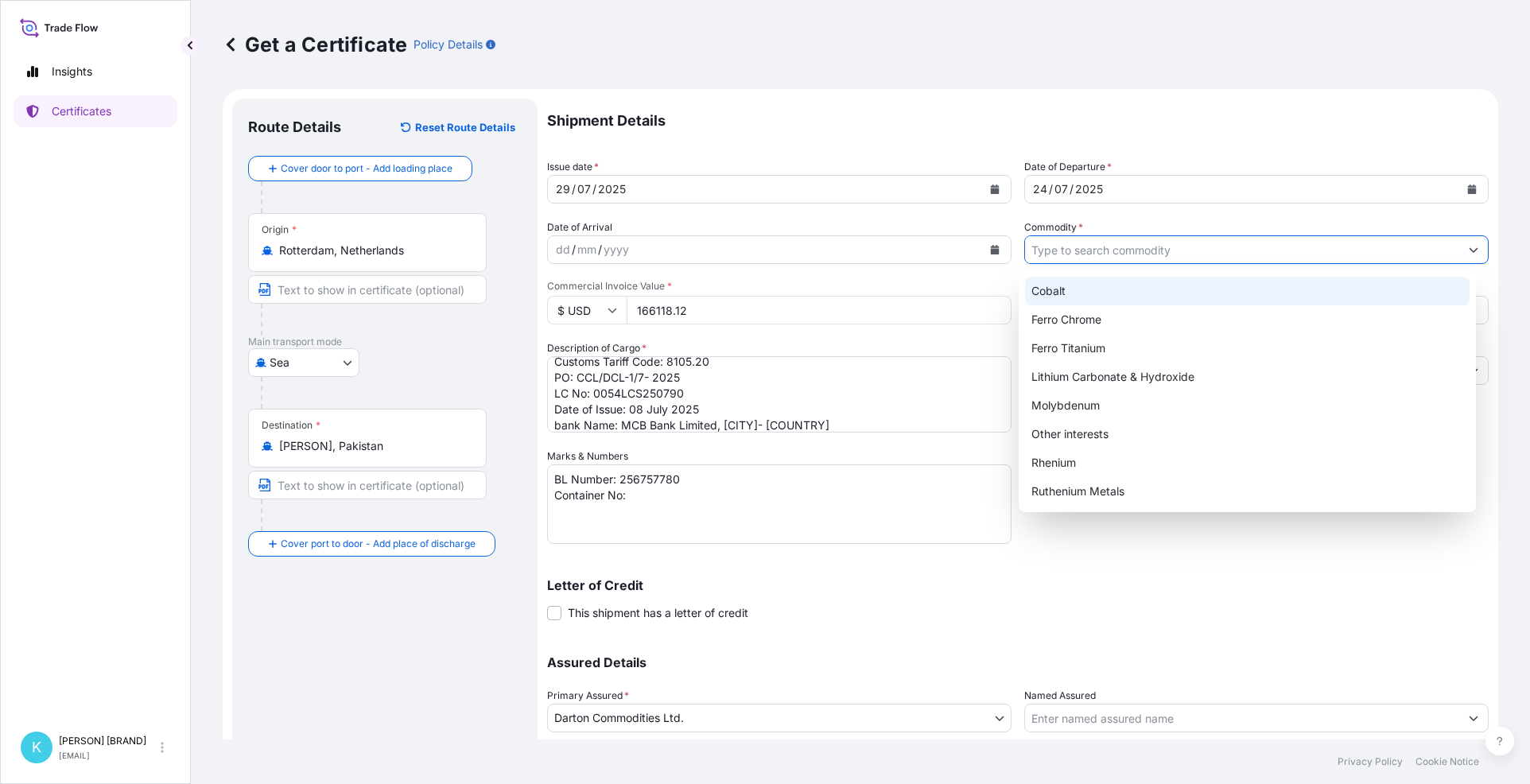 type on "Cobalt" 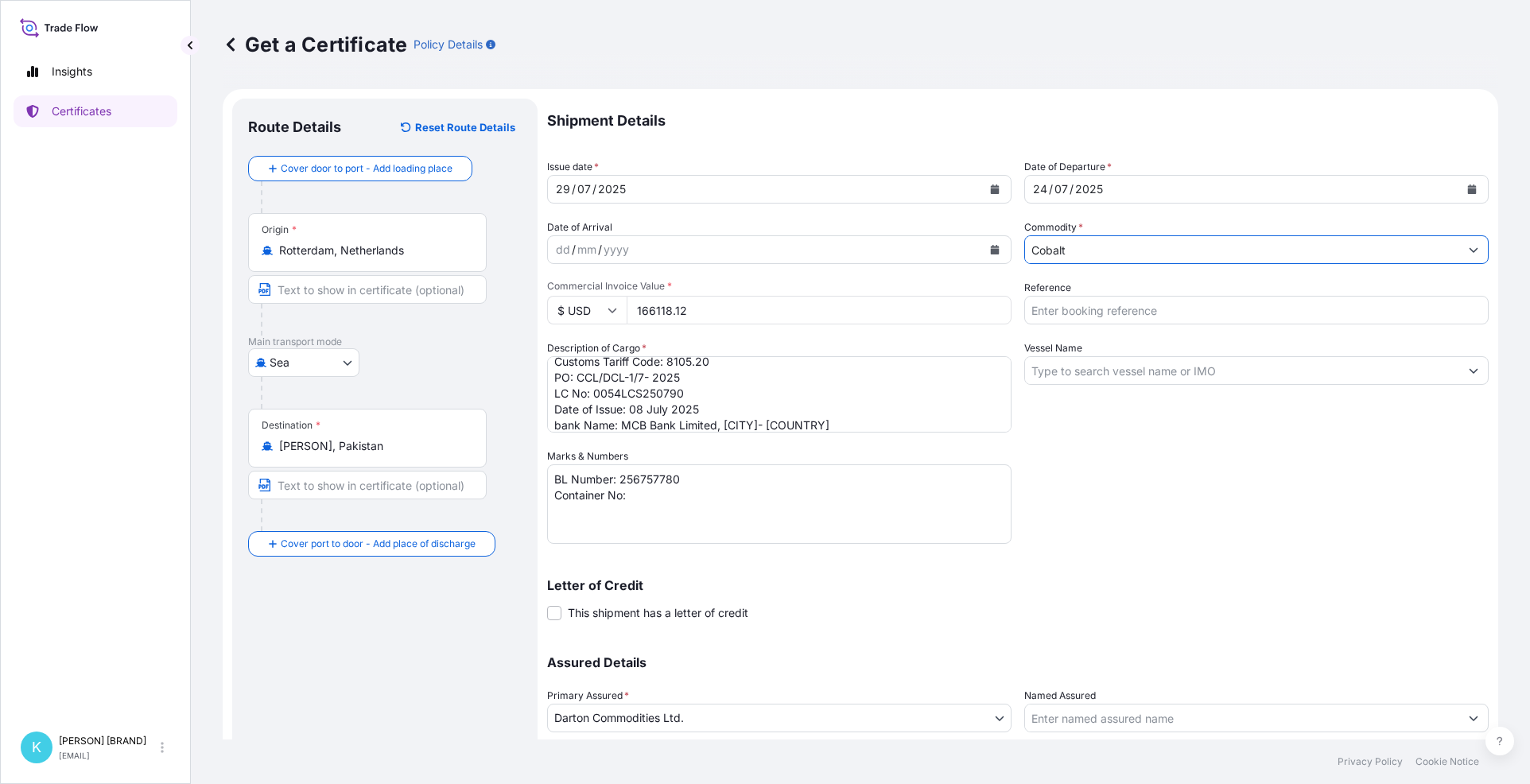 click on "Reference" at bounding box center [1256, 310] 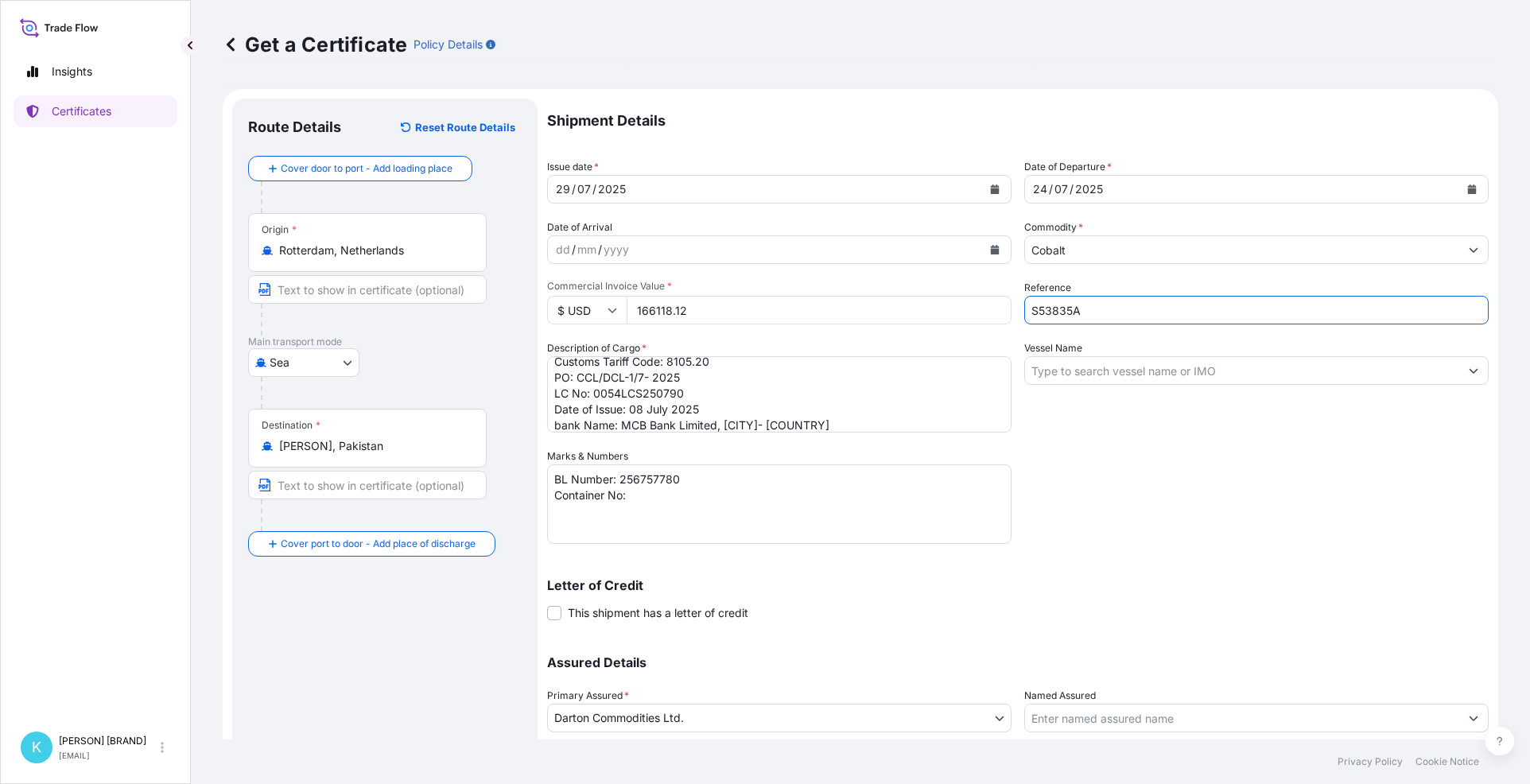 type on "S53835A" 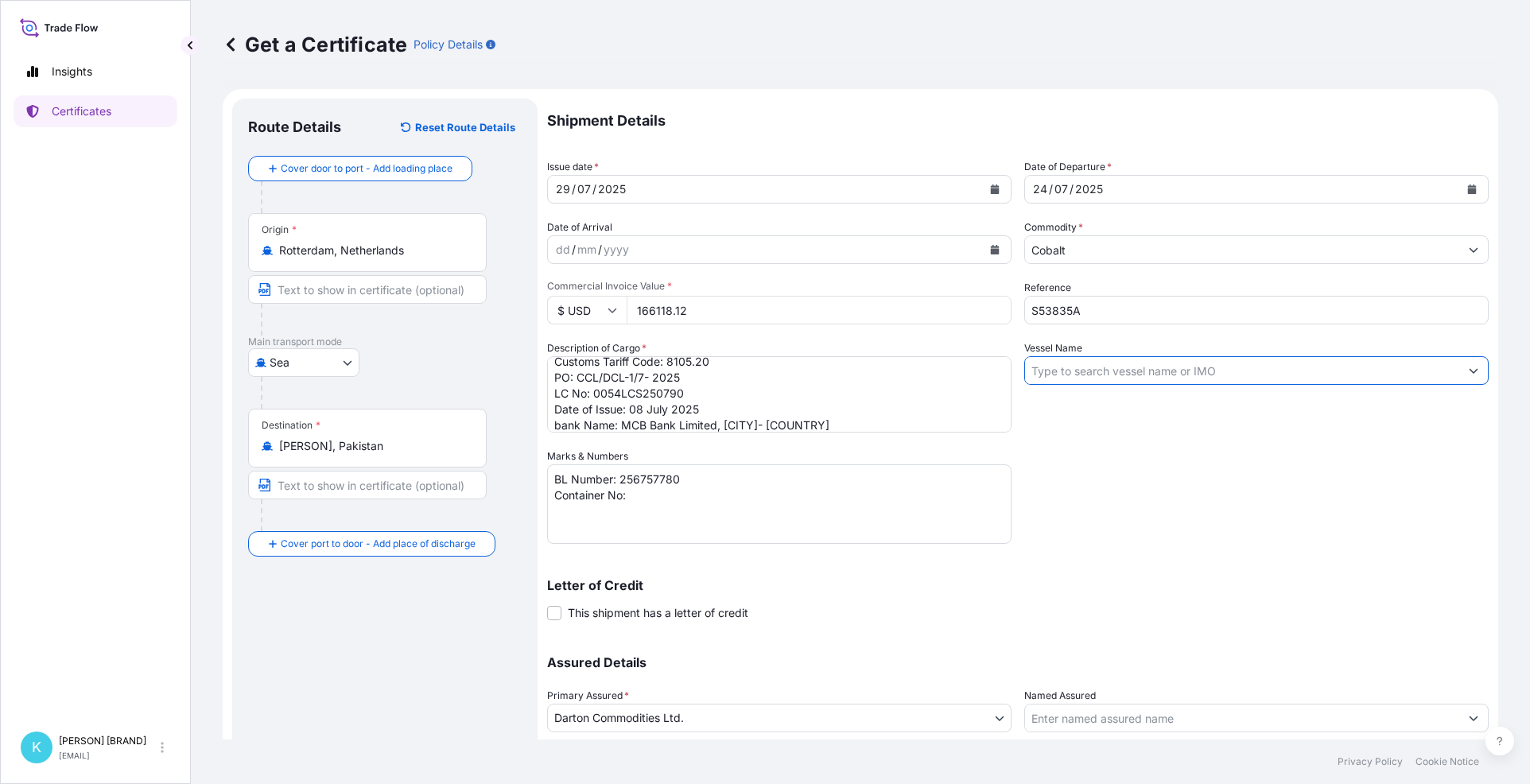 click on "Vessel Name" at bounding box center (1242, 371) 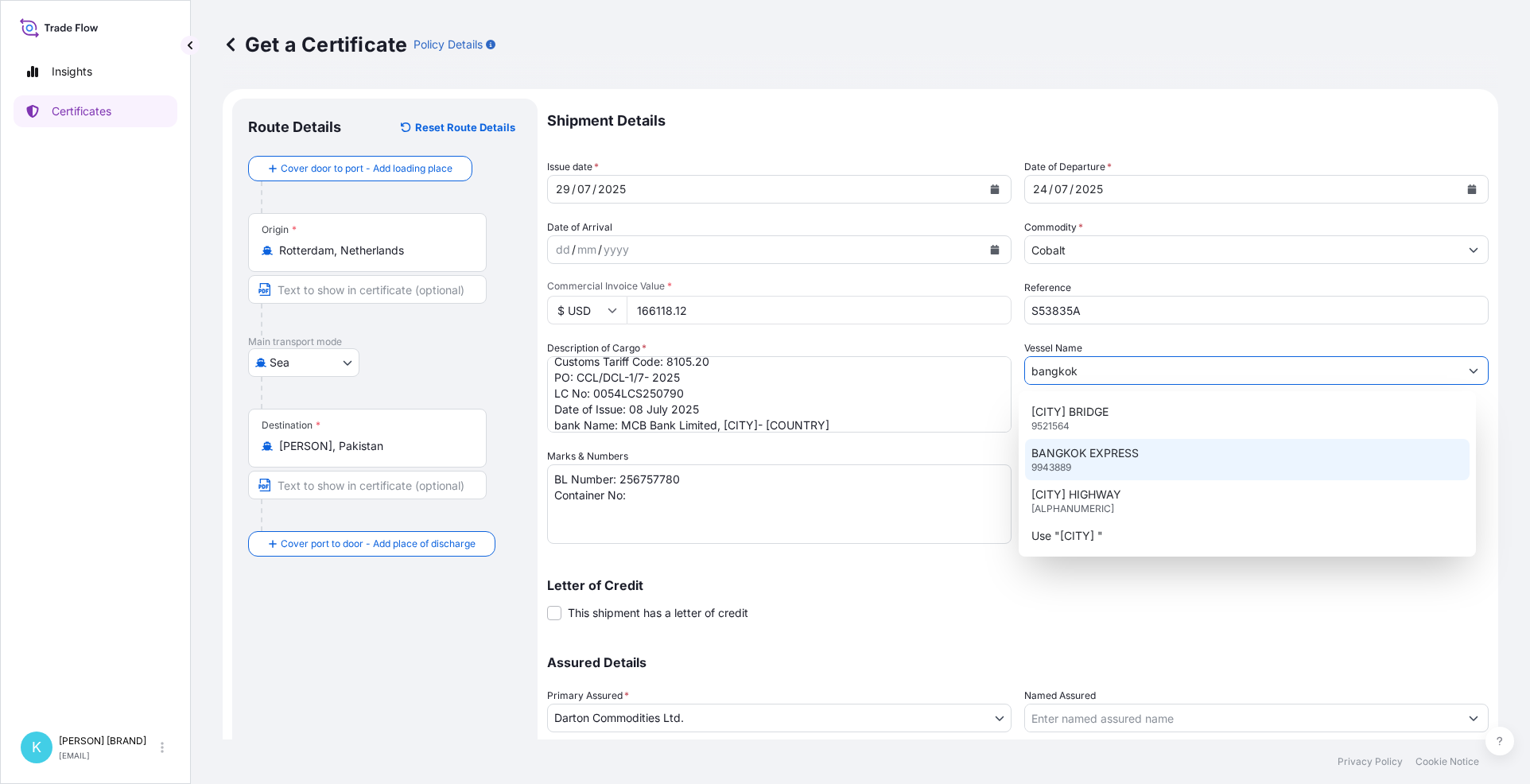 click on "BANGKOK EXPRESS" at bounding box center [1085, 453] 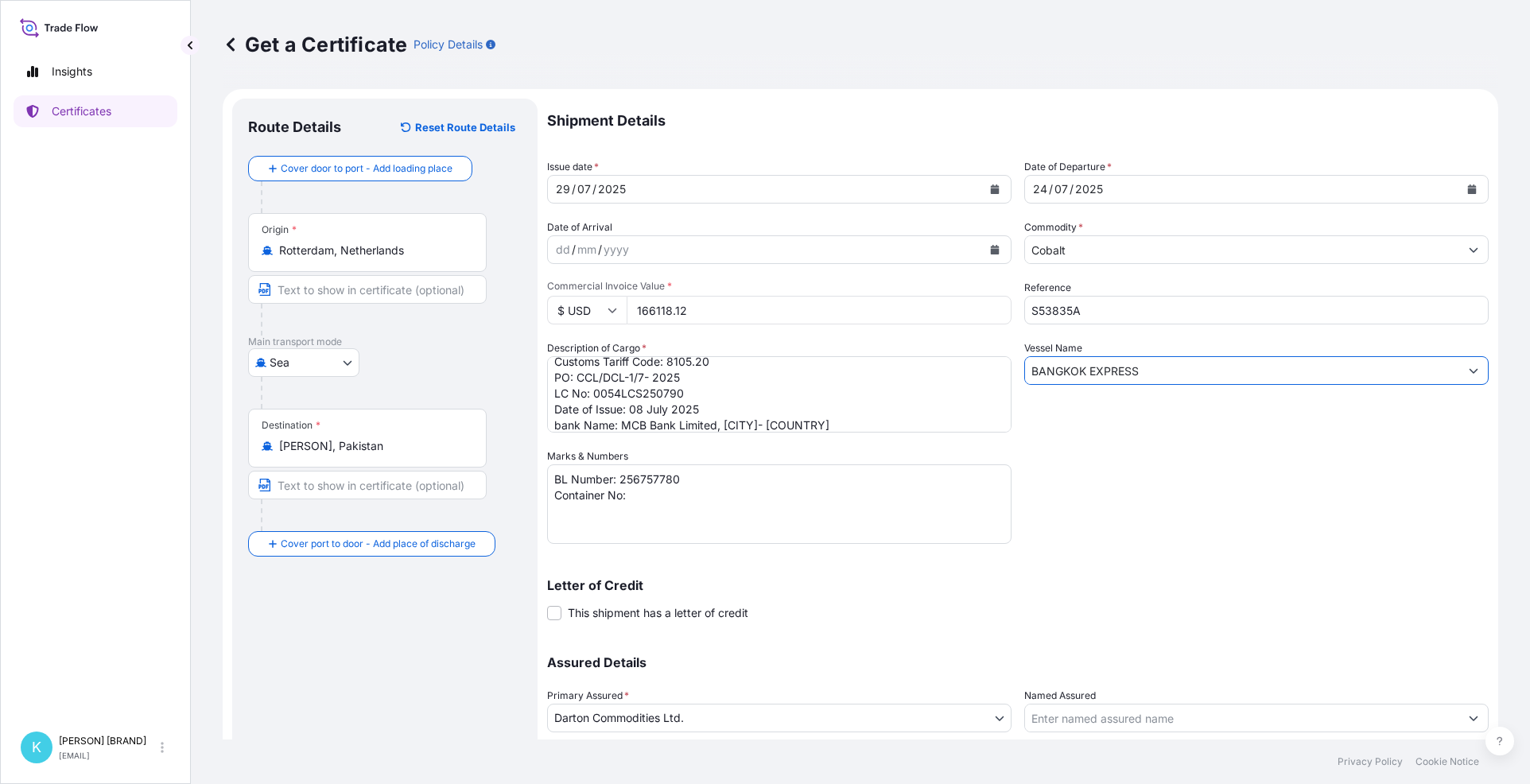 type on "BANGKOK EXPRESS" 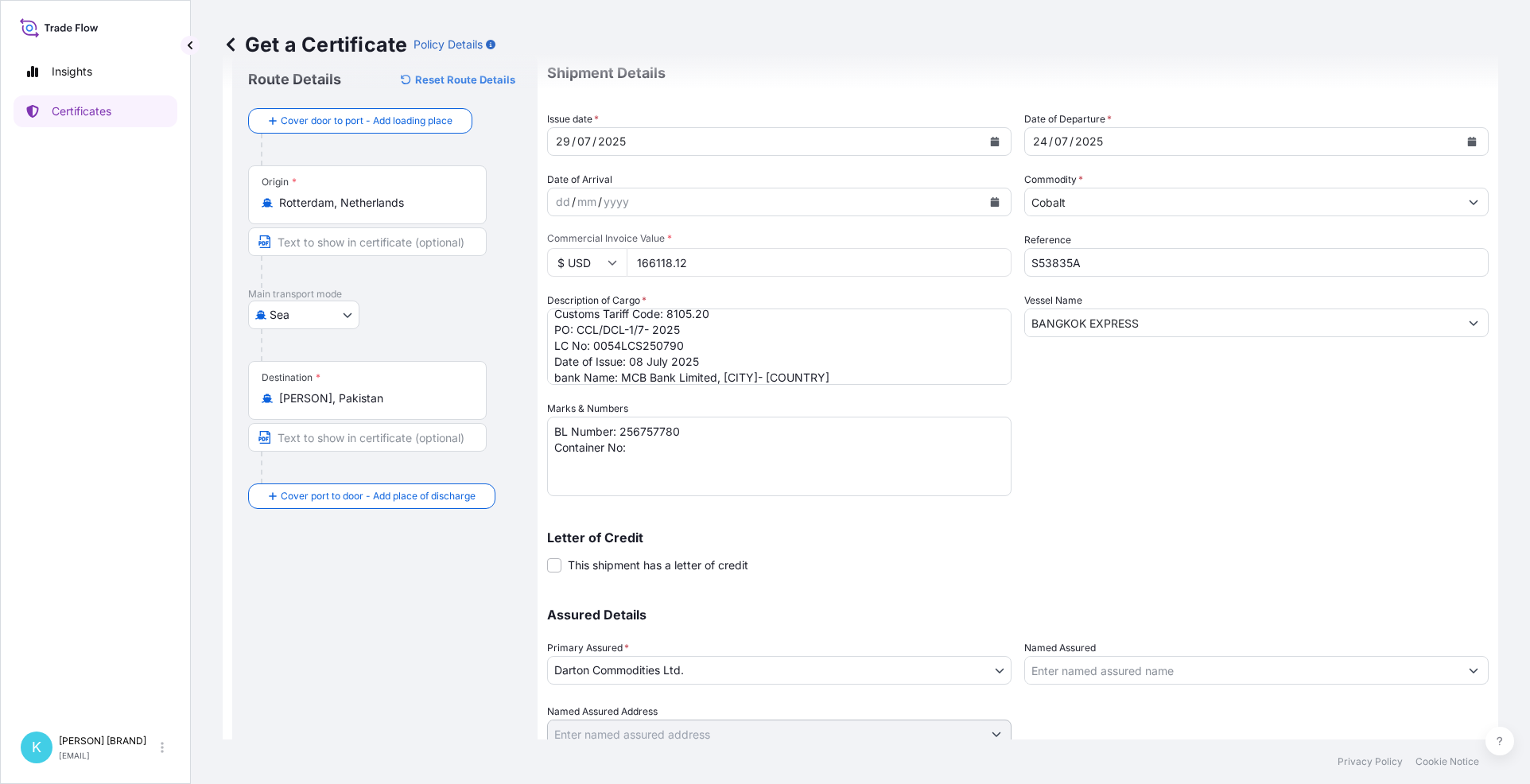 scroll, scrollTop: 110, scrollLeft: 0, axis: vertical 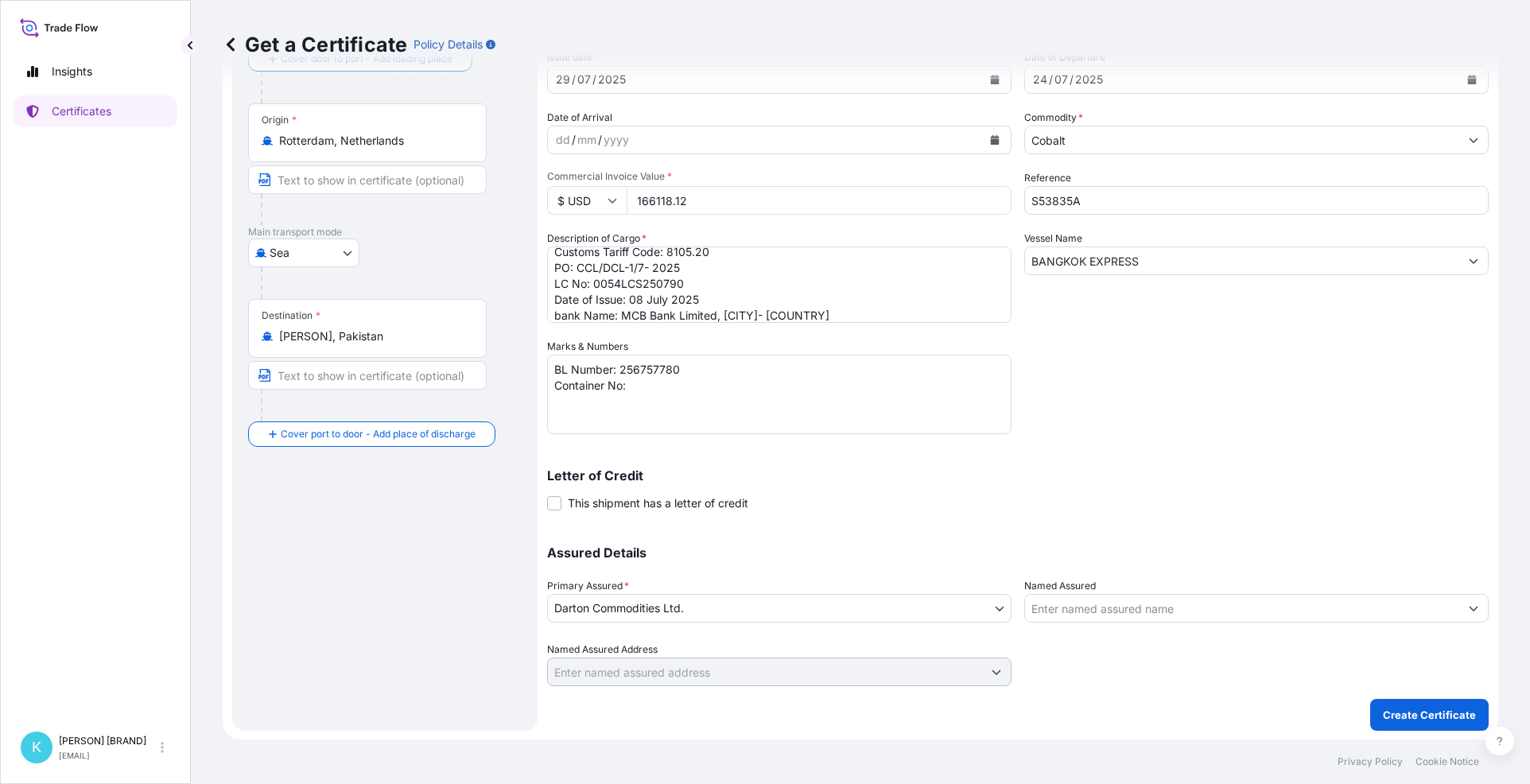 click on "BL Number: 256757780
Container No:" at bounding box center [779, 394] 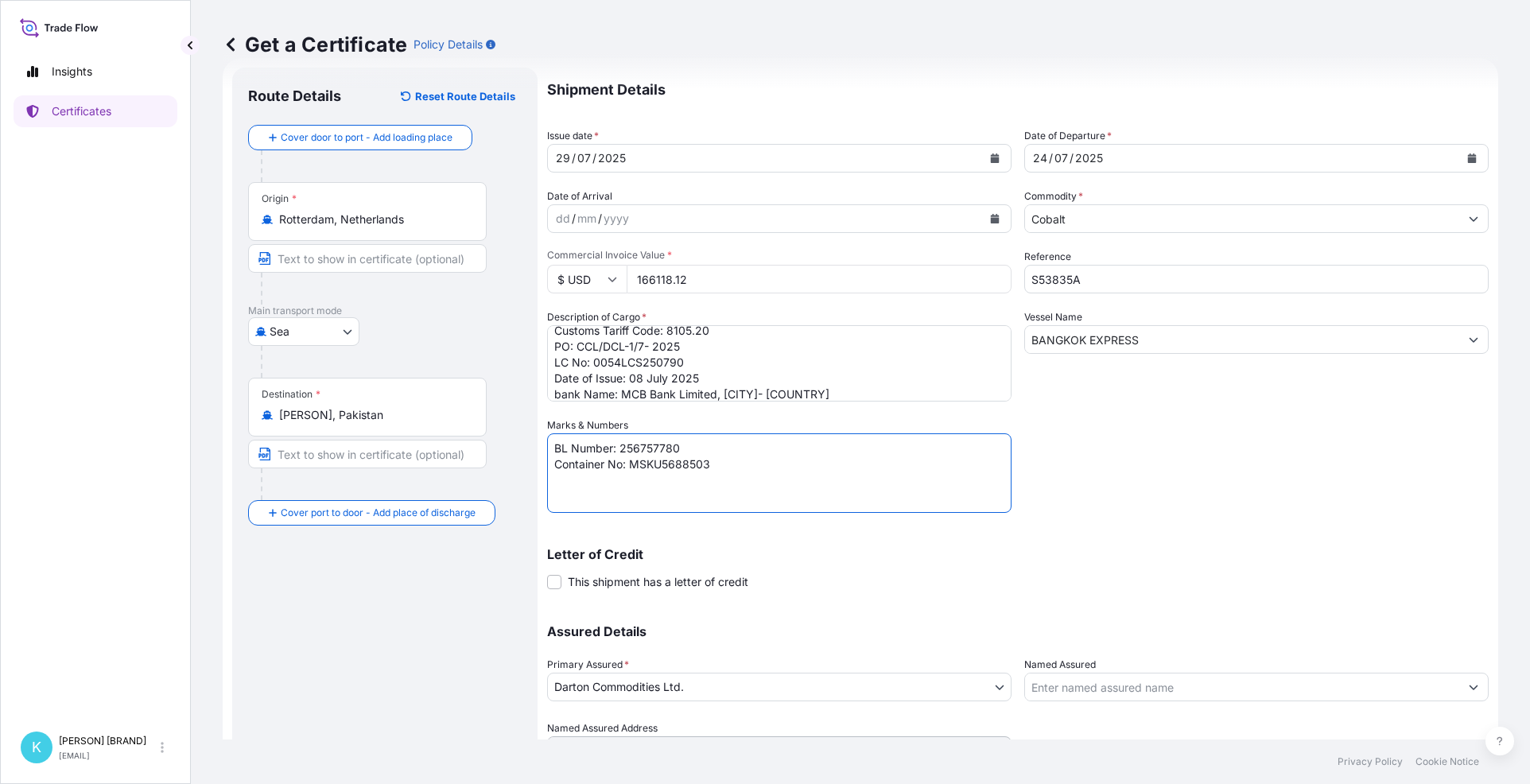 scroll, scrollTop: 30, scrollLeft: 0, axis: vertical 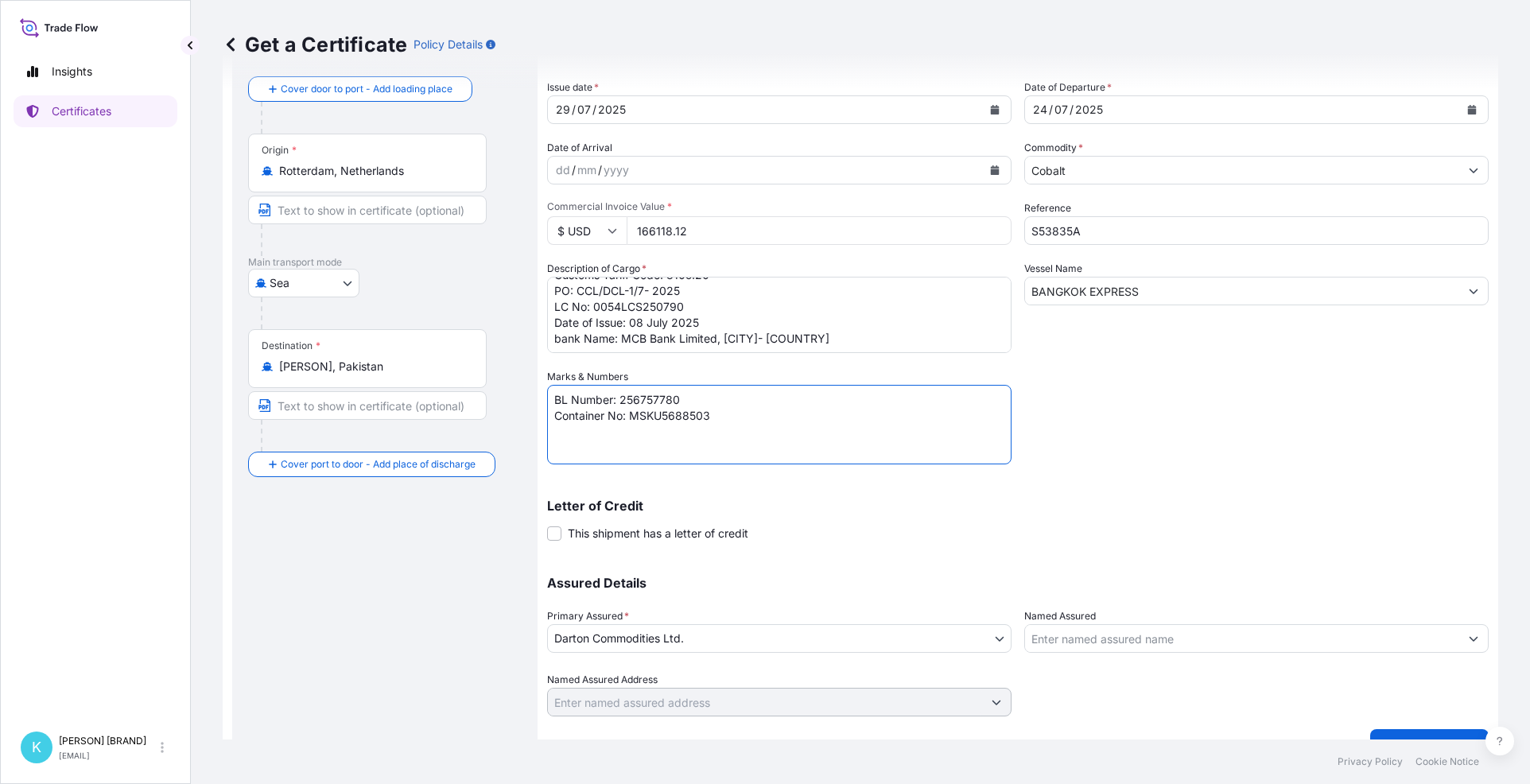 type on "BL Number: 256757780
Container No: MSKU5688503" 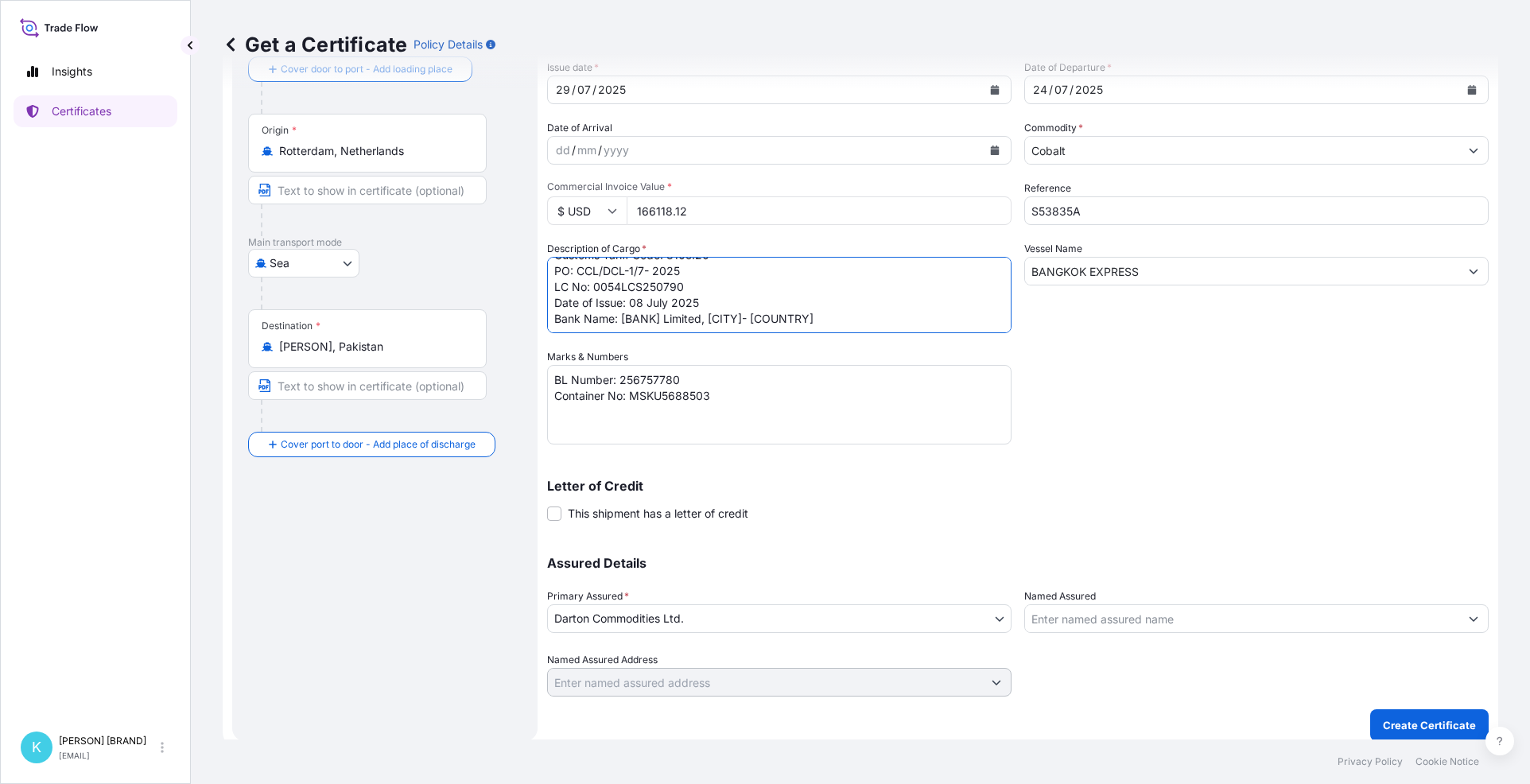 scroll, scrollTop: 110, scrollLeft: 0, axis: vertical 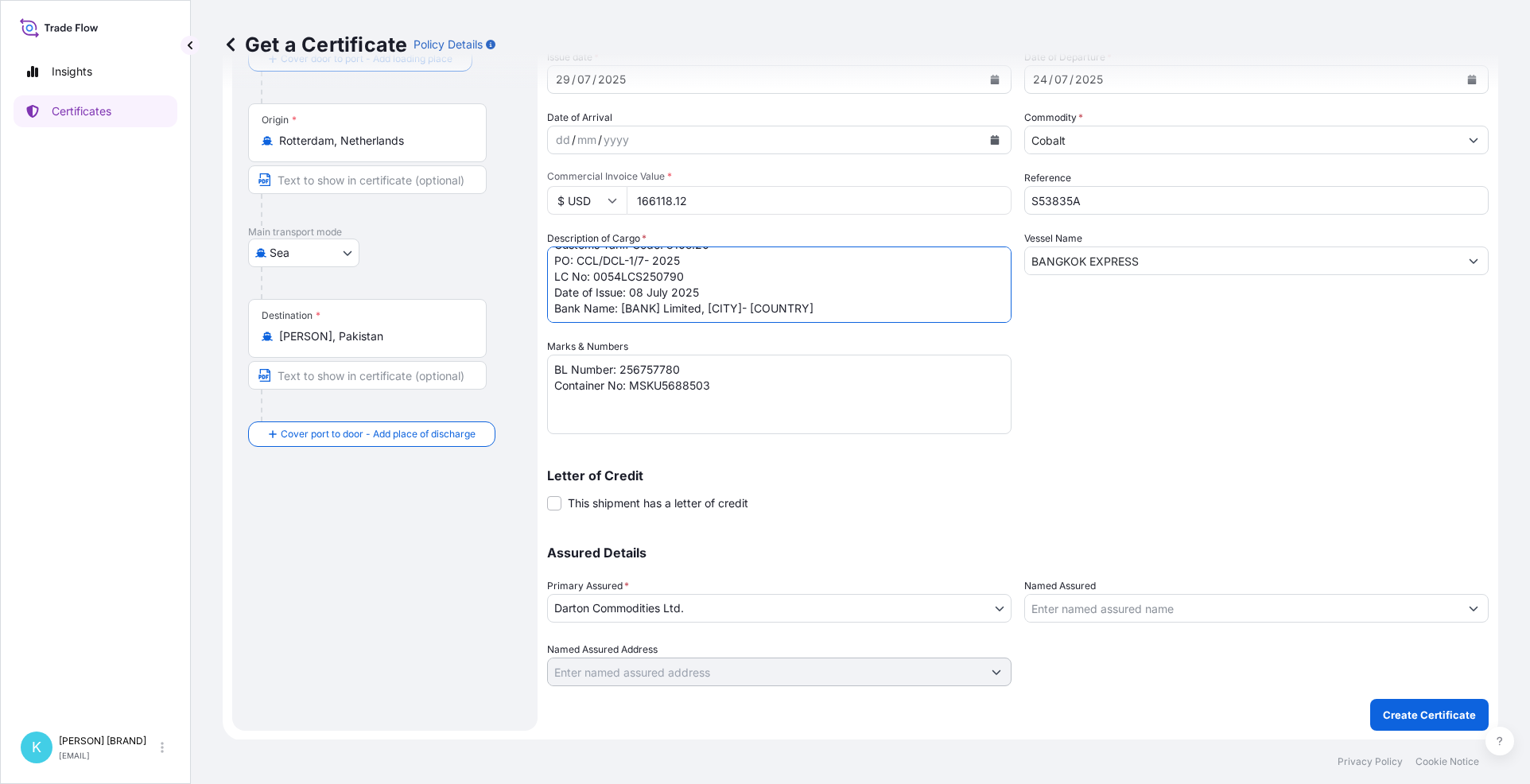 type on "5MT Electrolytic Cobalt Metal in briquette form of Sherritt production.
Country of origin: [COUNTRY].
Lots: CB8646, CB8647- 5,000.00 kg Nett
Customs Tariff Code: 8105.20
PO: CCL/DCL-1/7- 2025
LC No: 0054LCS250790
Date of Issue: 08 July 2025
Bank Name: [BANK] Limited, [CITY]- [COUNTRY]" 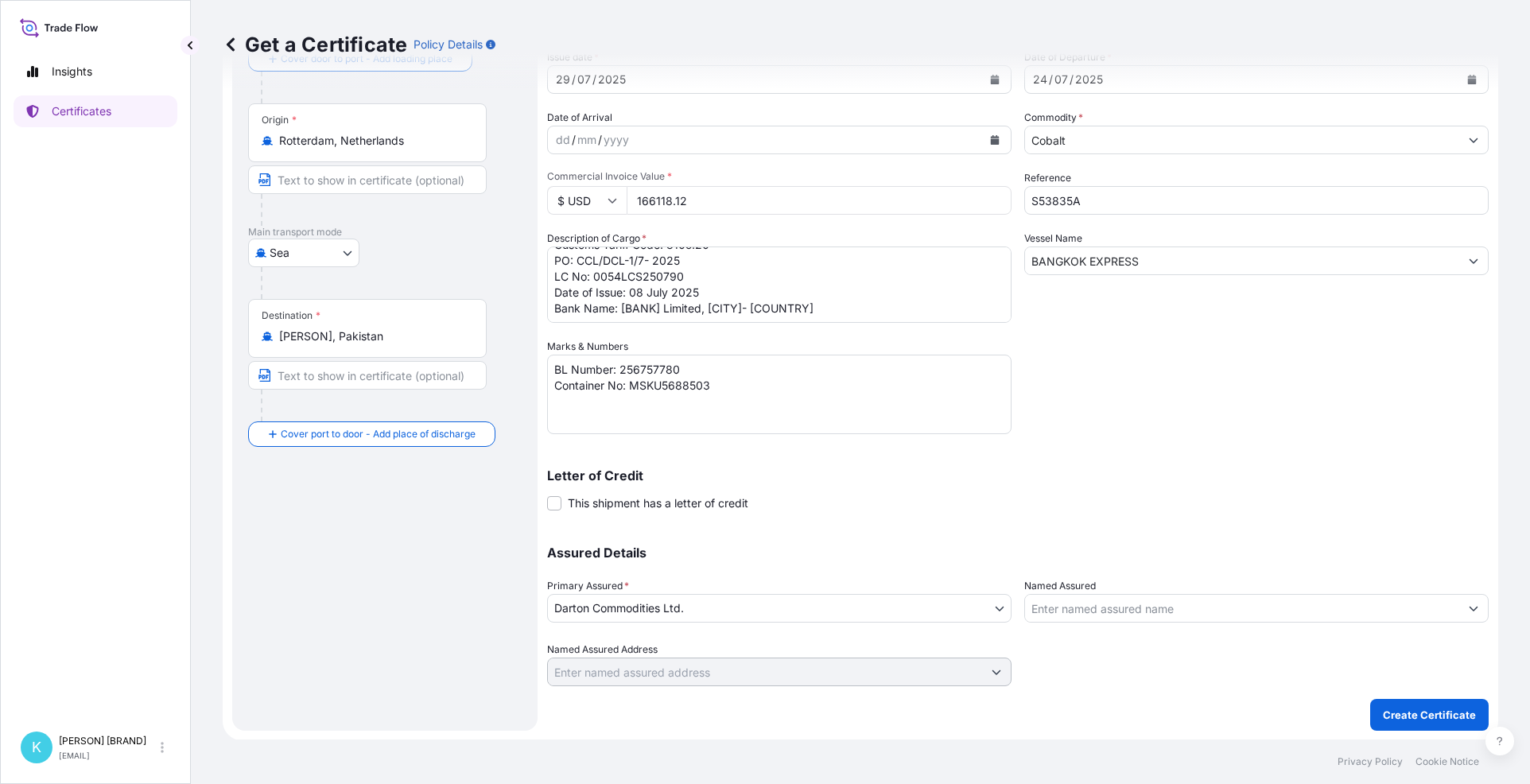 click on "5MT Electrolytic Cobalt Metal in briquette form of Sherritt production.
Country of origin: [COUNTRY].
Lots: CB8646, CB8647- 5,000.00 kg Nett
Customs Tariff Code: 8105.20
PO: CCL/DCL-1/7- 2025
LC No: 0054LCS250790
Date of Issue: 08 July 2025
Bank Name: [BANK] Limited, [CITY]- [COUNTRY]" at bounding box center [779, 285] 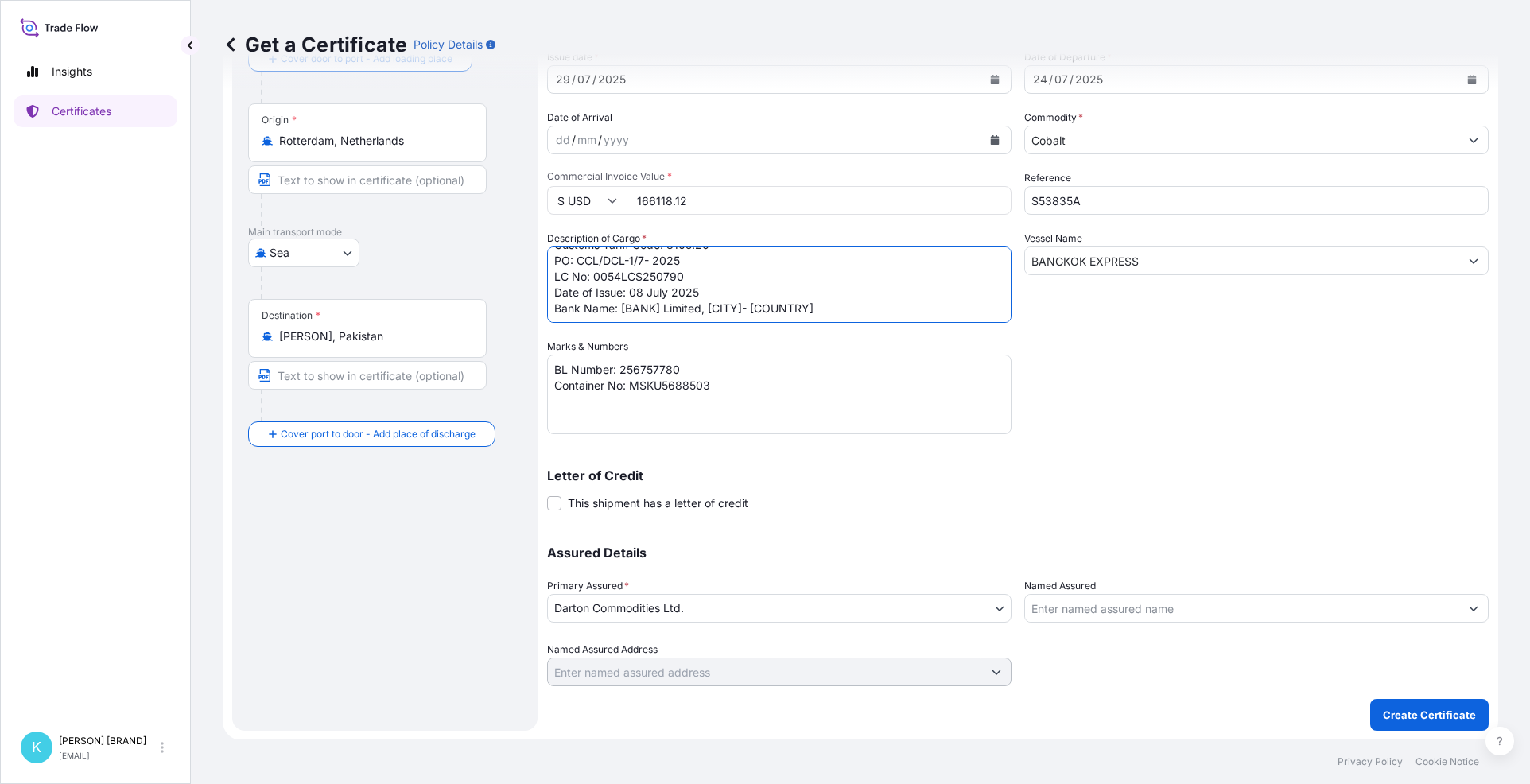 scroll, scrollTop: 0, scrollLeft: 0, axis: both 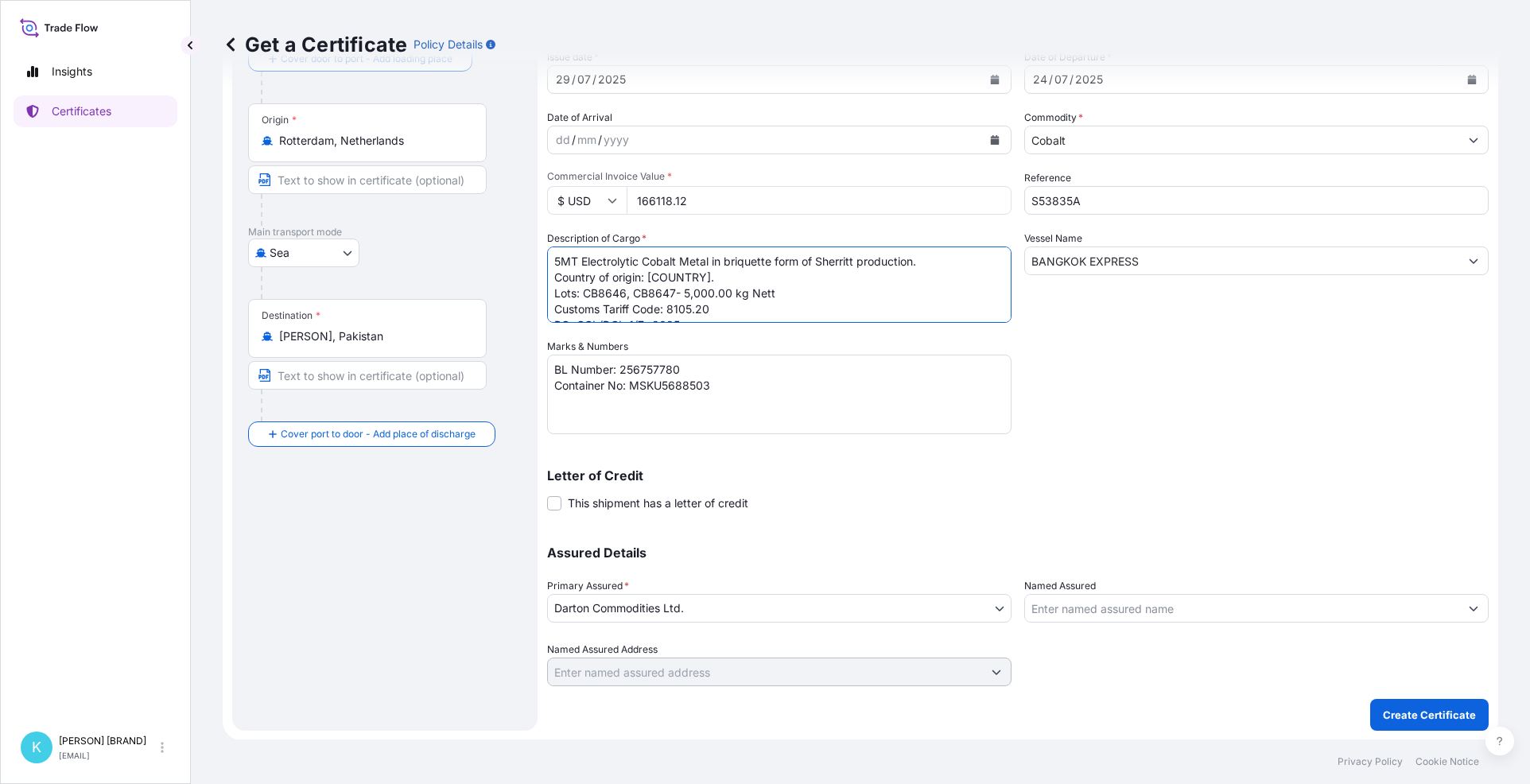 click on "5MT Electrolytic Cobalt Metal in briquette form of Sherritt production.
Country of origin: [COUNTRY].
Lots: CB8646, CB8647- 5,000.00 kg Nett
Customs Tariff Code: 8105.20
PO: CCL/DCL-1/7- 2025
LC No: 0054LCS250790
Date of Issue: 08 July 2025
Bank Name: [BANK] Limited, [CITY]- [COUNTRY]" at bounding box center [779, 285] 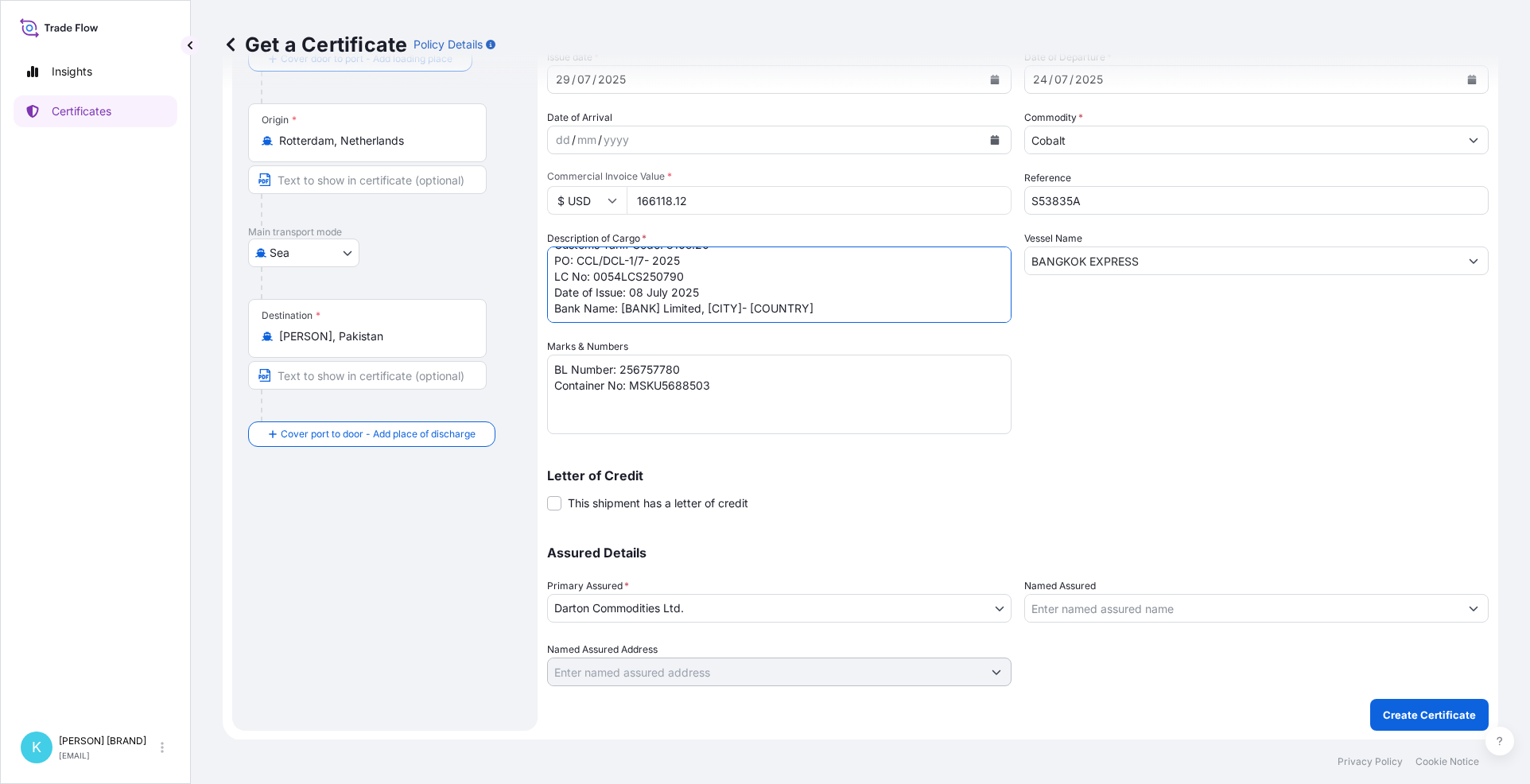 scroll, scrollTop: 0, scrollLeft: 0, axis: both 